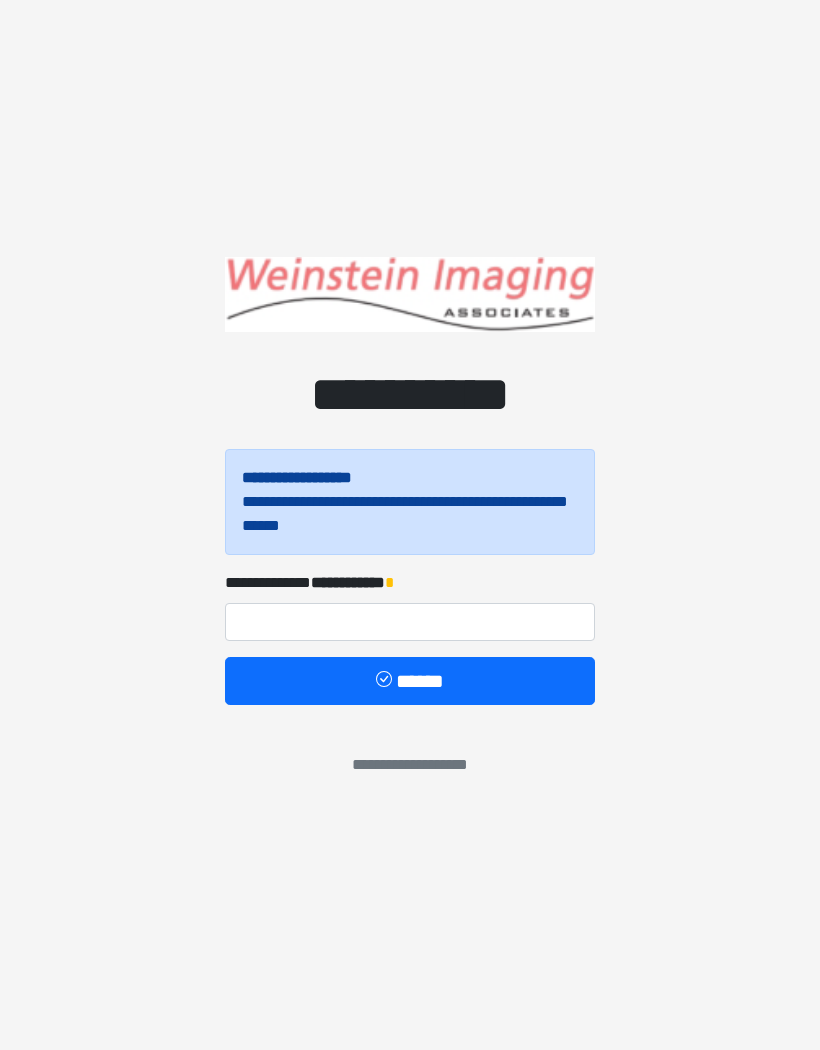 scroll, scrollTop: 0, scrollLeft: 0, axis: both 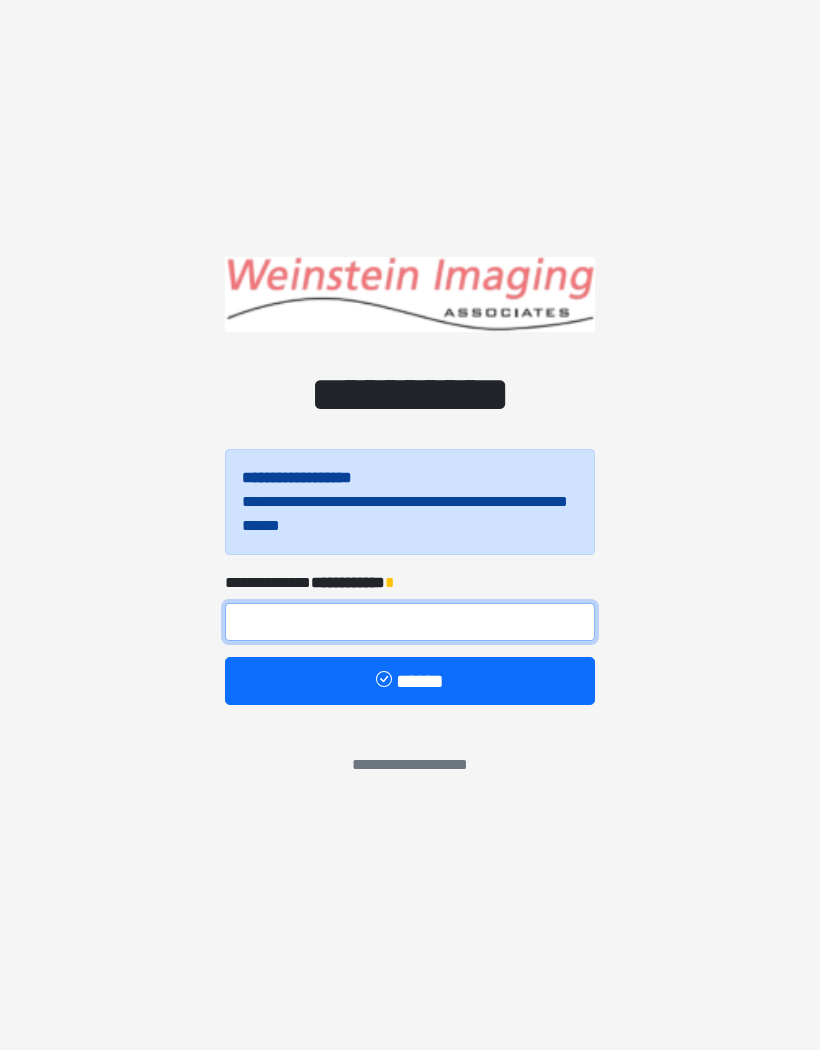 click at bounding box center [410, 622] 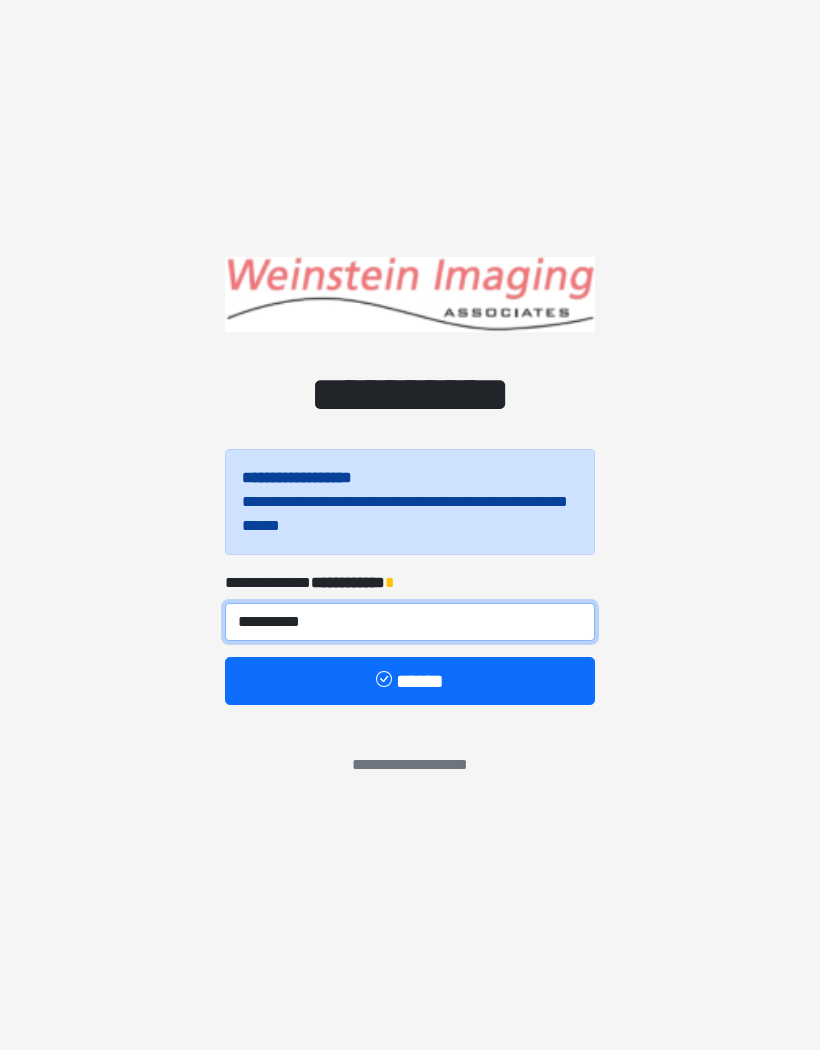 type on "**********" 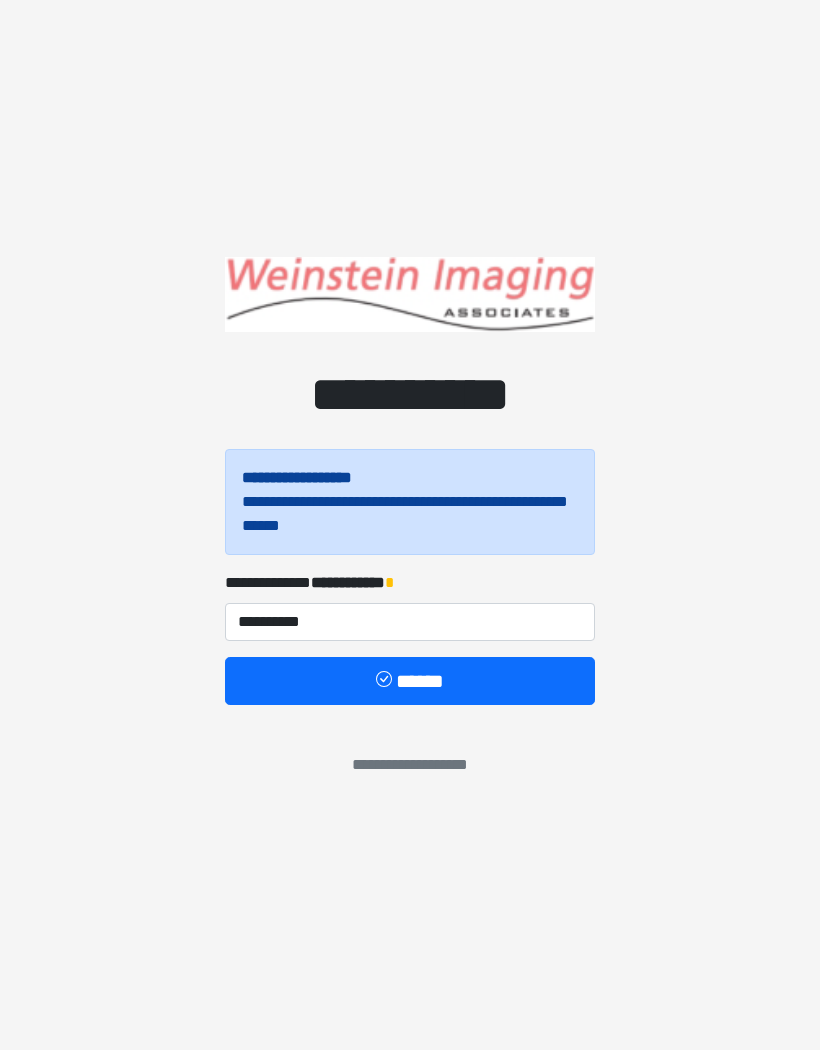 click on "******" at bounding box center (410, 681) 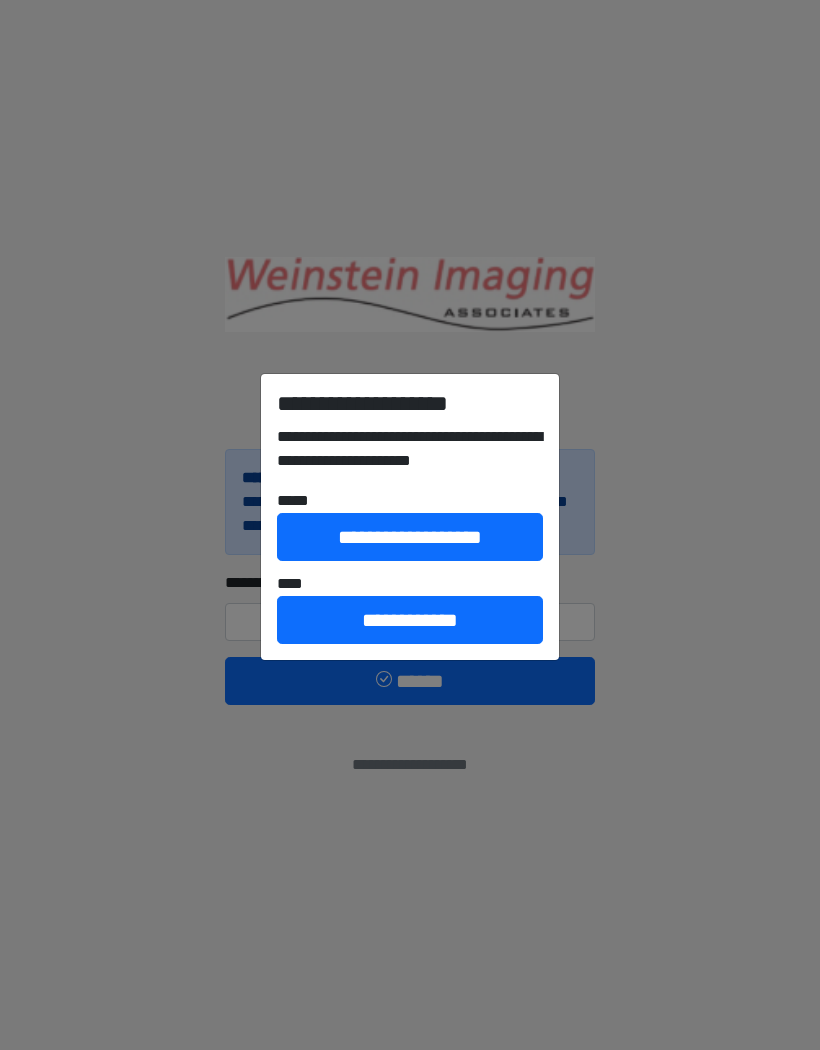 click on "**********" at bounding box center (410, 620) 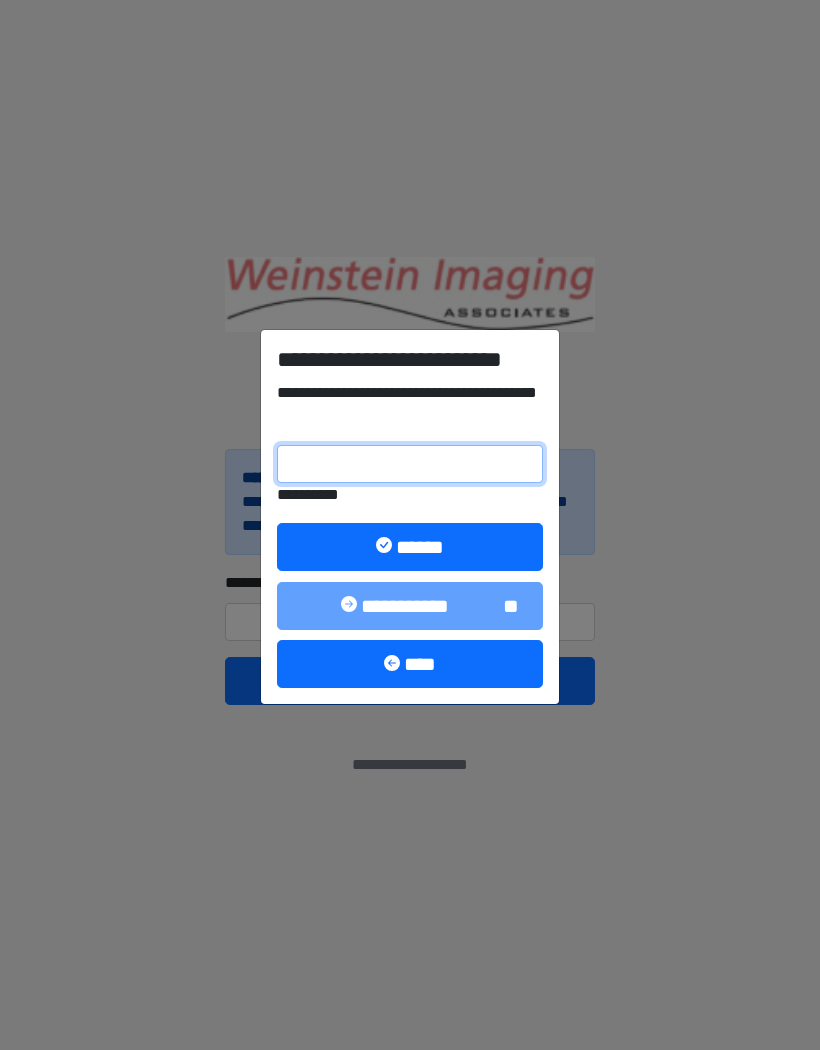 click on "**********" at bounding box center [410, 464] 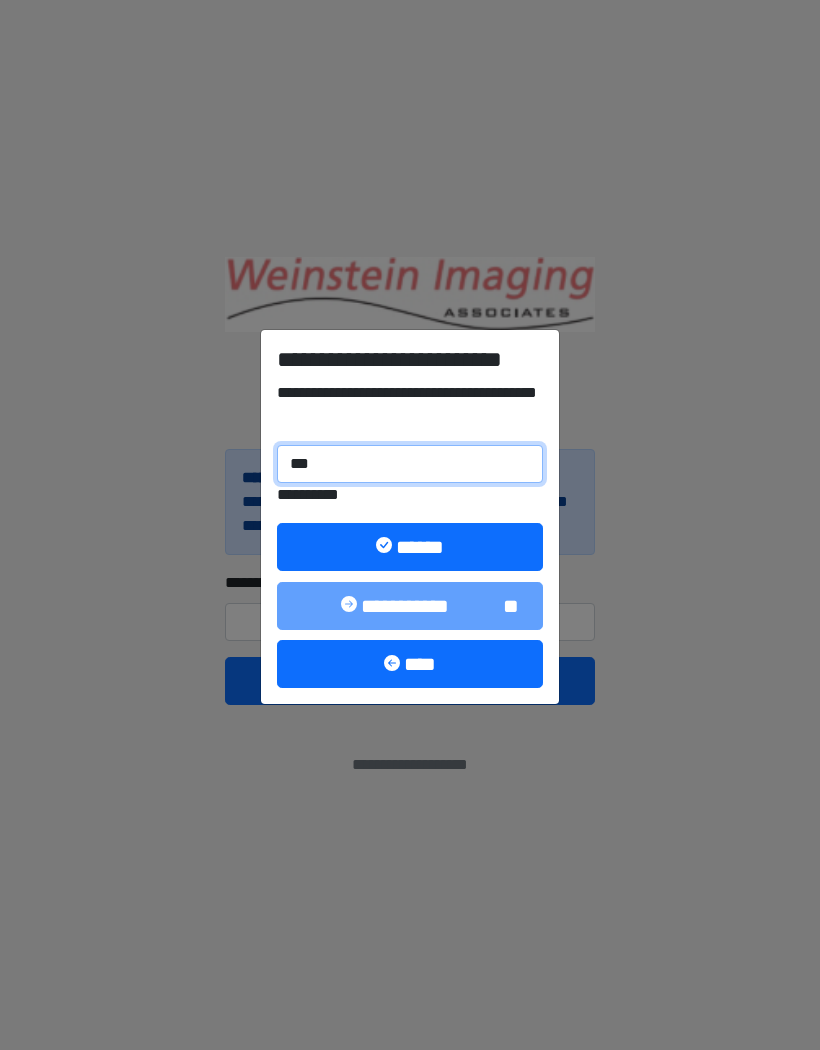 type on "****" 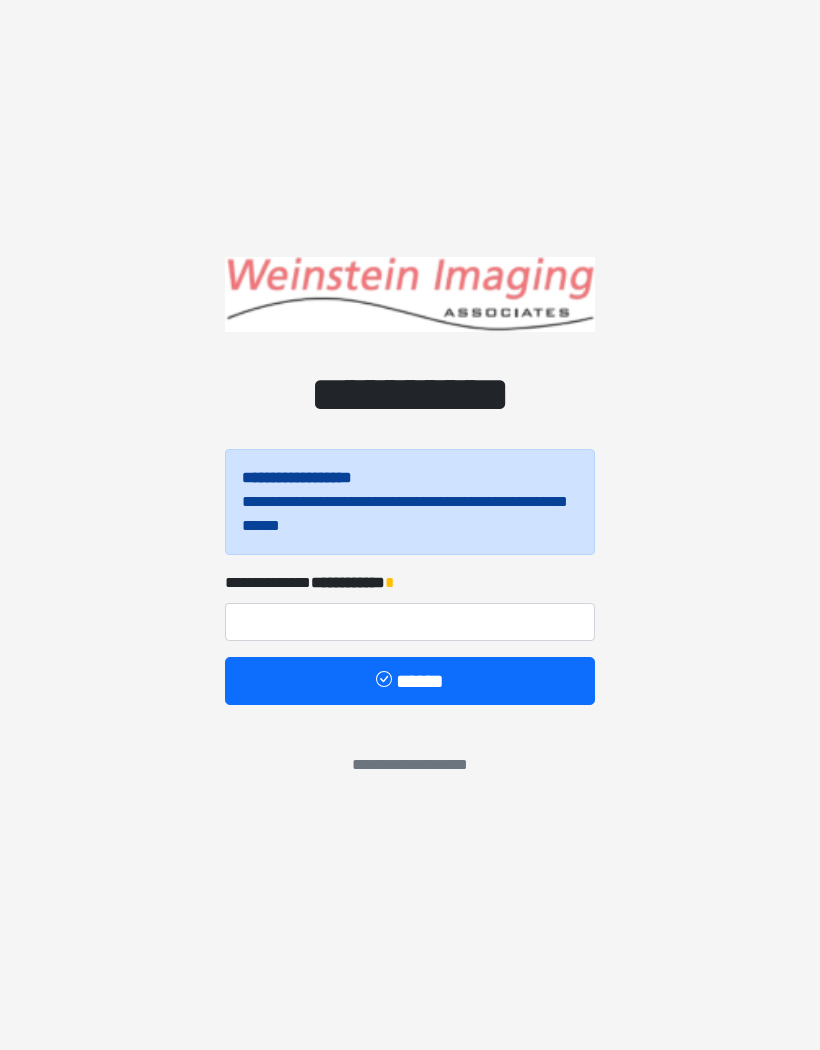scroll, scrollTop: 0, scrollLeft: 0, axis: both 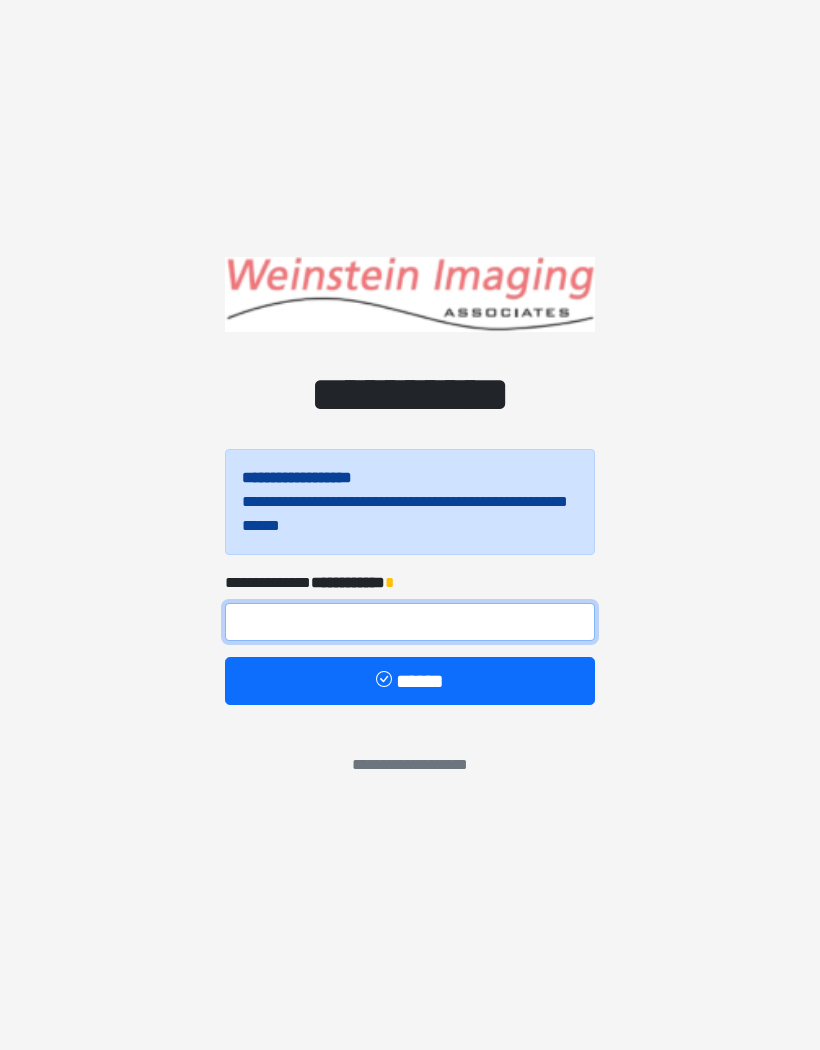 click at bounding box center (410, 622) 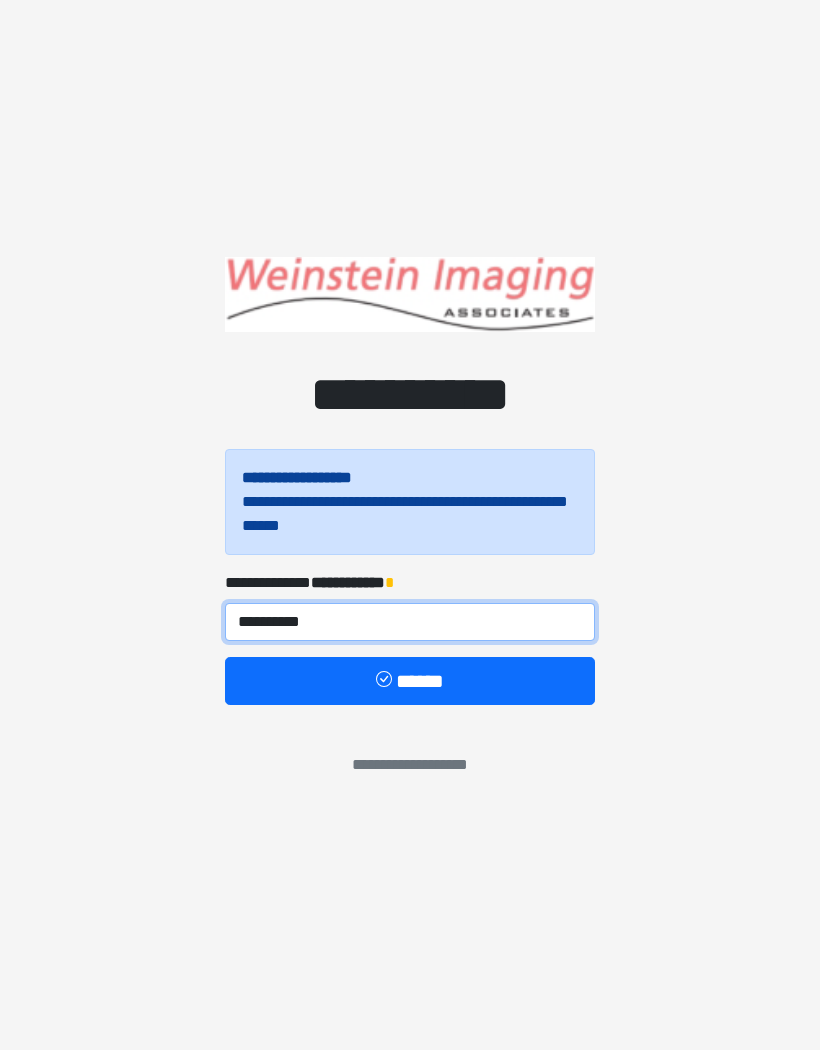 type on "**********" 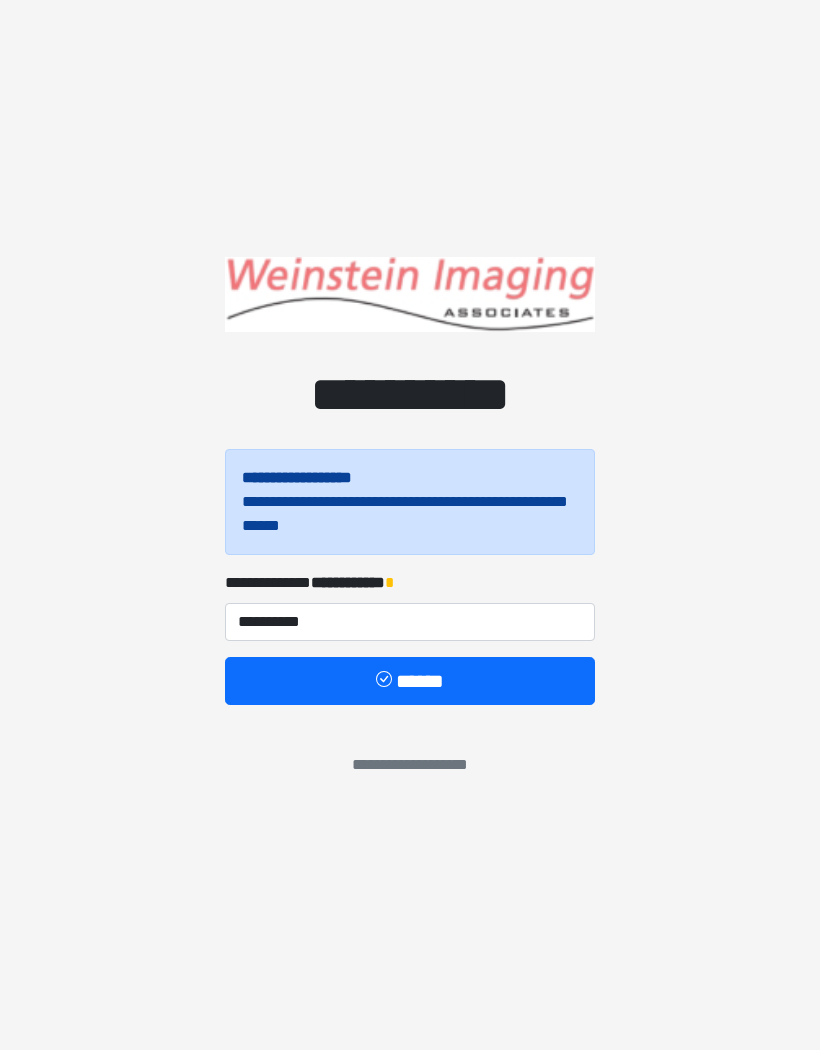 click on "******" at bounding box center (410, 681) 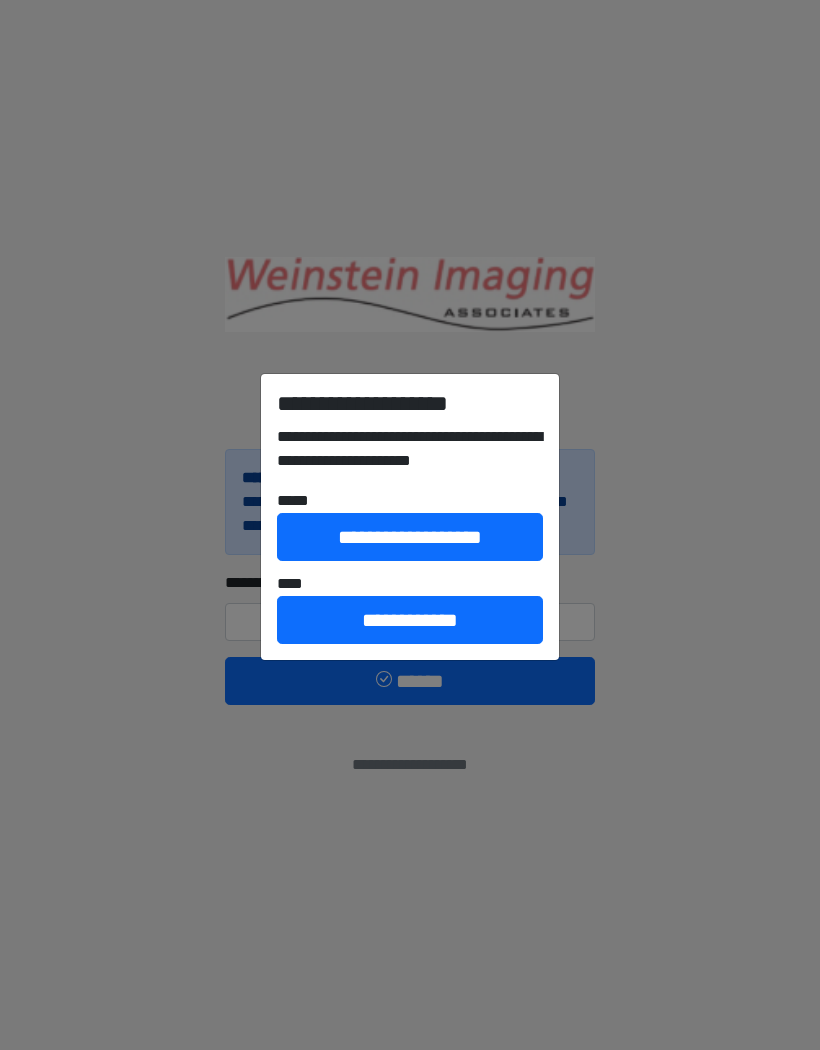 click on "**********" at bounding box center (410, 620) 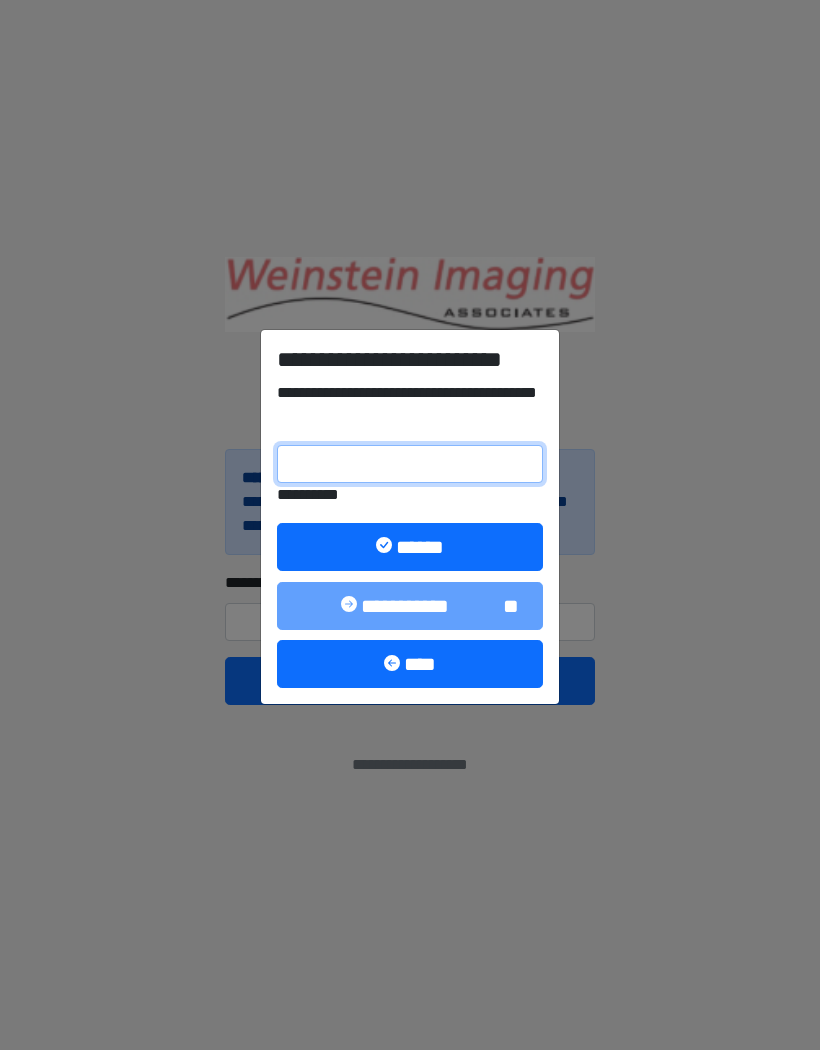 click on "**********" at bounding box center [410, 464] 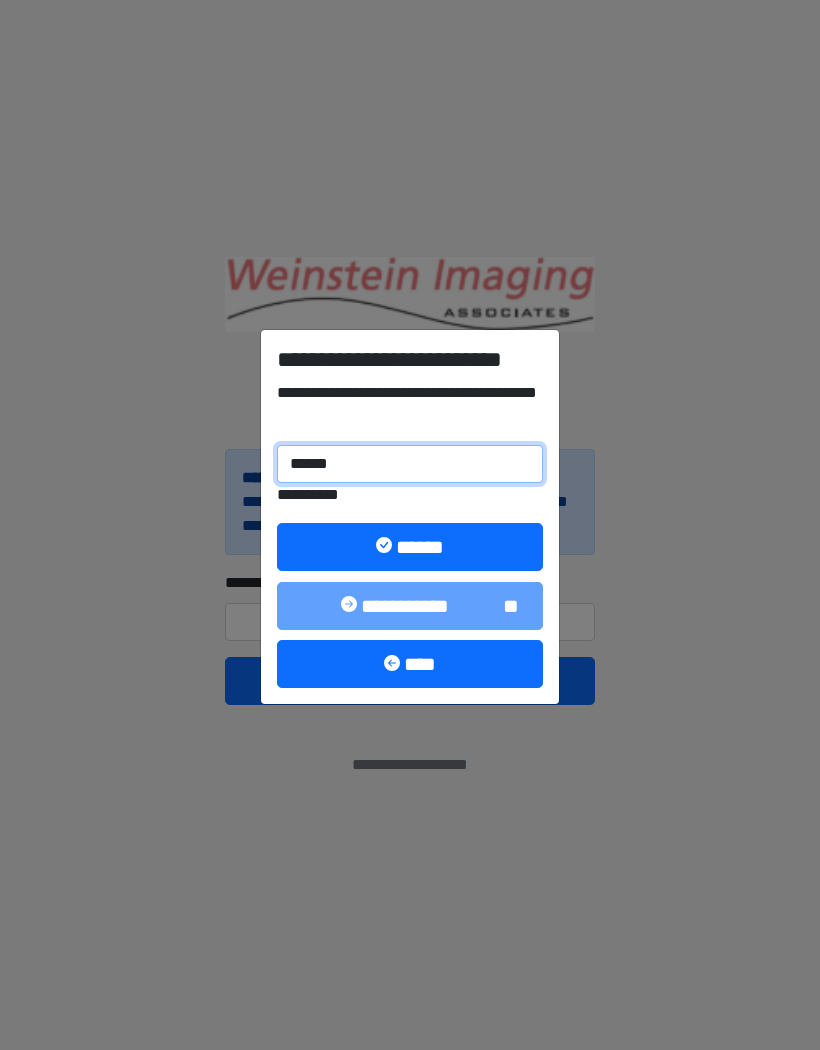 type on "******" 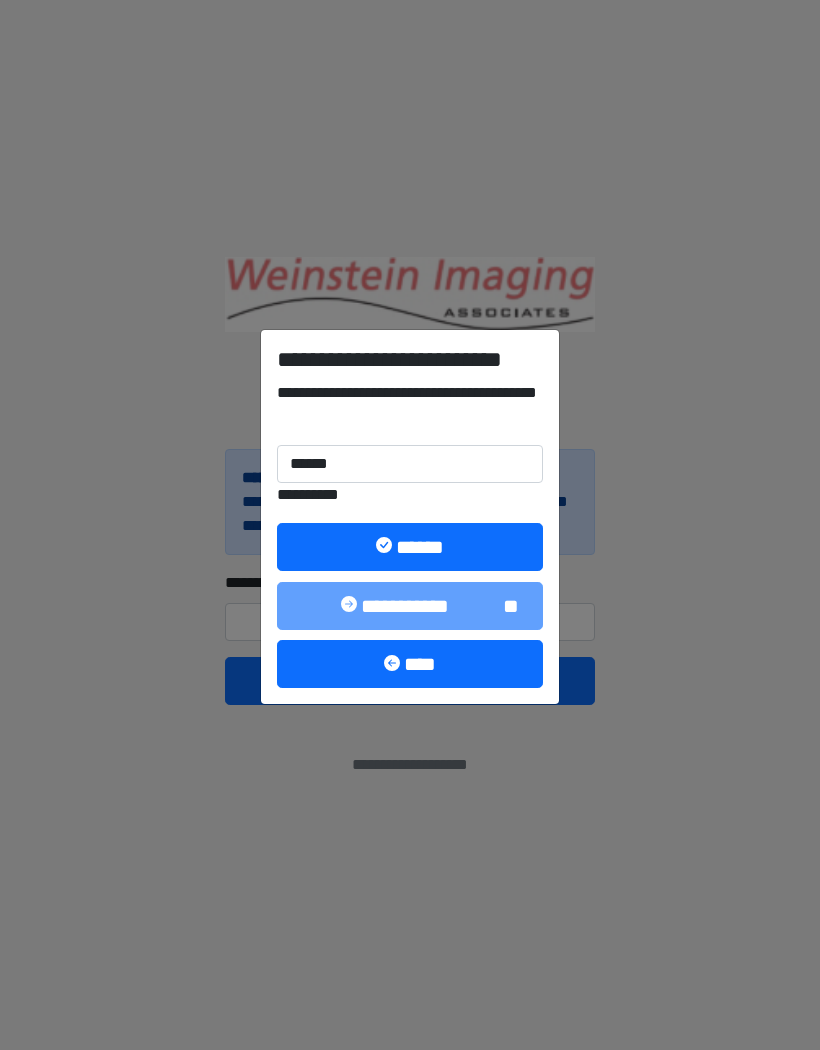 click on "**********" at bounding box center (410, 517) 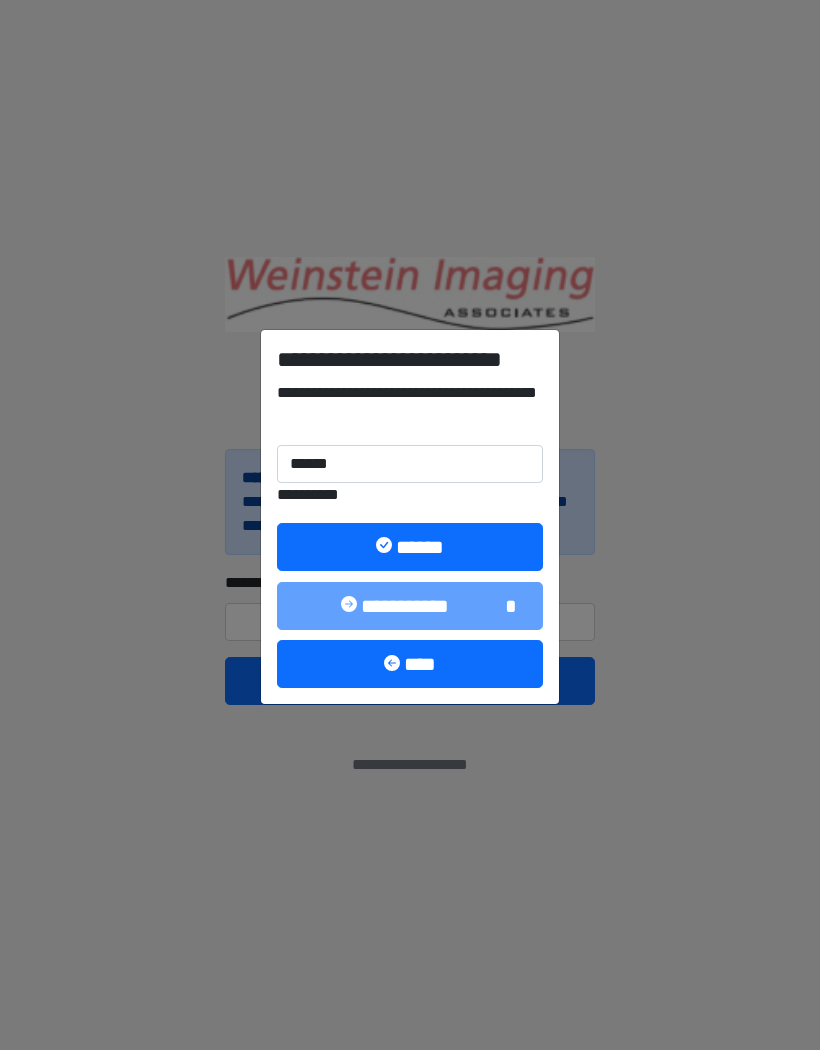 click on "**********" at bounding box center (410, 517) 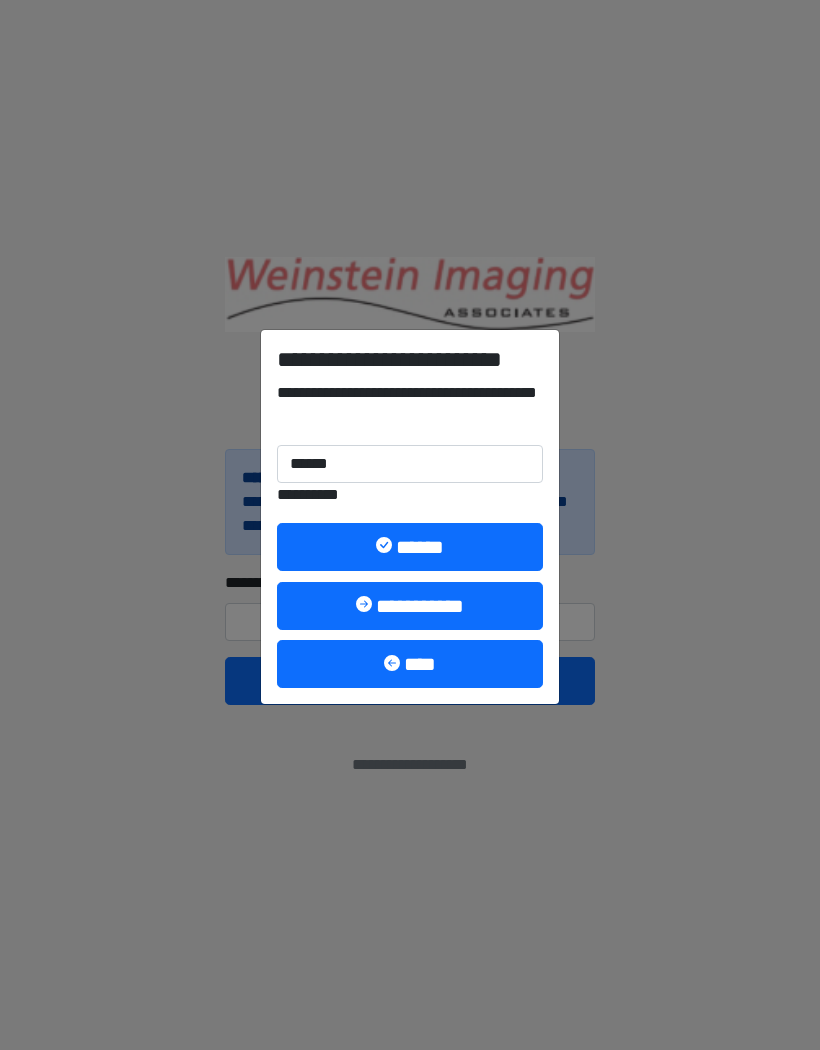 click on "******" at bounding box center (410, 547) 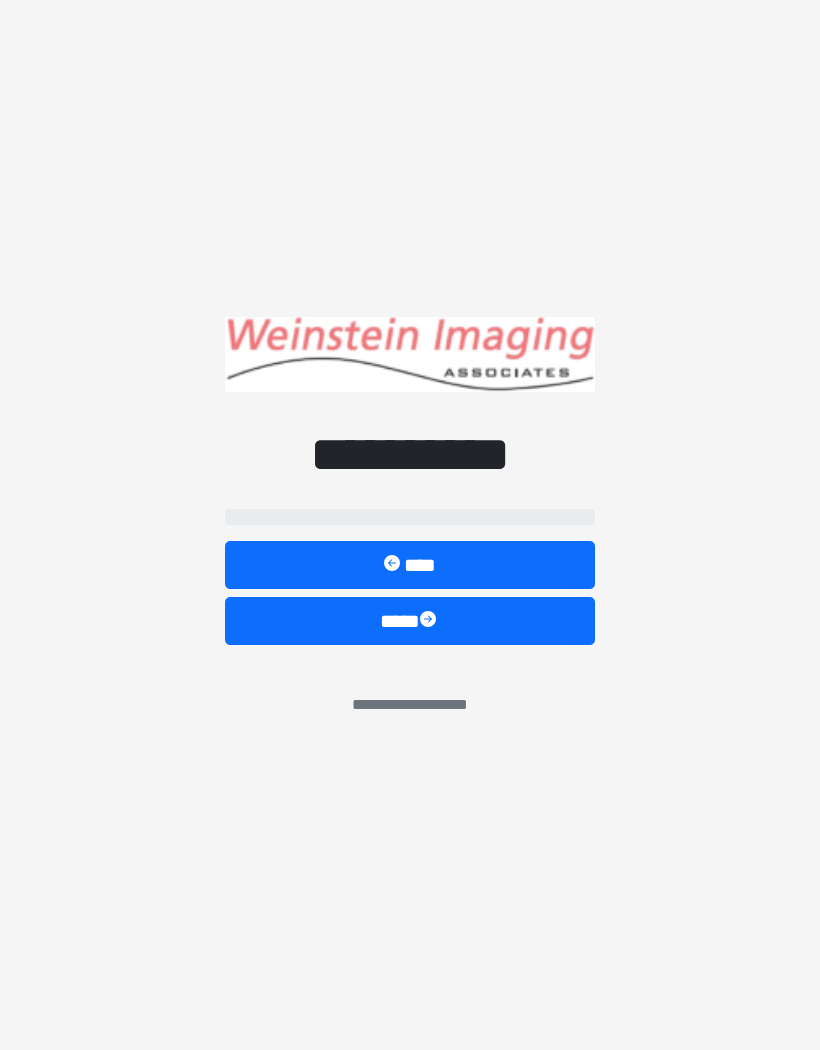 select on "*****" 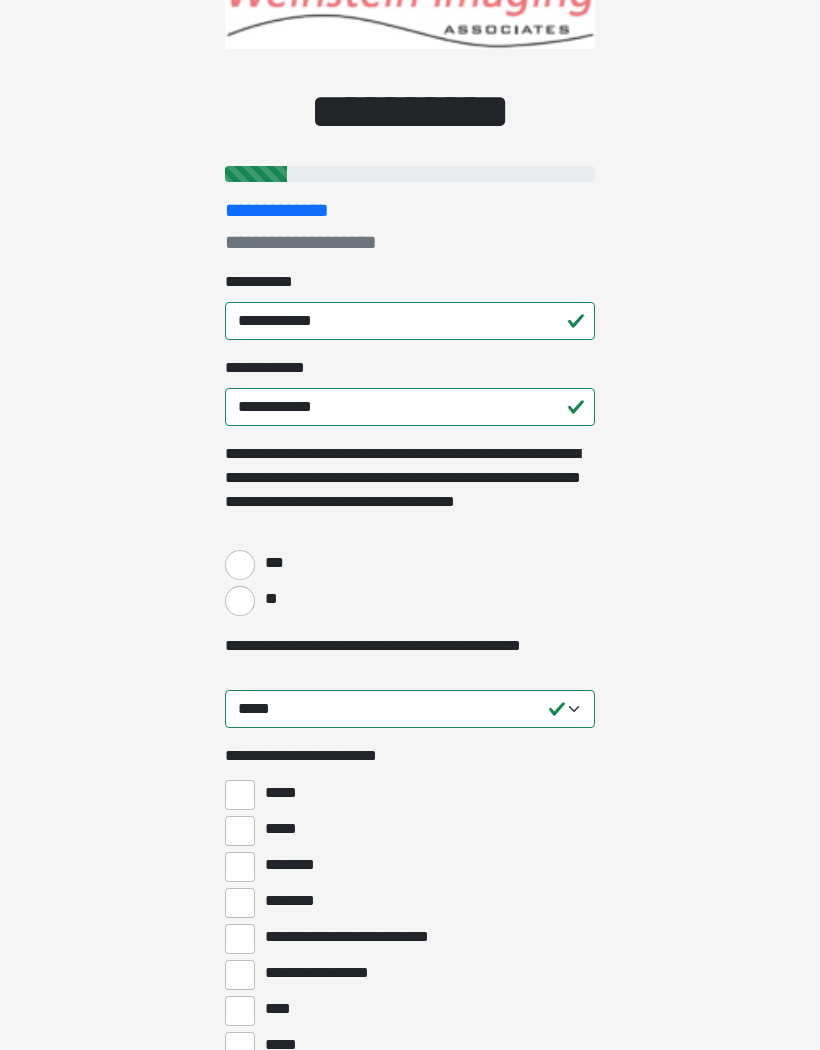 scroll, scrollTop: 82, scrollLeft: 0, axis: vertical 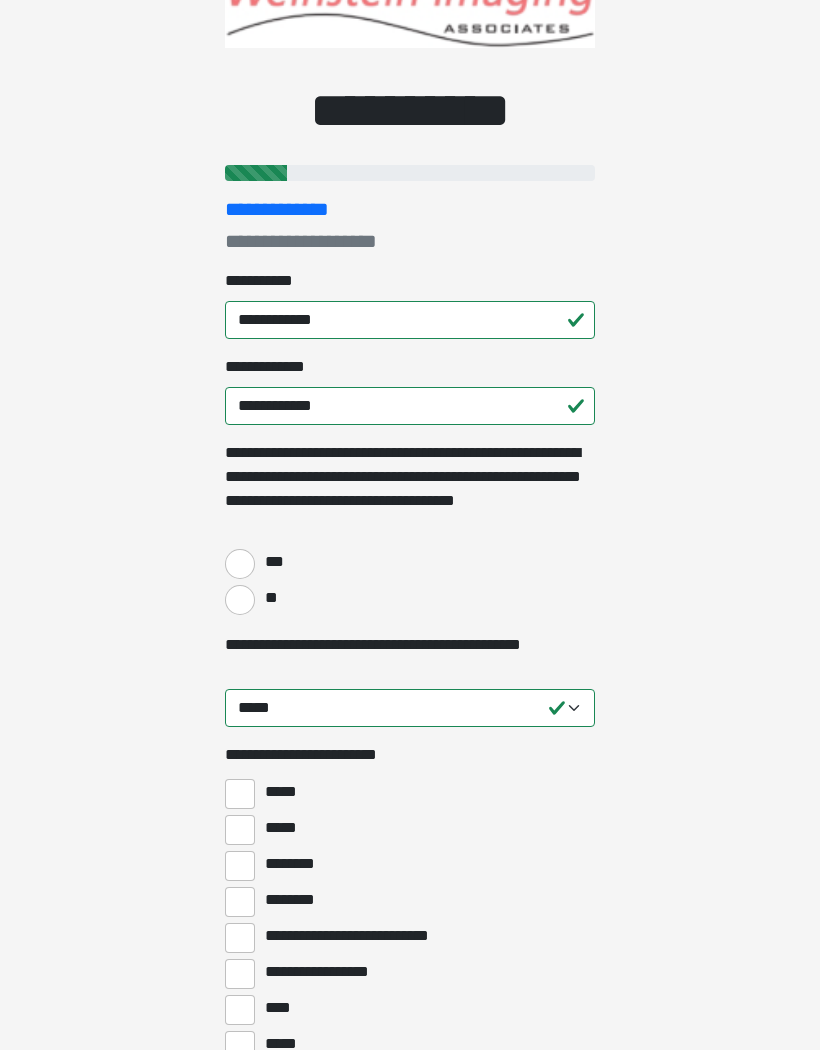 click on "***" at bounding box center (240, 564) 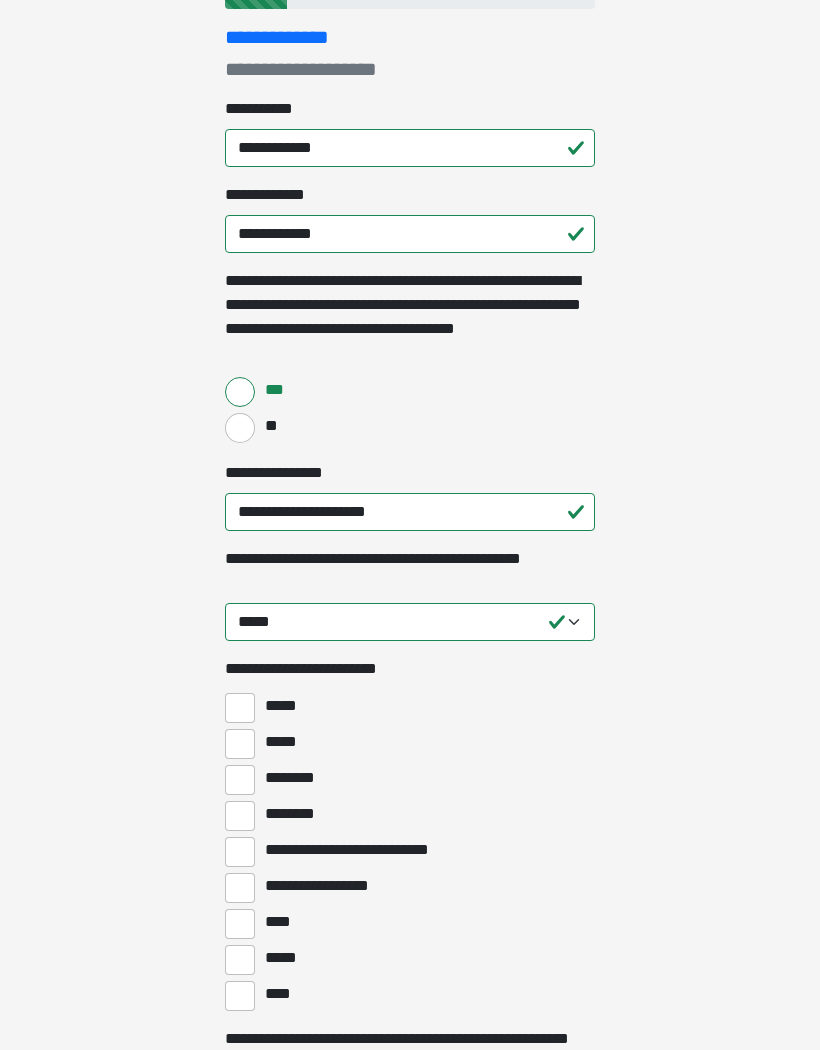 scroll, scrollTop: 259, scrollLeft: 0, axis: vertical 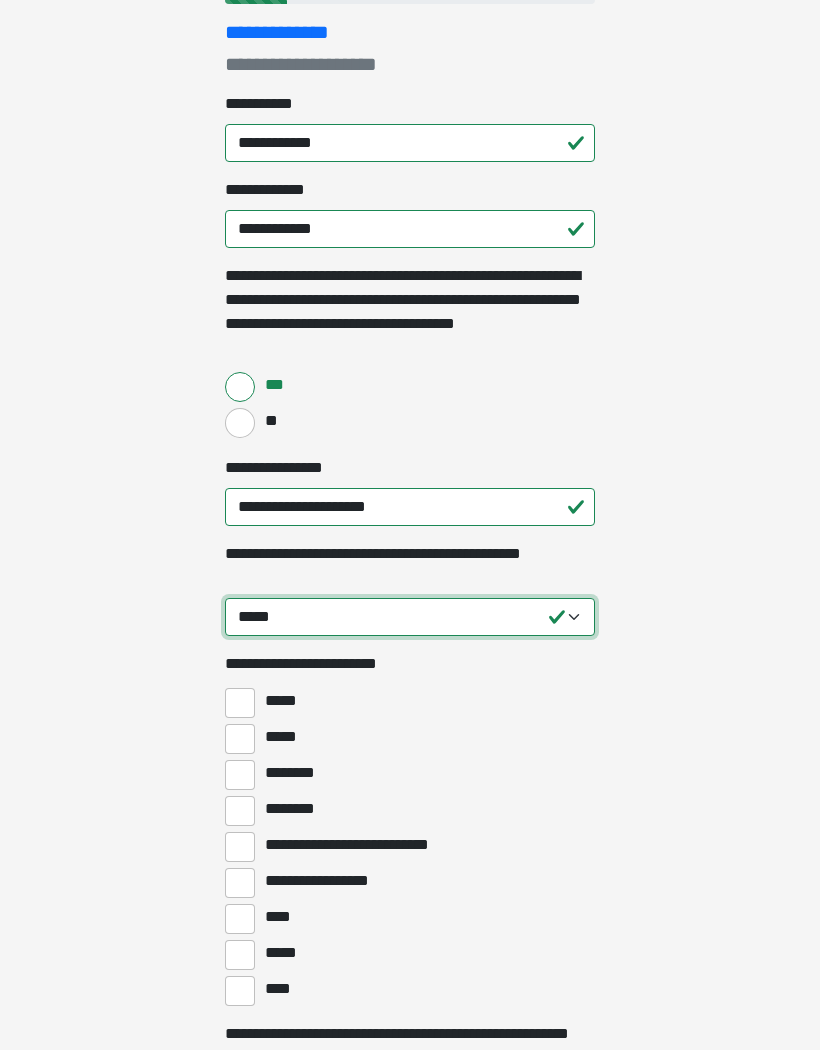 click on "**********" at bounding box center [410, 617] 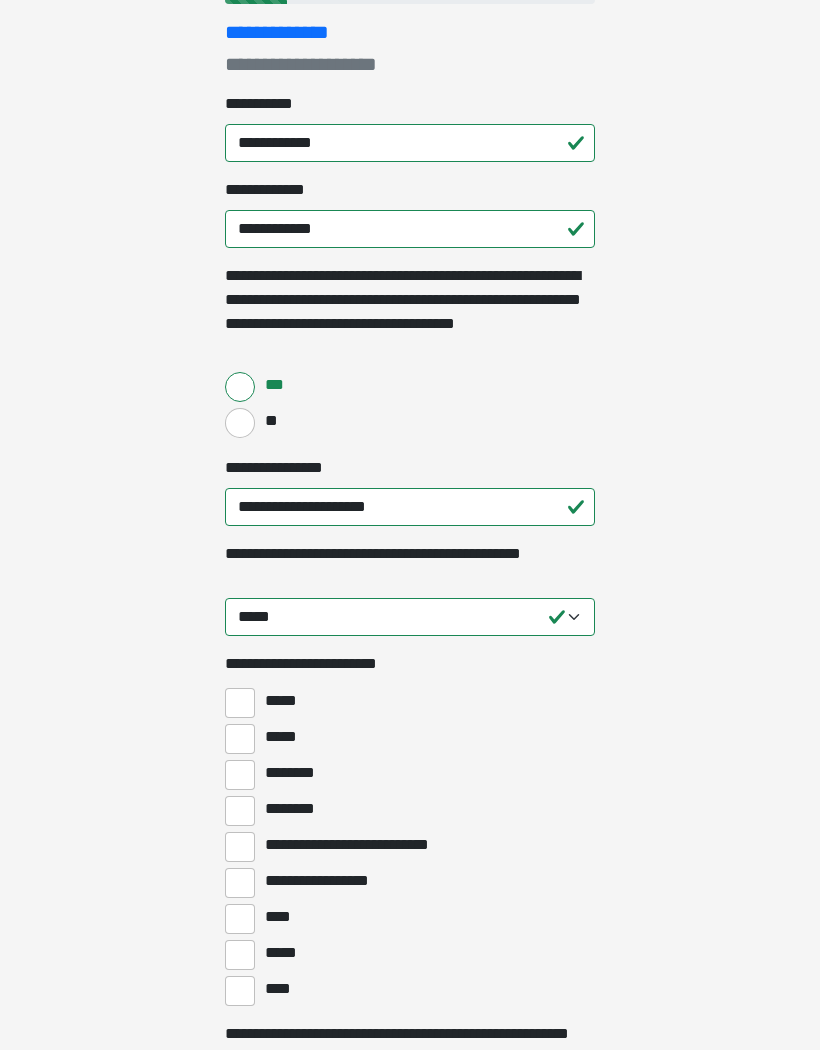 click on "****" at bounding box center [240, 919] 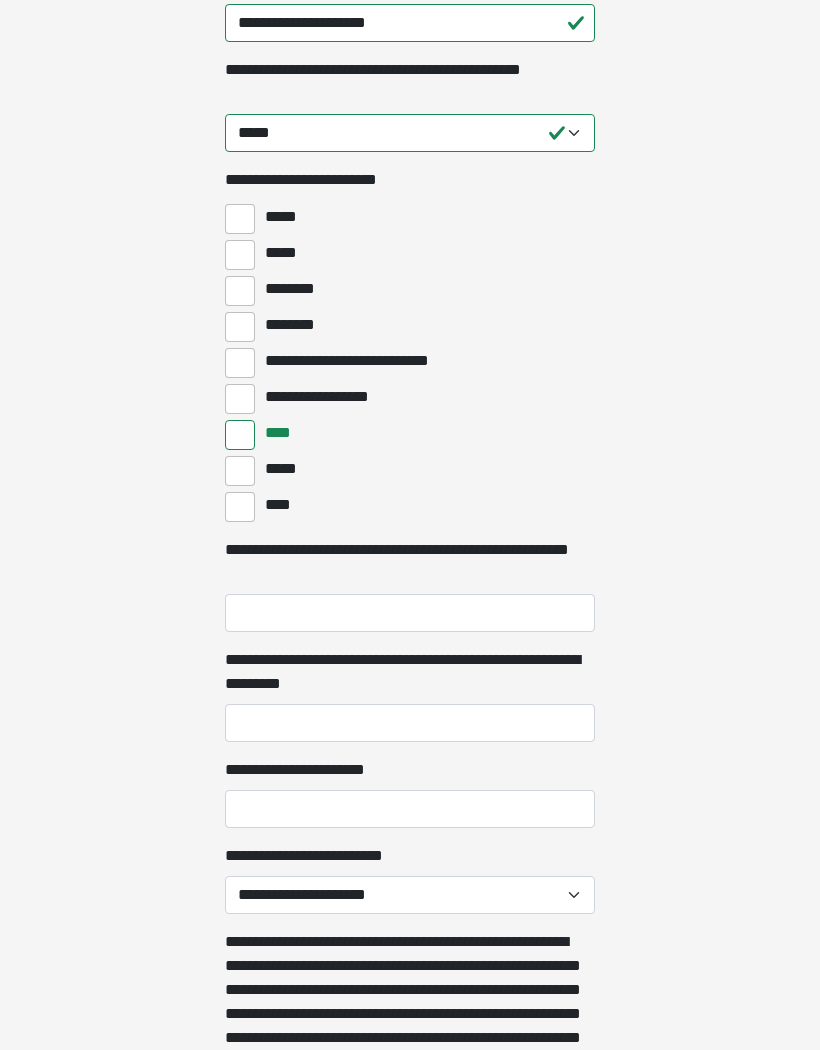 scroll, scrollTop: 751, scrollLeft: 0, axis: vertical 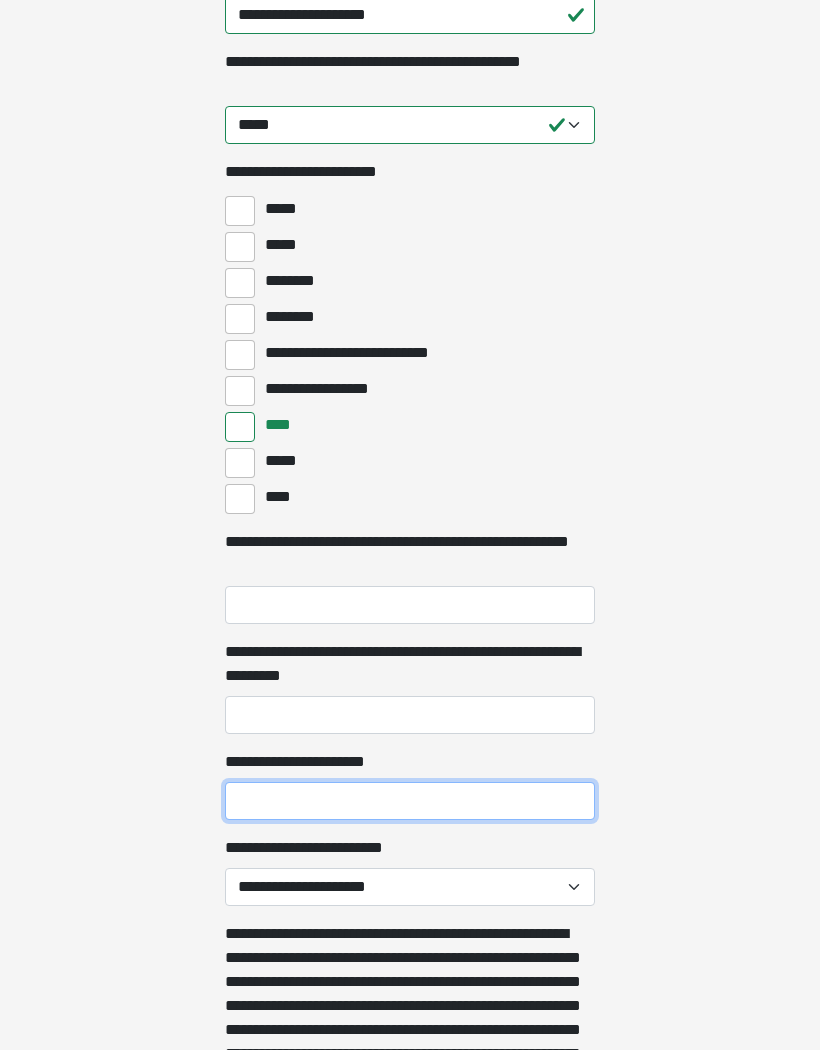 click on "**********" at bounding box center (410, 801) 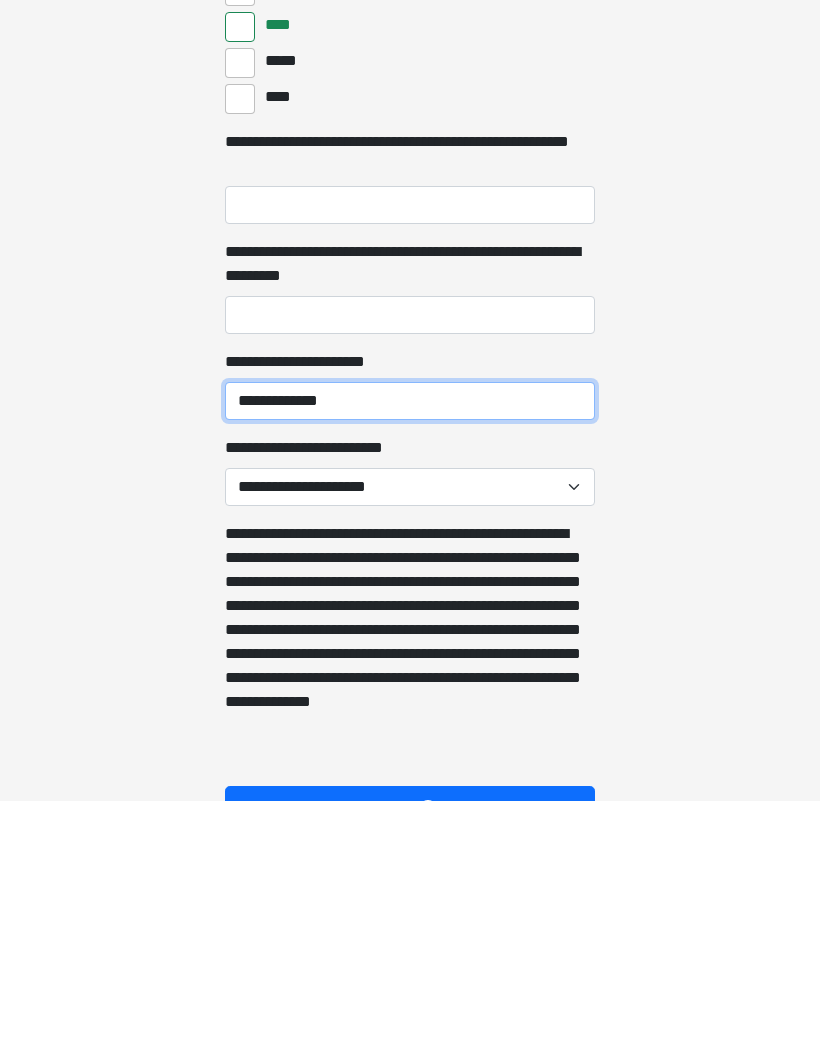 type on "**********" 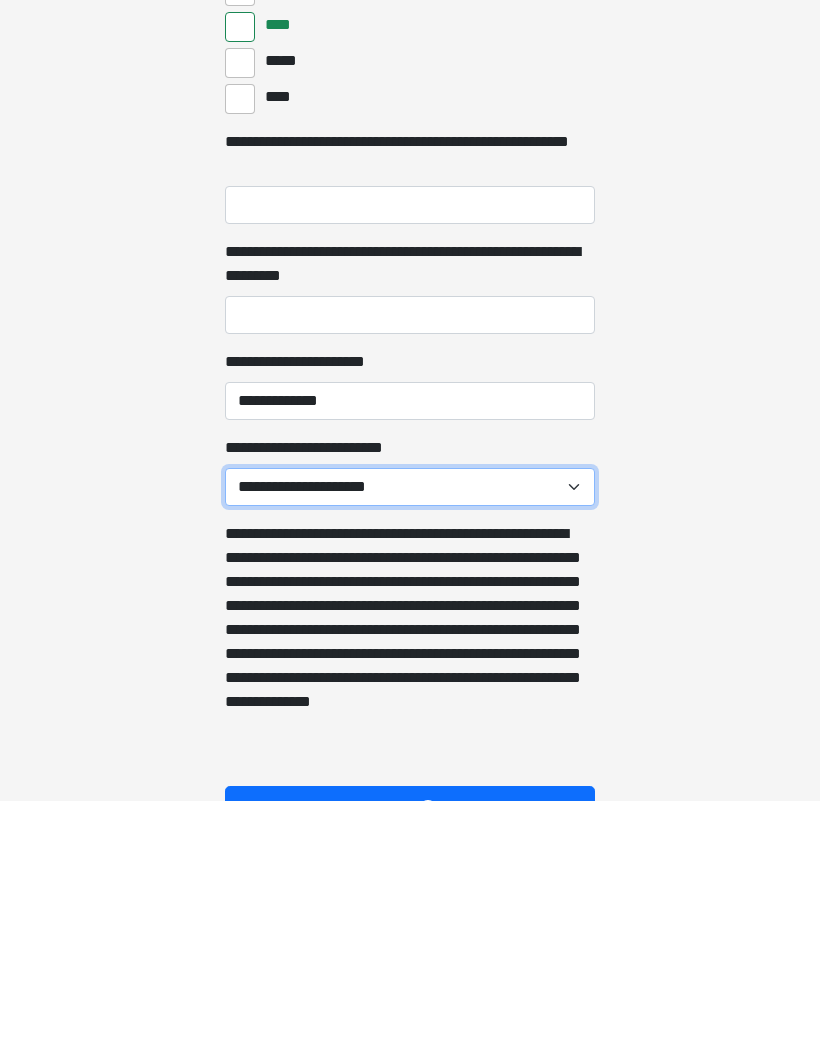 click on "**********" at bounding box center (410, 737) 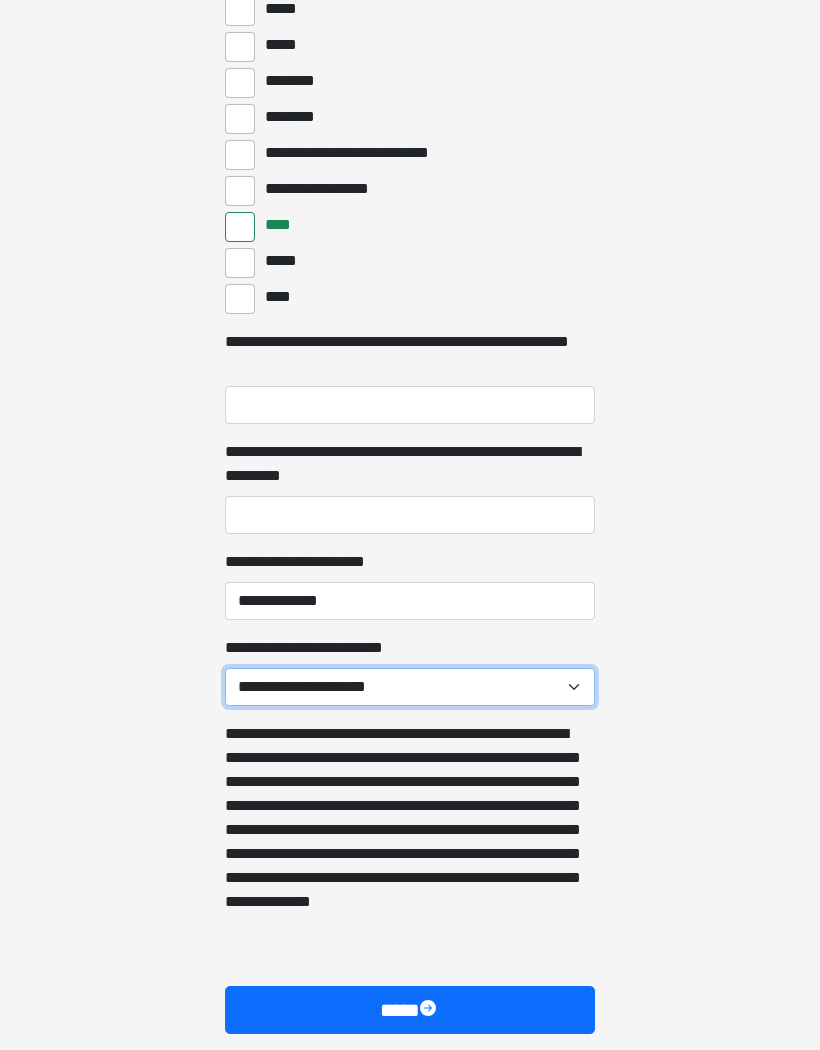 click on "**********" at bounding box center [410, 687] 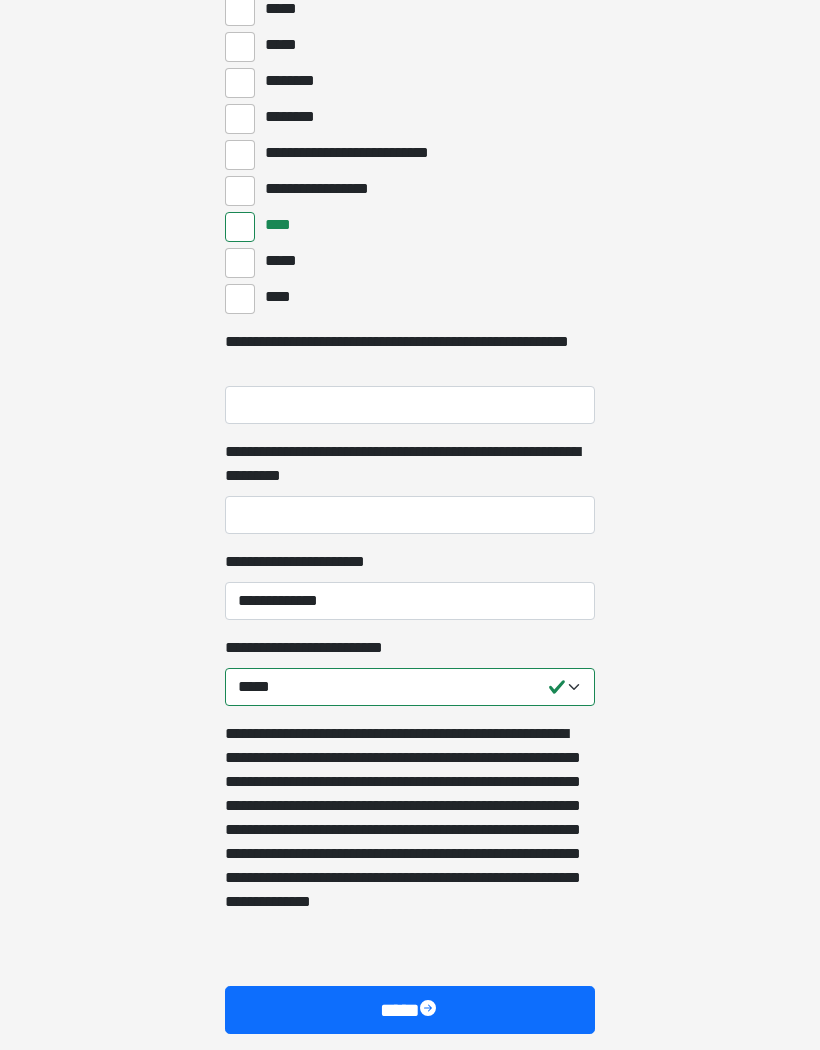 click on "****" at bounding box center (410, 1010) 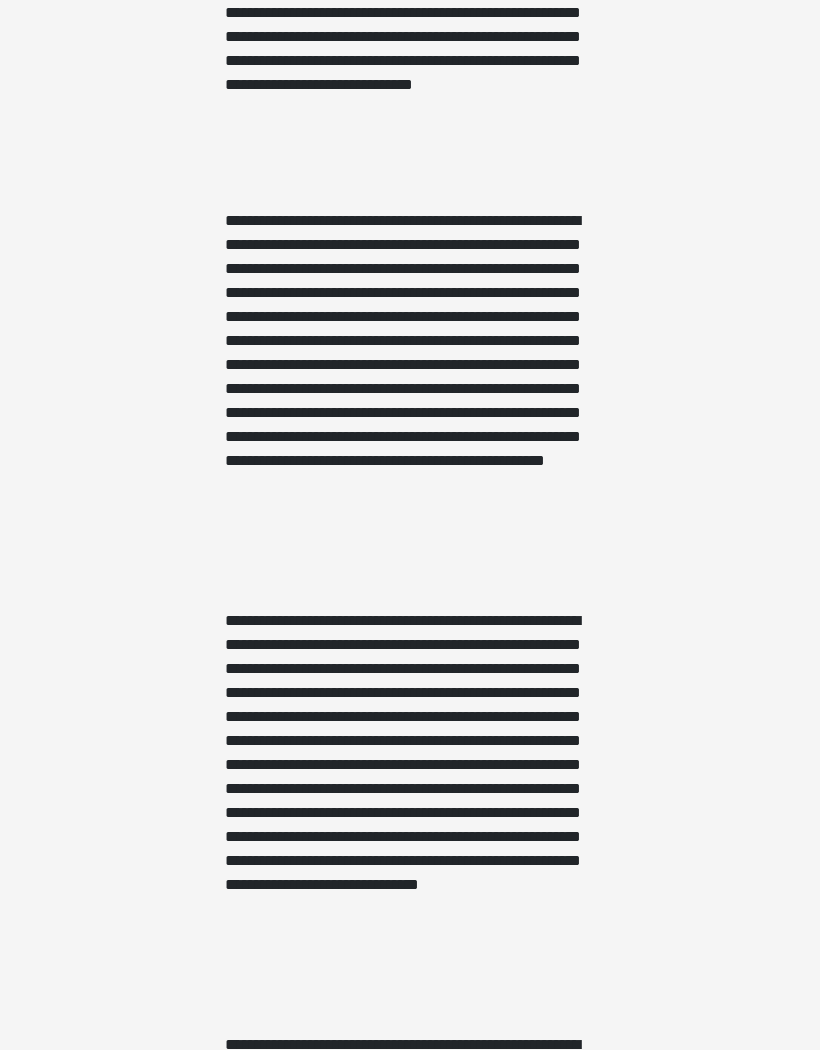 scroll, scrollTop: 616, scrollLeft: 0, axis: vertical 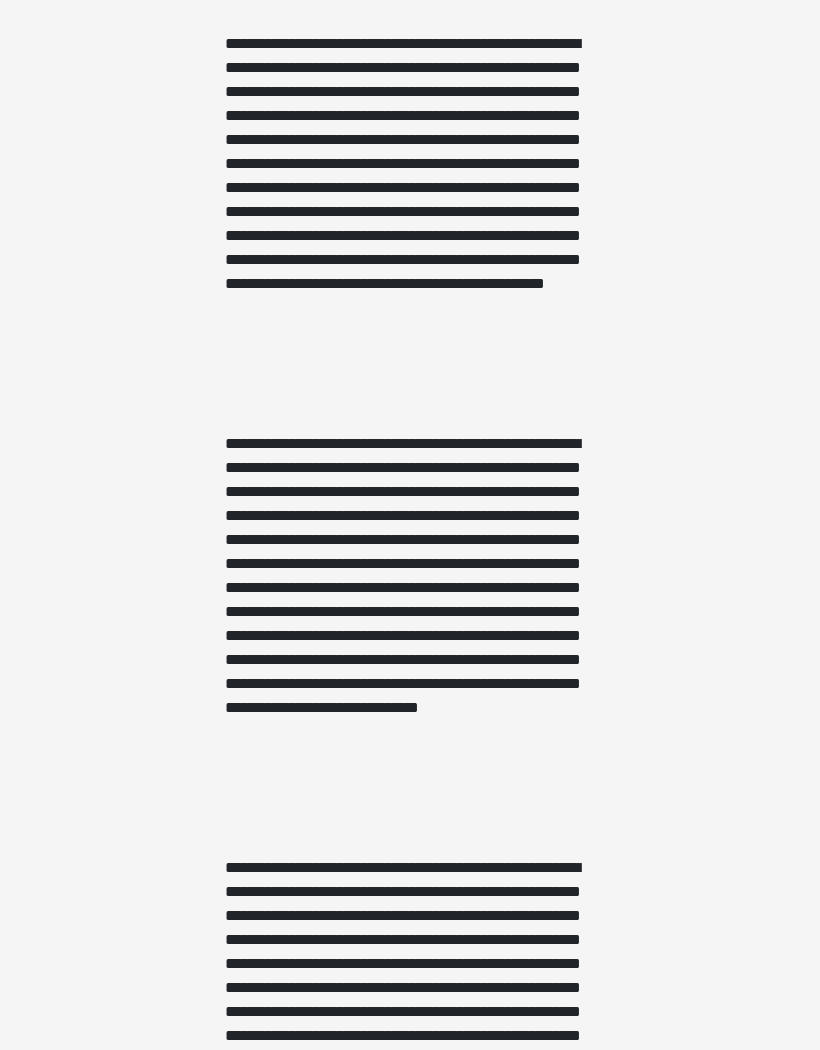 click on "**********" at bounding box center (410, -265) 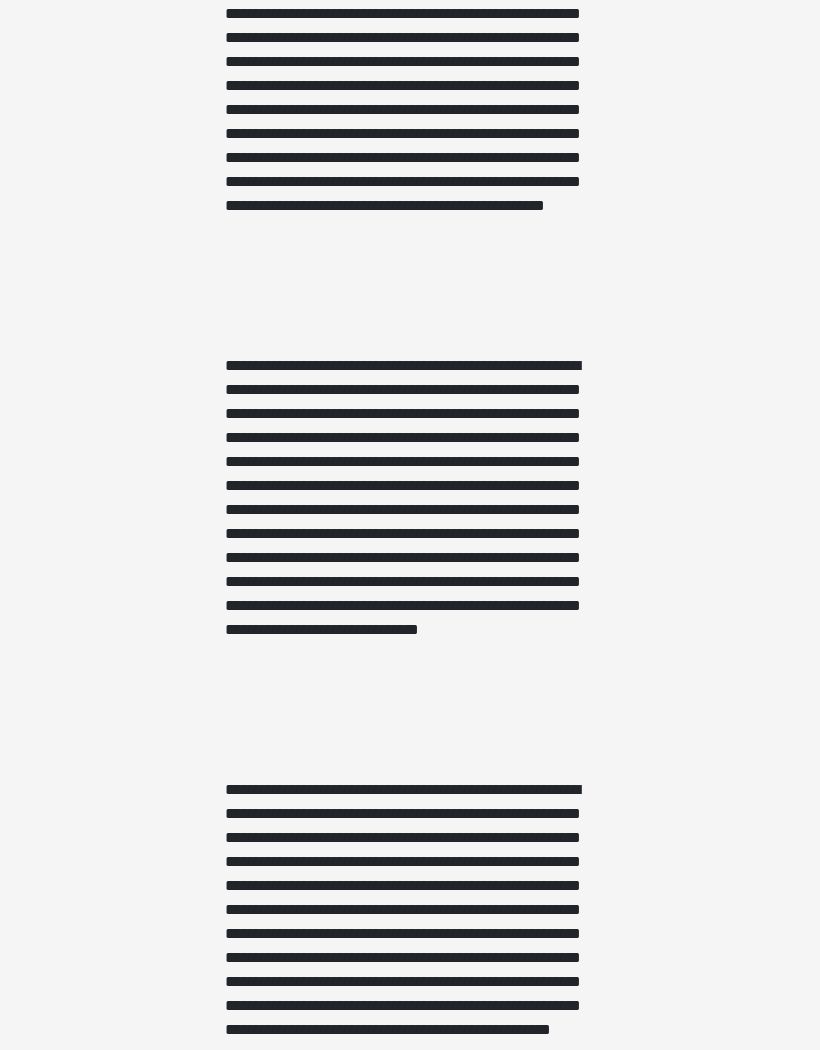 scroll, scrollTop: 870, scrollLeft: 0, axis: vertical 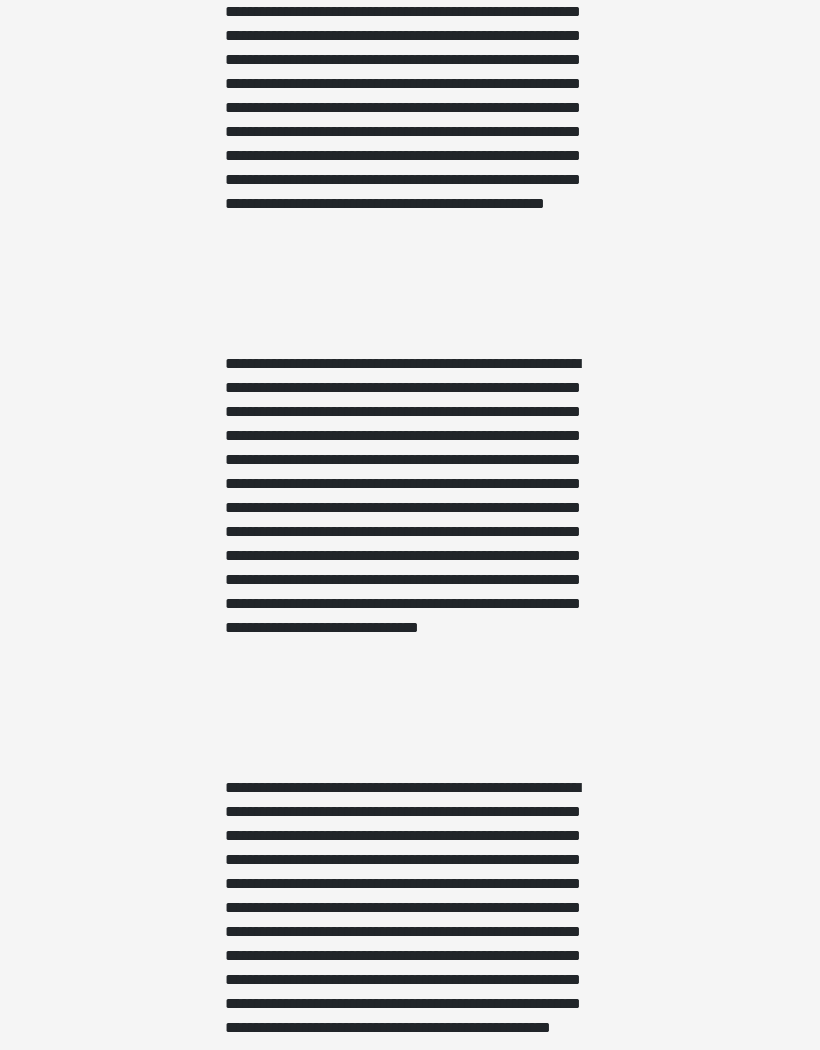 click on "**********" at bounding box center (410, -346) 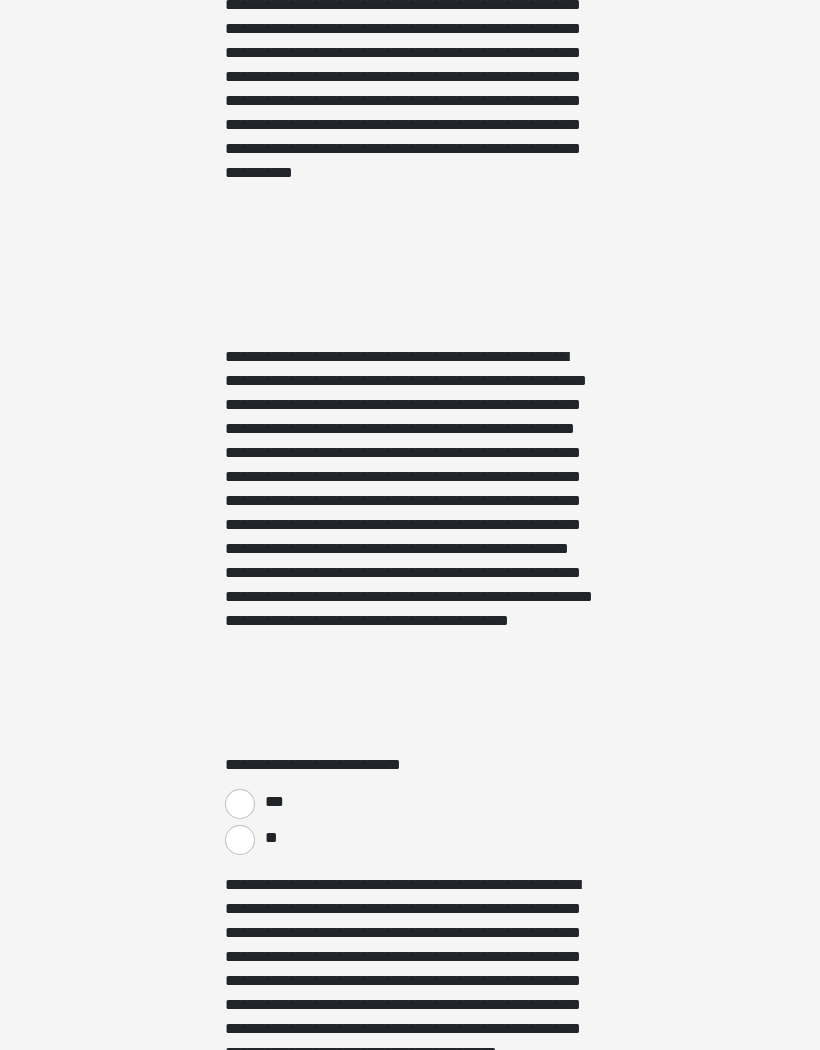 scroll, scrollTop: 2894, scrollLeft: 0, axis: vertical 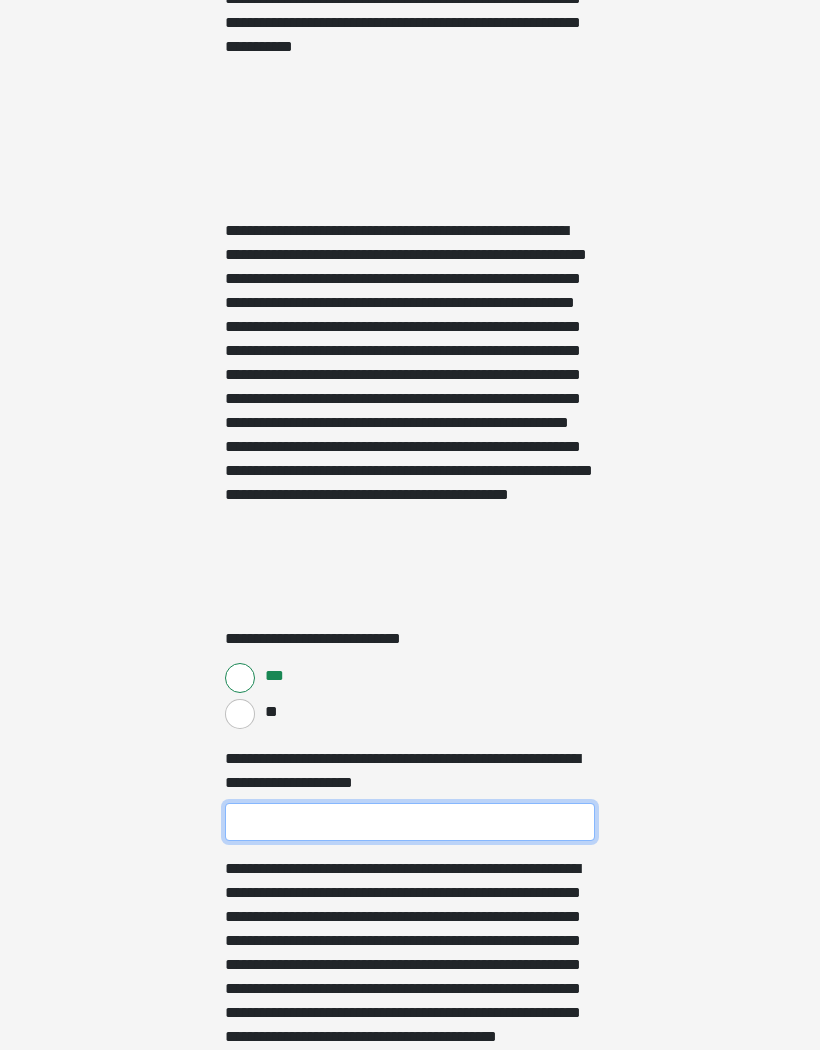 click on "**********" at bounding box center [410, 823] 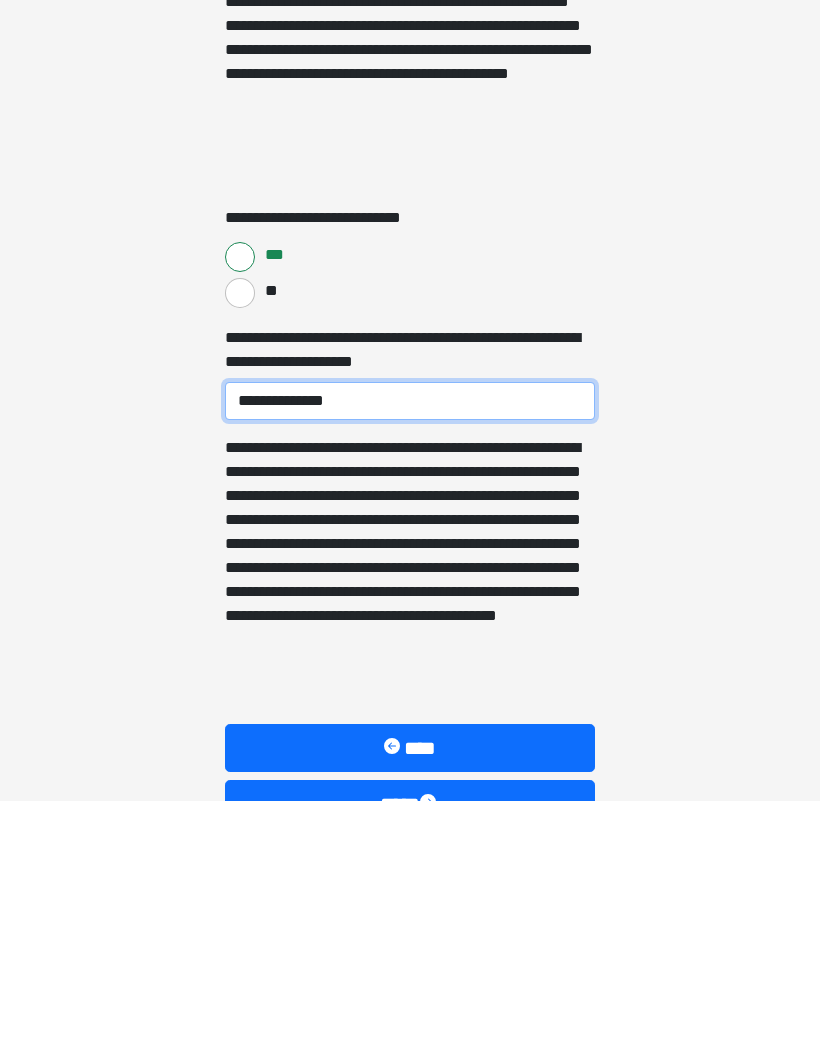 type on "**********" 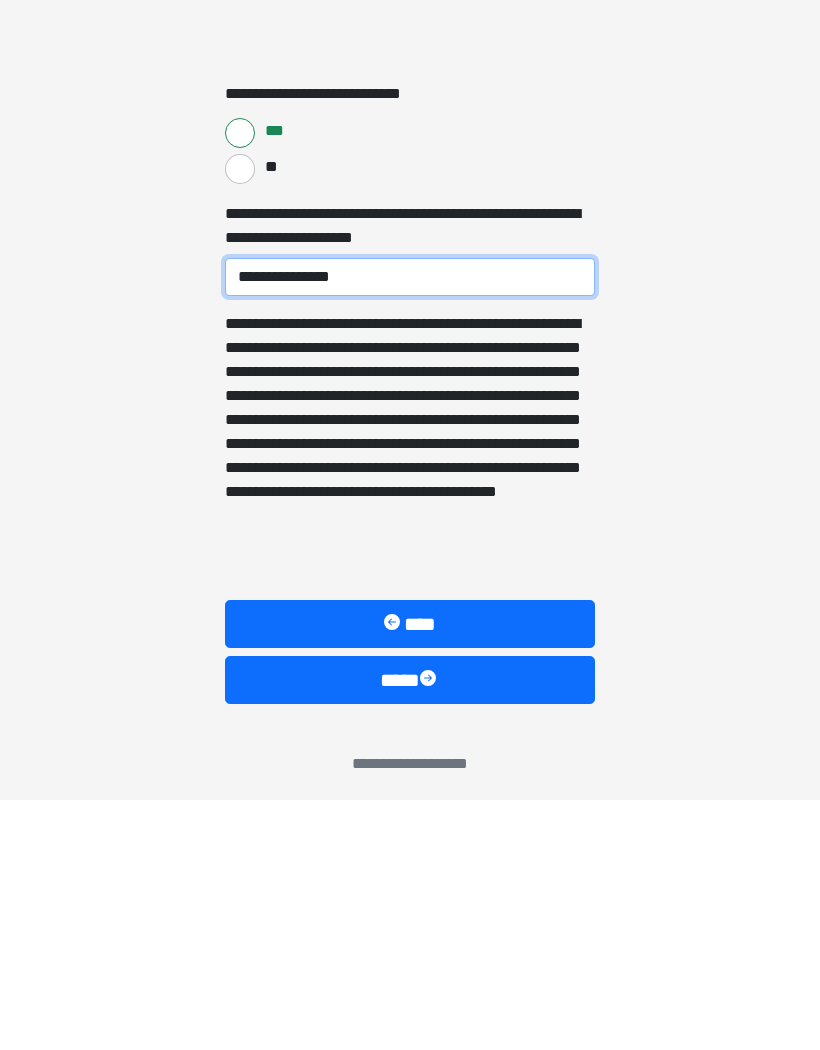 scroll, scrollTop: 3322, scrollLeft: 0, axis: vertical 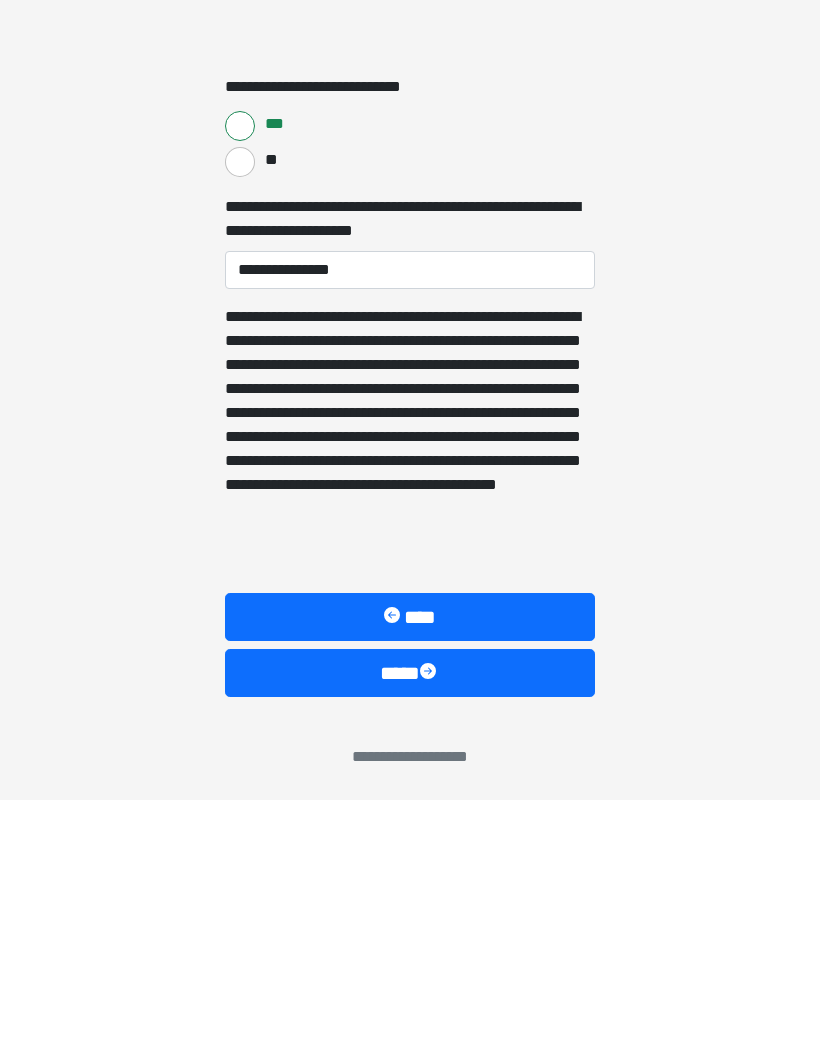 click at bounding box center [430, 923] 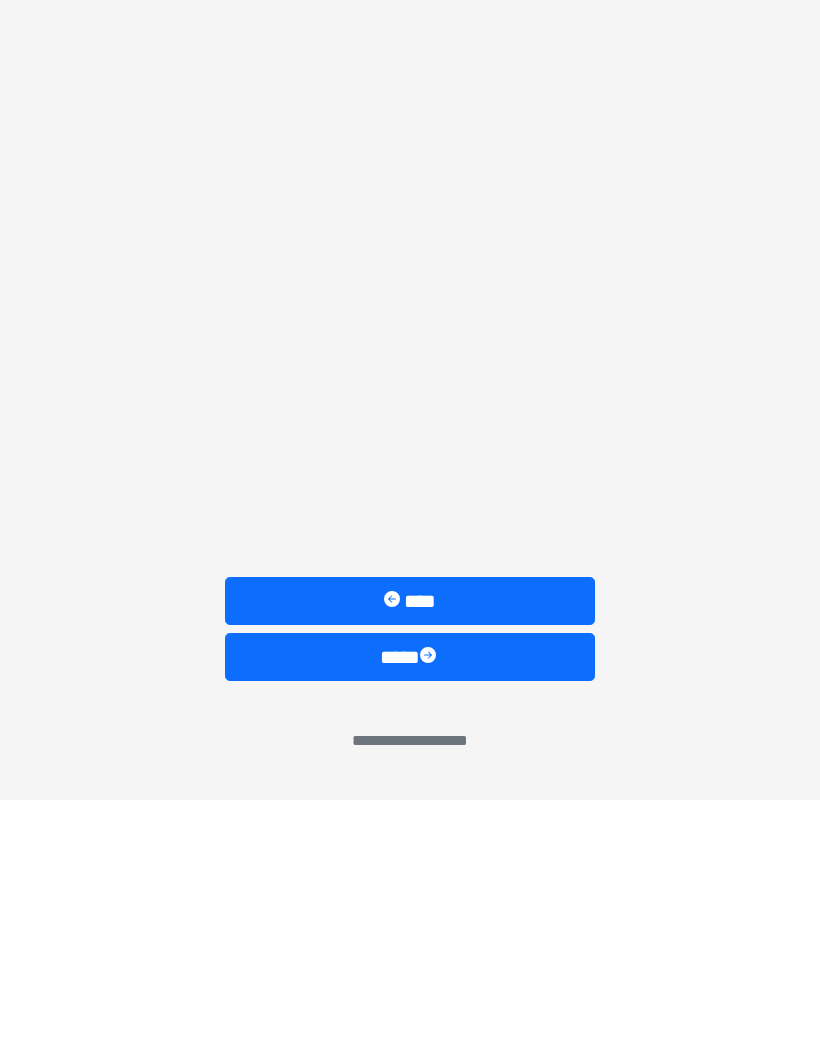 scroll, scrollTop: 1333, scrollLeft: 0, axis: vertical 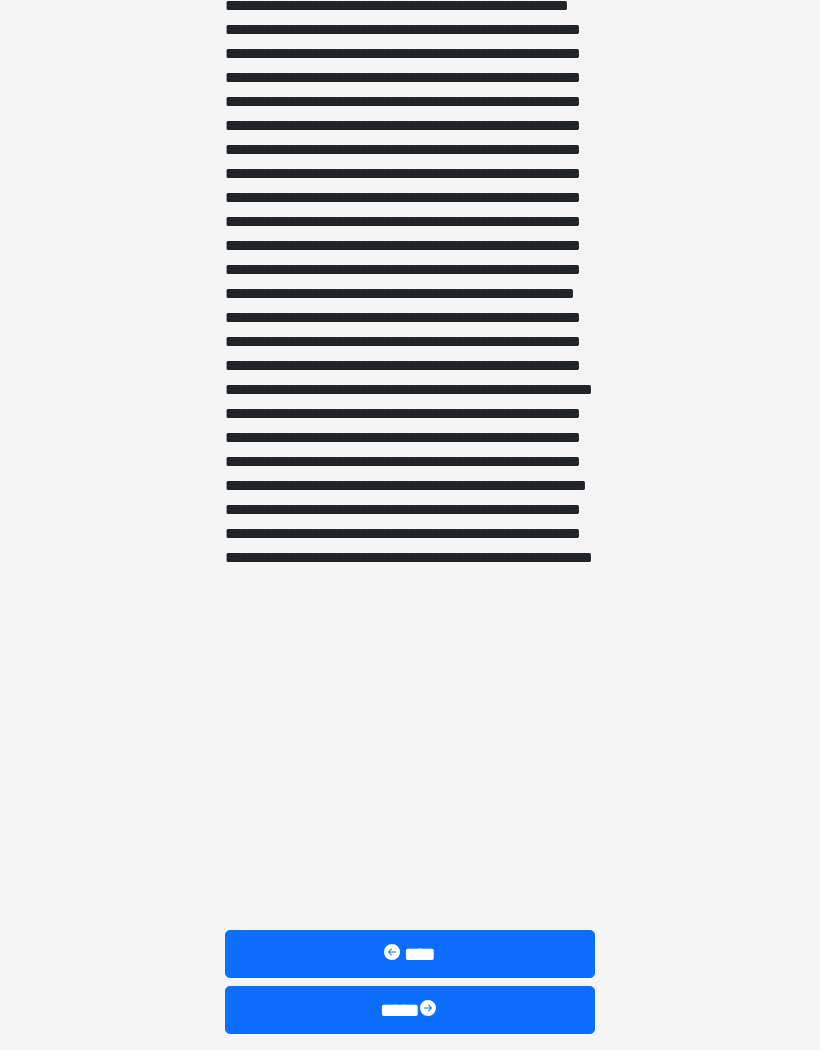 click at bounding box center (430, 1010) 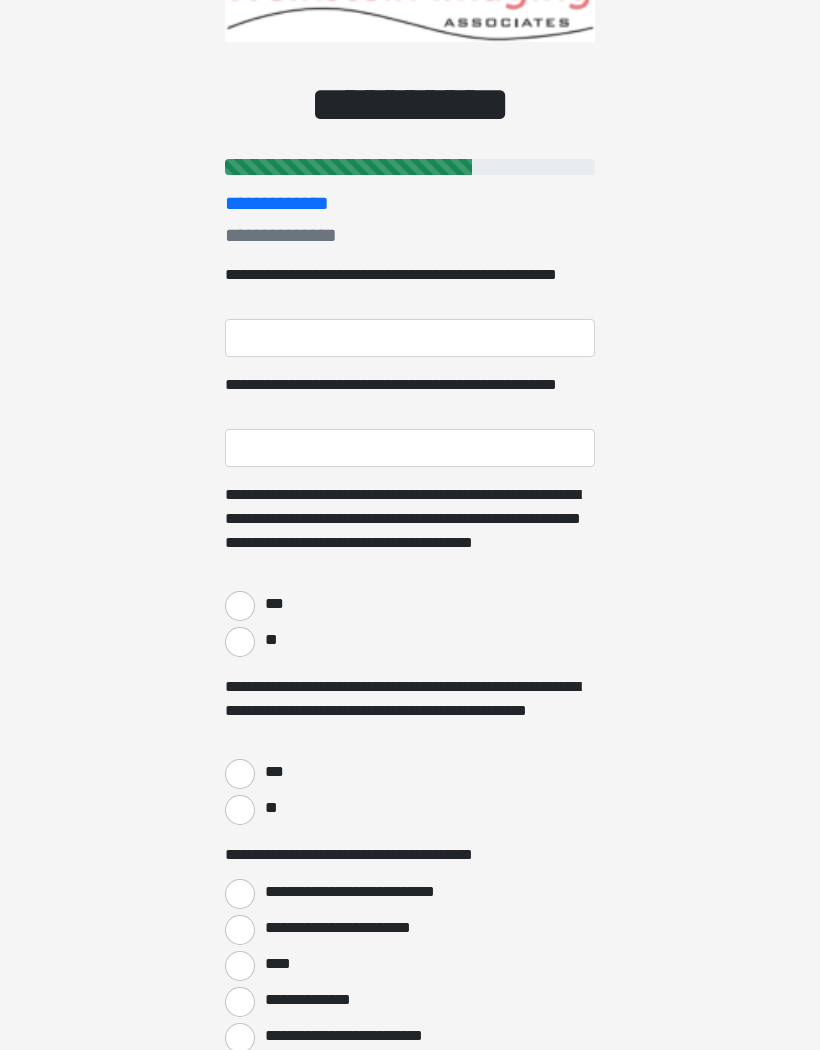 scroll, scrollTop: 0, scrollLeft: 0, axis: both 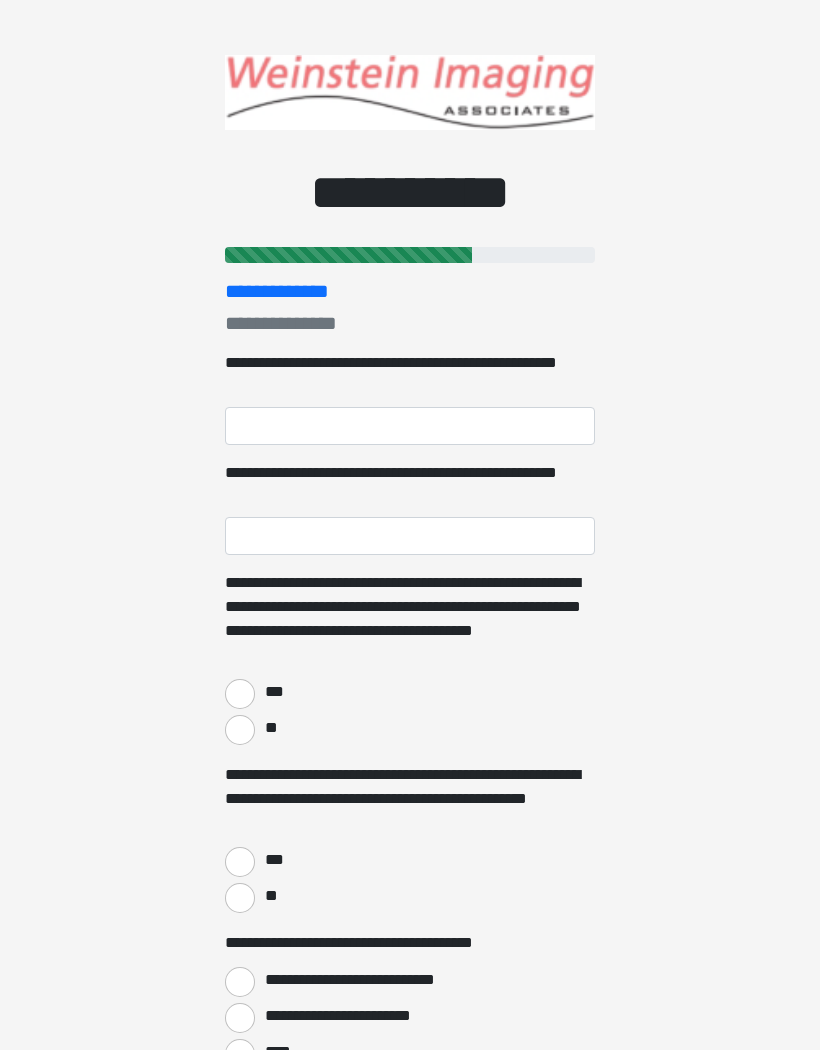 click on "*" at bounding box center [557, 362] 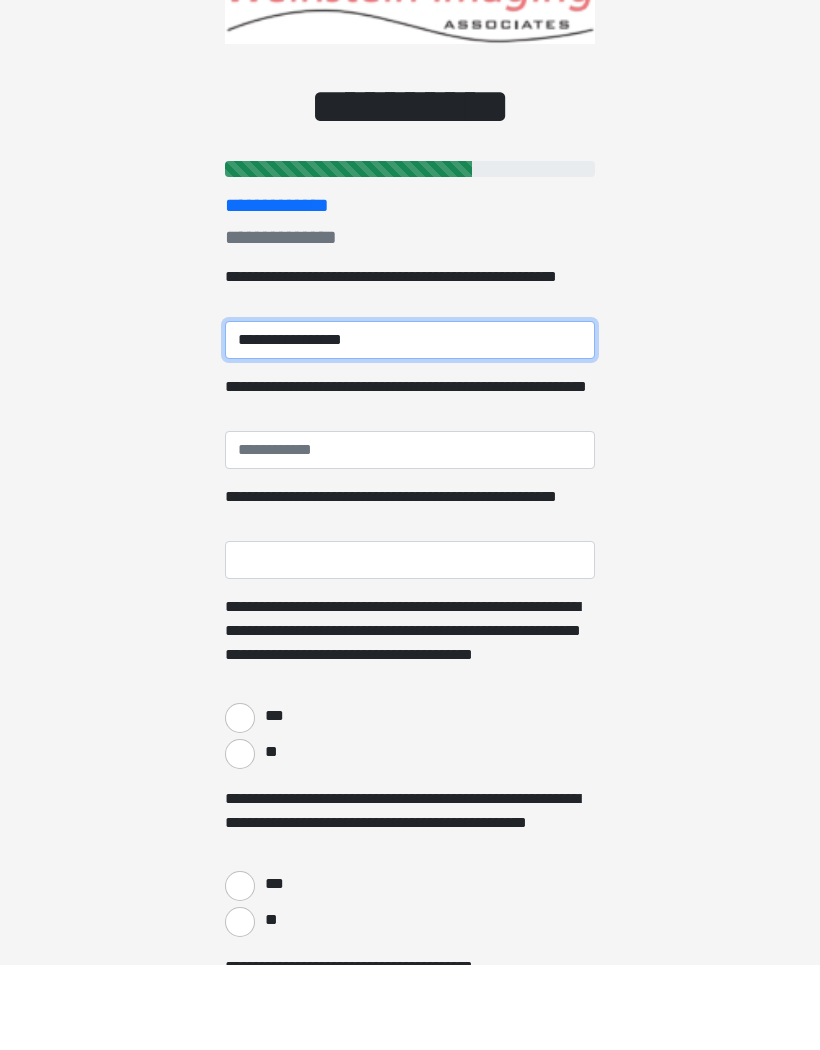 type on "**********" 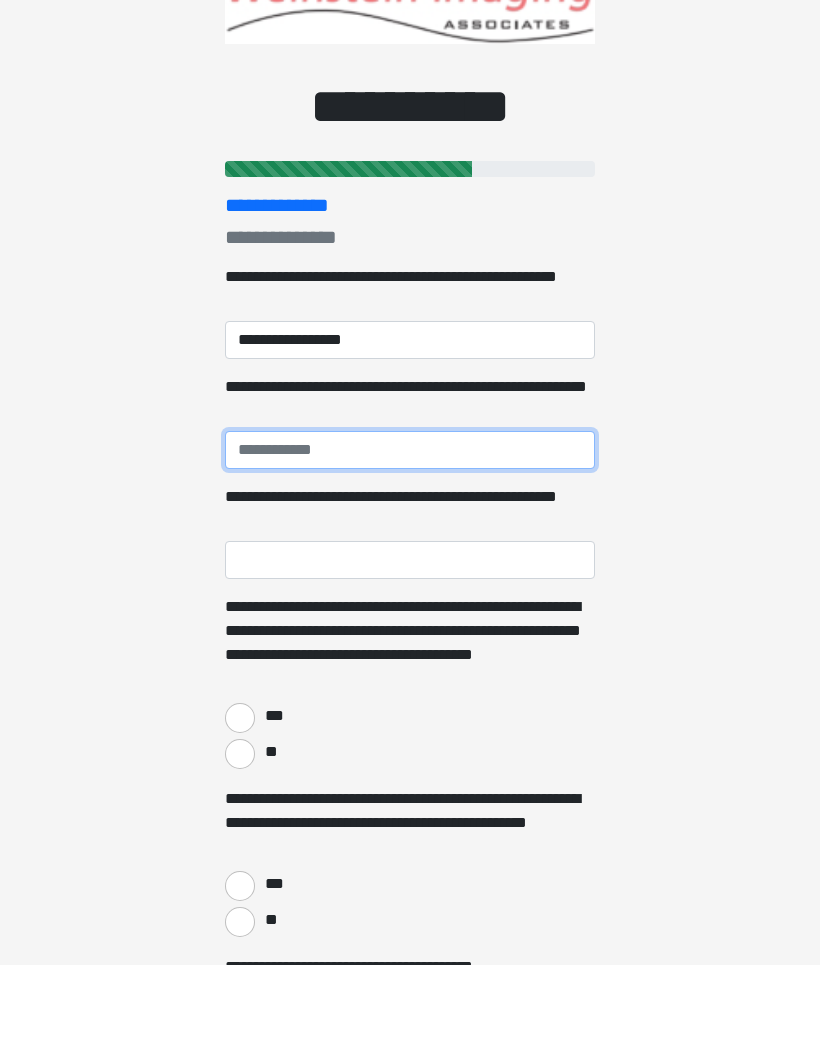click on "**********" at bounding box center (410, 536) 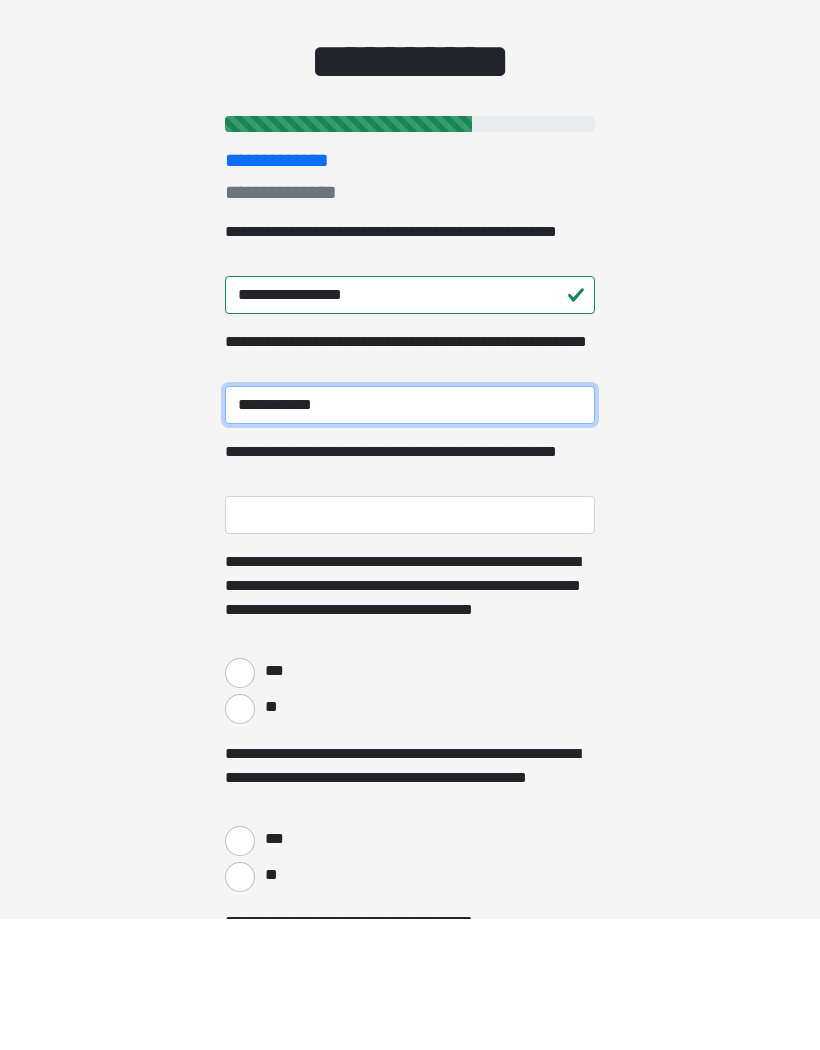 type on "**********" 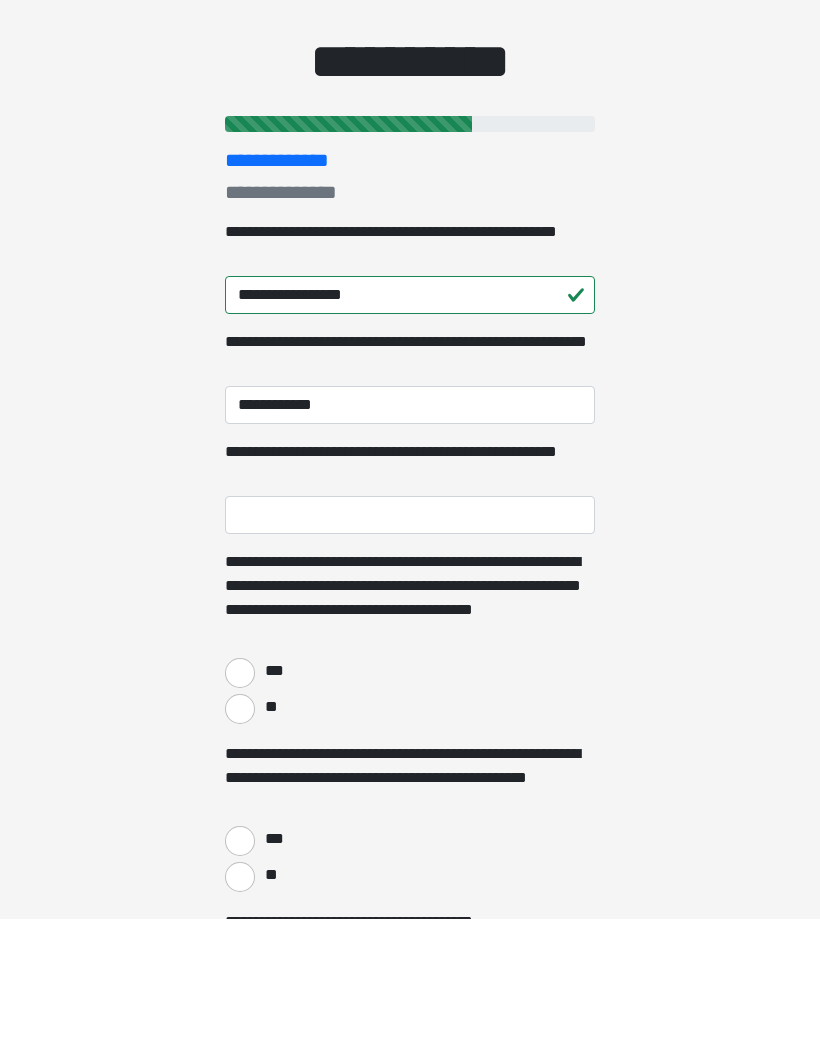 click on "**" at bounding box center [240, 840] 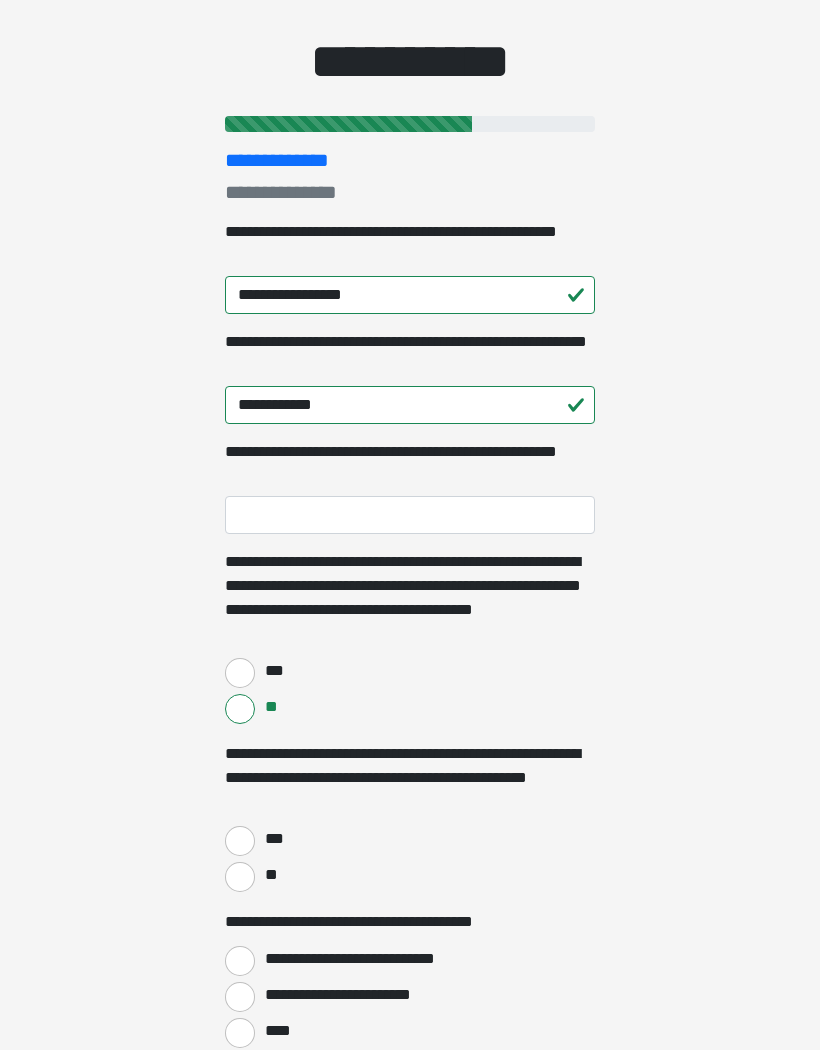 click on "***" at bounding box center (240, 841) 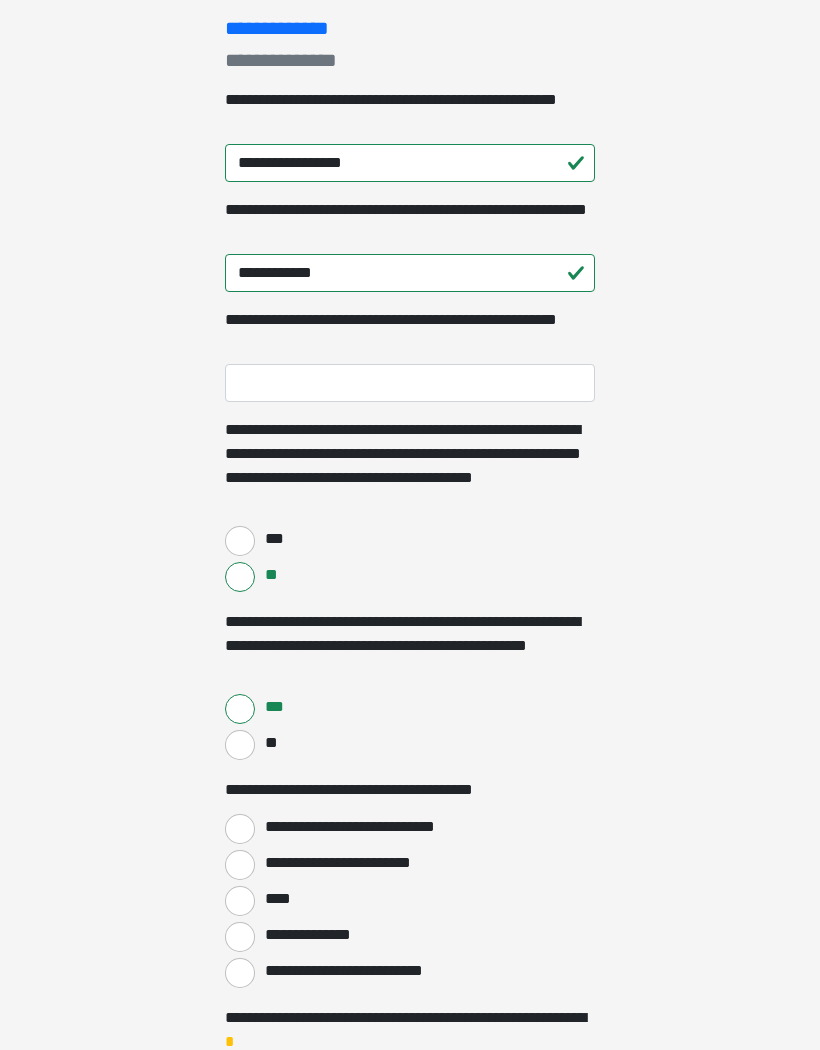 scroll, scrollTop: 265, scrollLeft: 0, axis: vertical 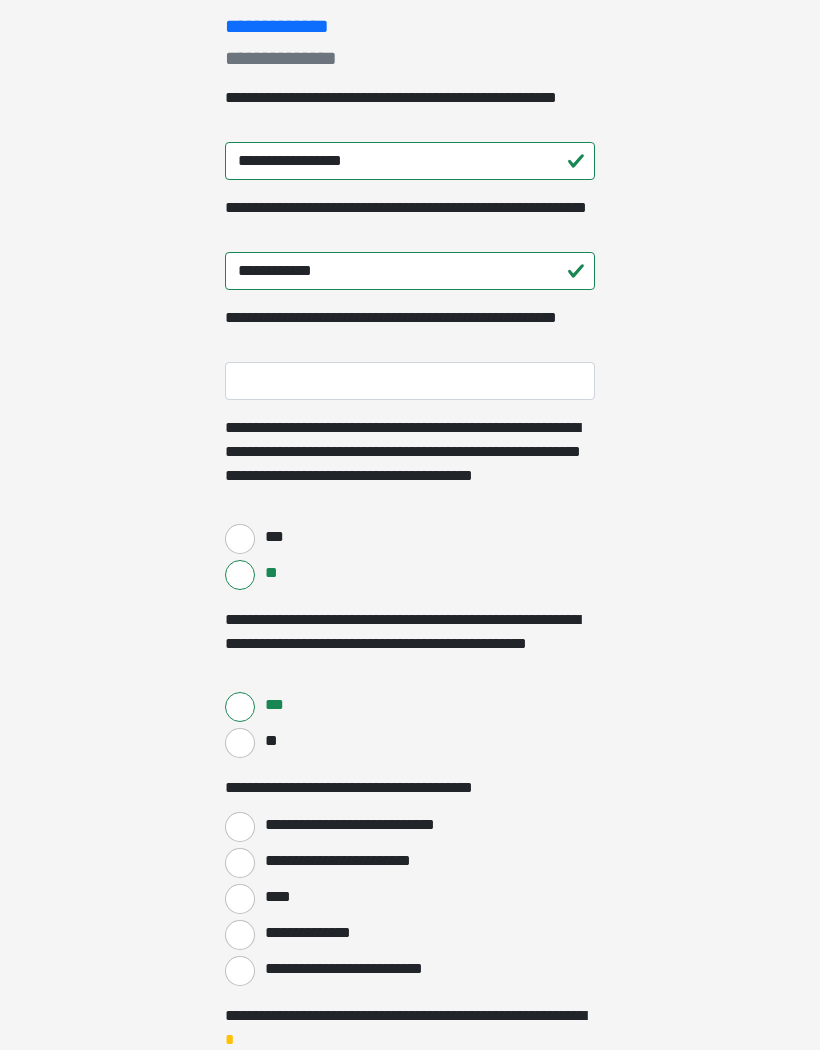 click on "**********" at bounding box center (240, 827) 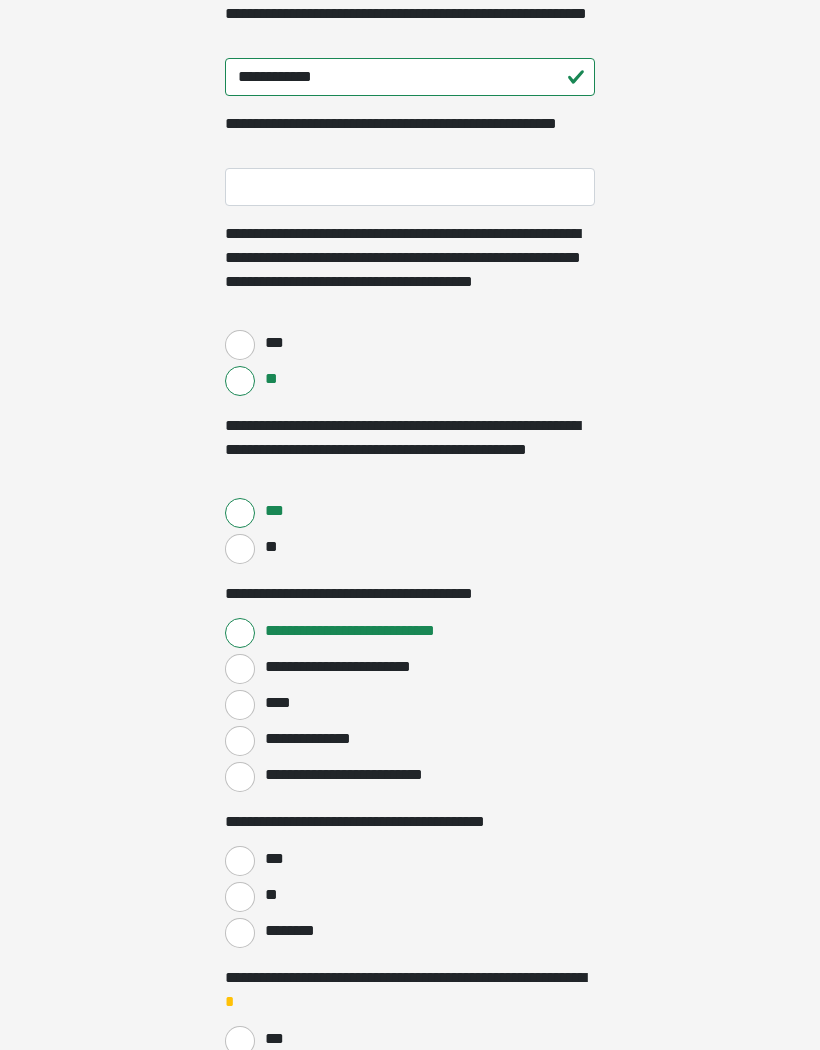 scroll, scrollTop: 463, scrollLeft: 0, axis: vertical 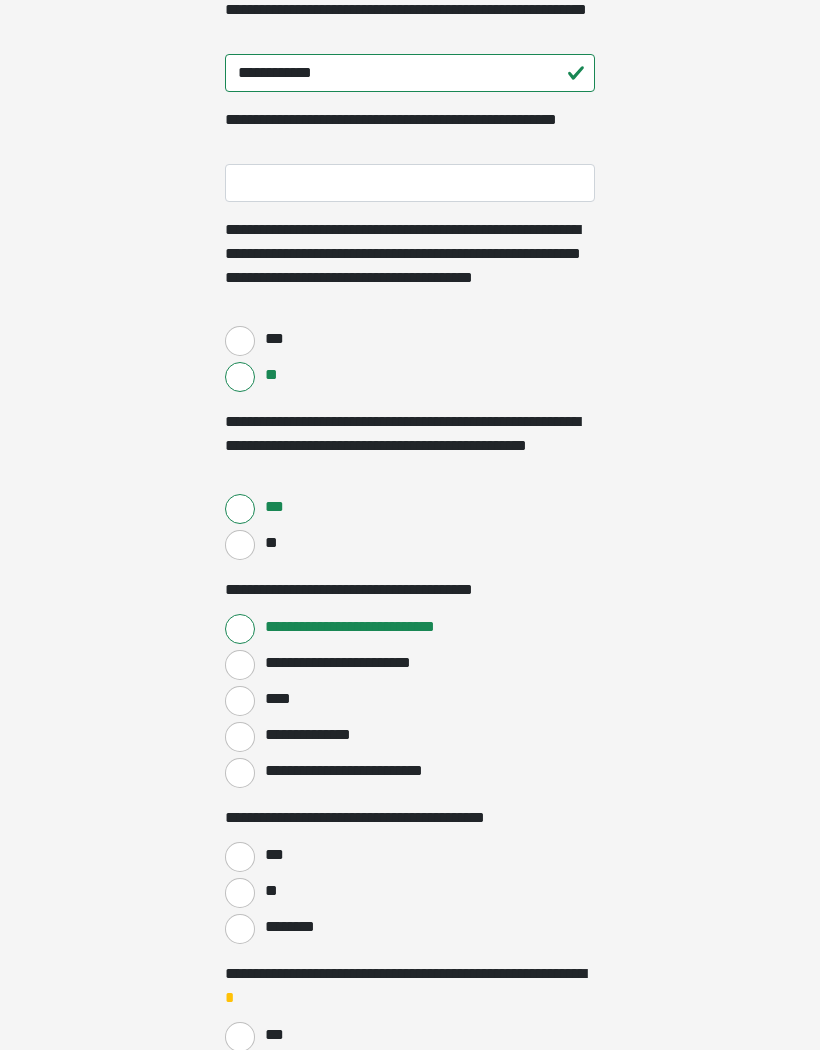 click on "***" at bounding box center (240, 857) 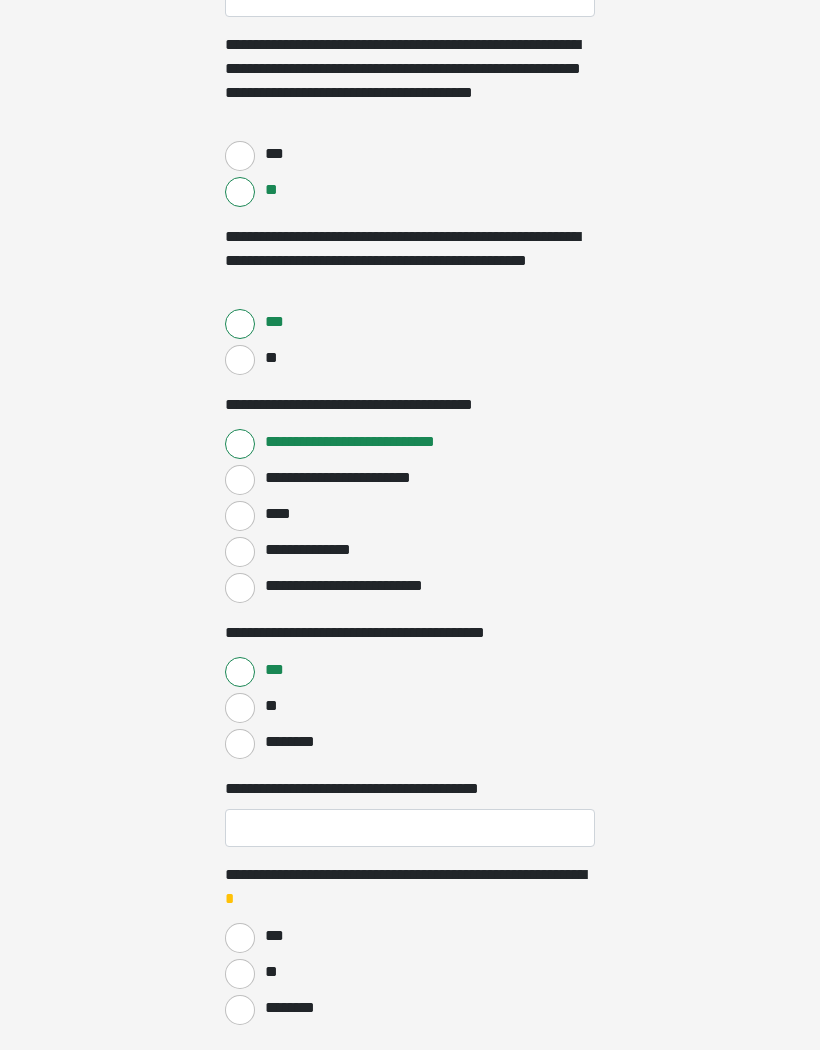 scroll, scrollTop: 665, scrollLeft: 0, axis: vertical 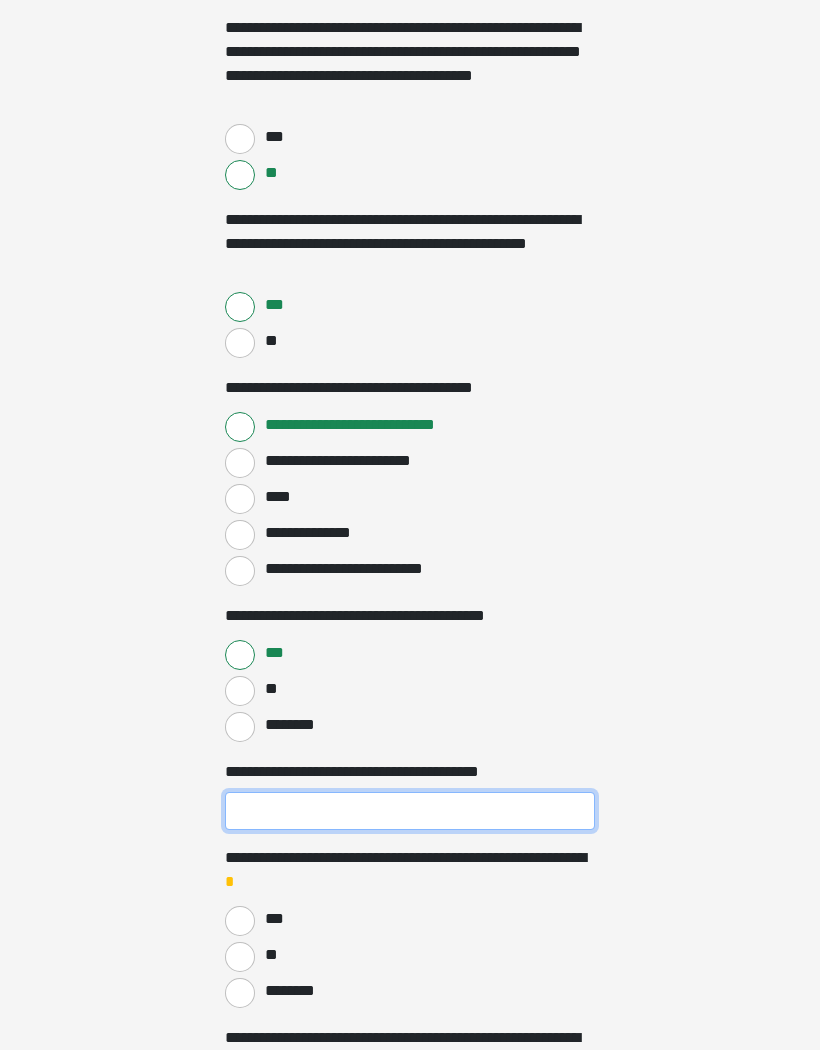 click on "**********" at bounding box center (410, 811) 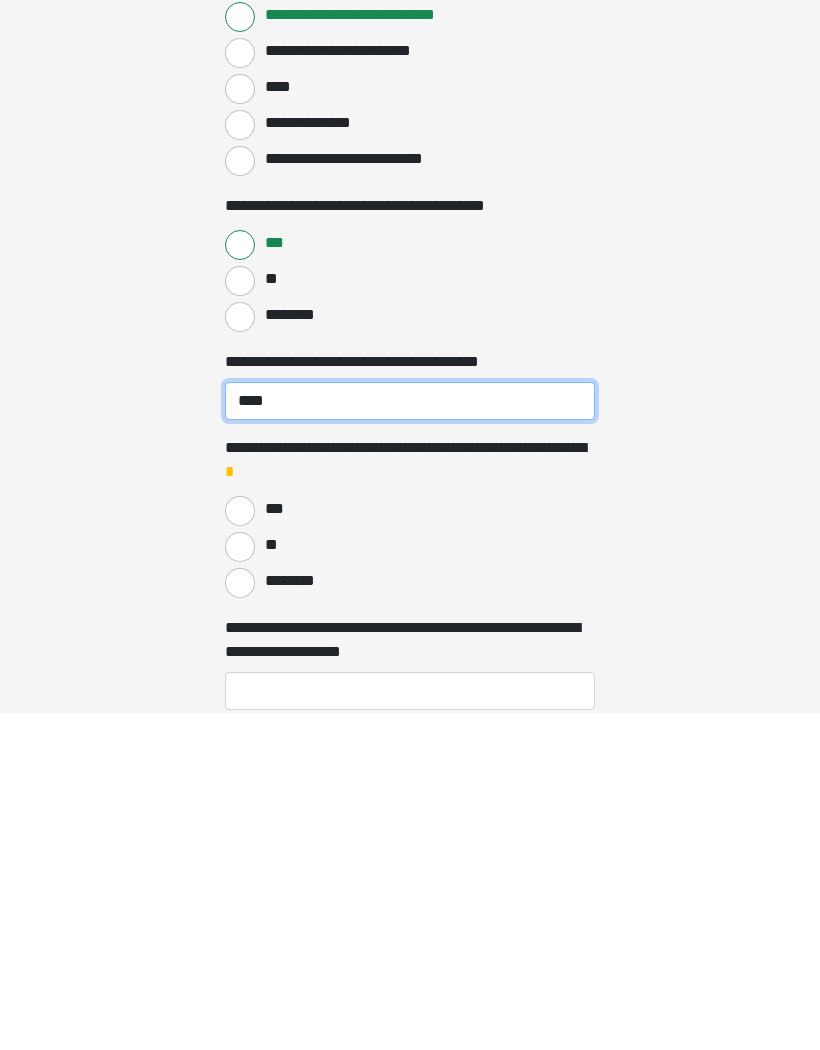 type on "****" 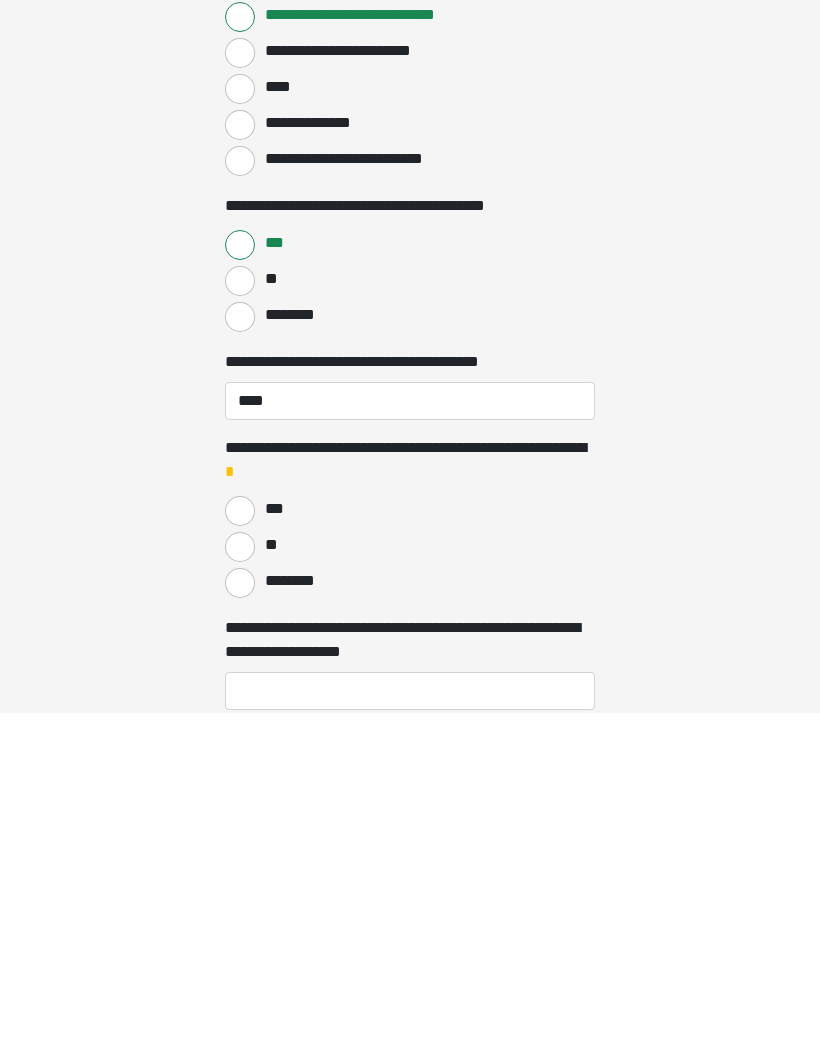 click on "********" at bounding box center [240, 920] 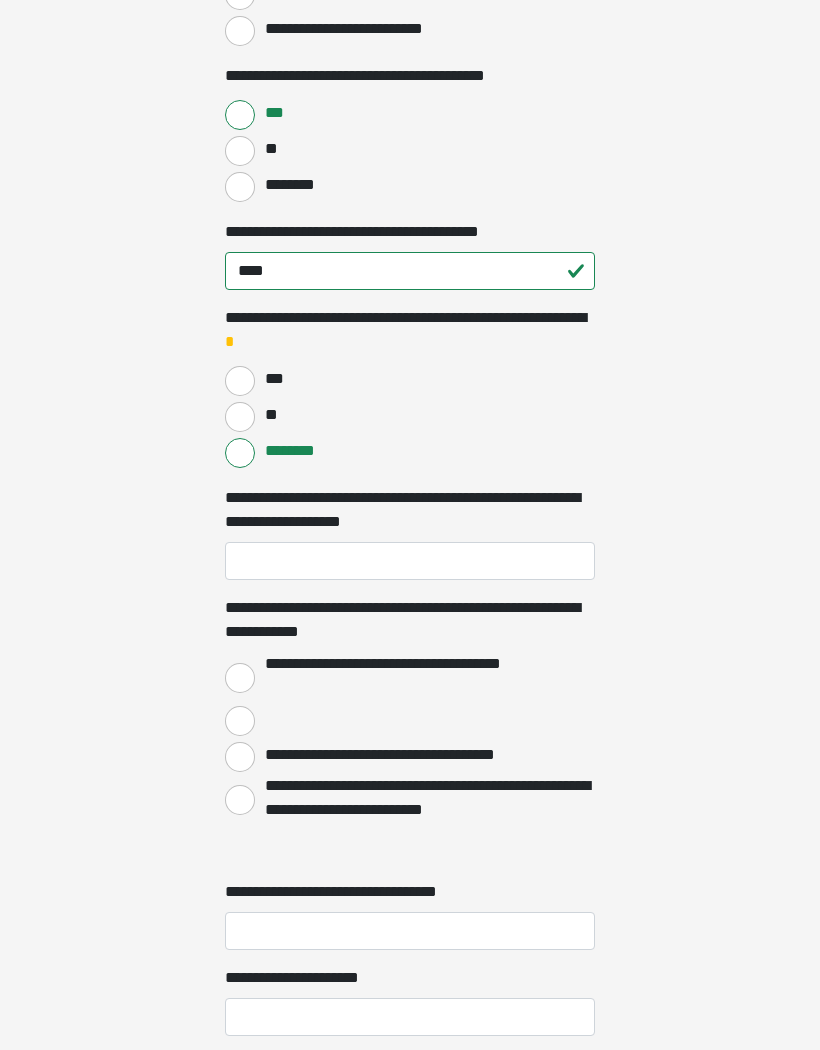 scroll, scrollTop: 1205, scrollLeft: 0, axis: vertical 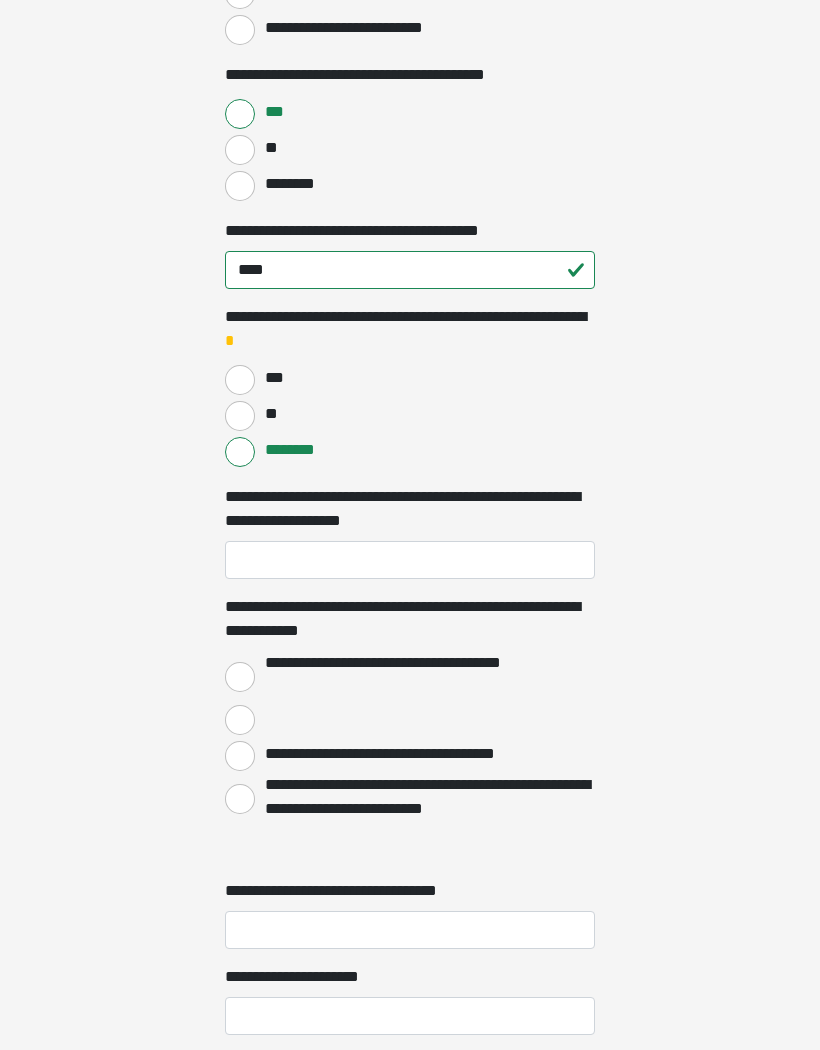click on "**********" at bounding box center (240, 678) 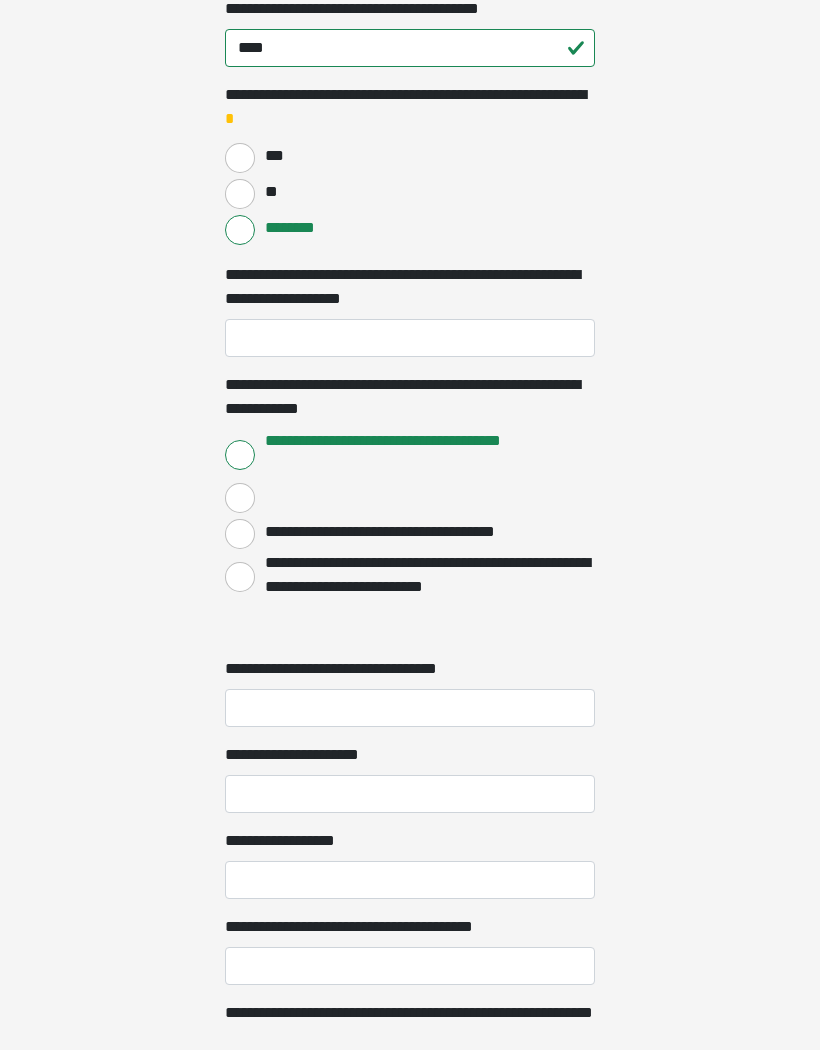 scroll, scrollTop: 1441, scrollLeft: 0, axis: vertical 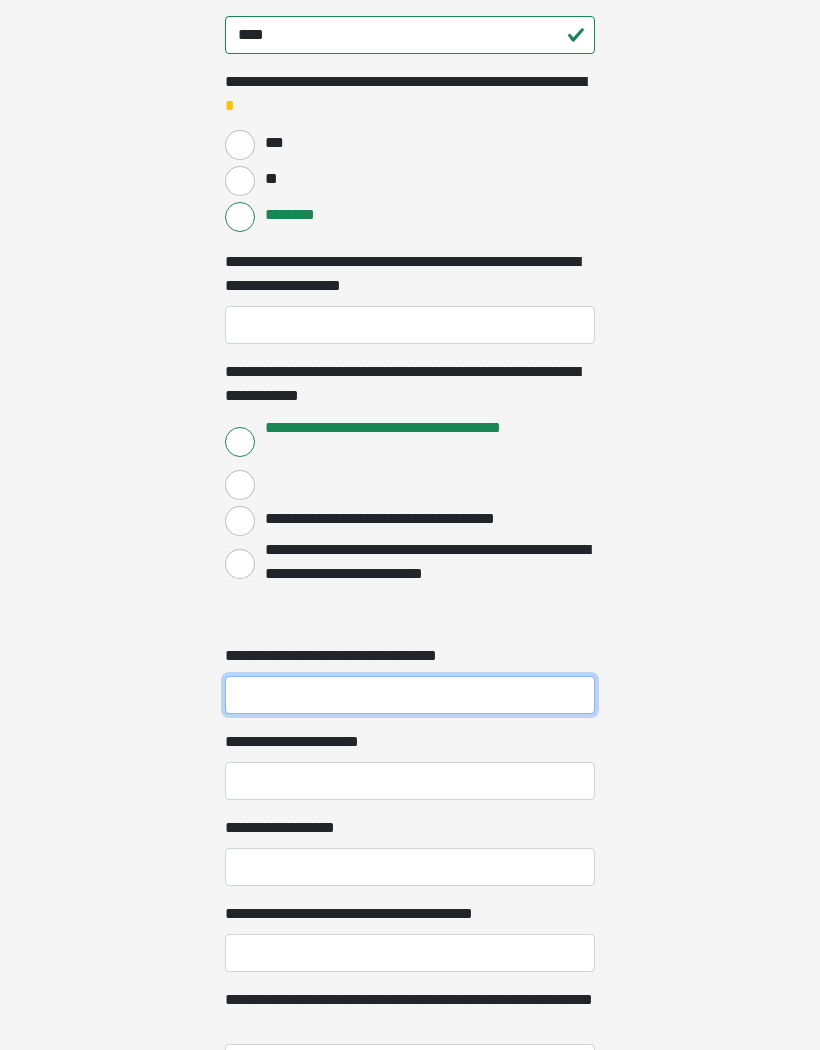 click on "**********" at bounding box center [410, 695] 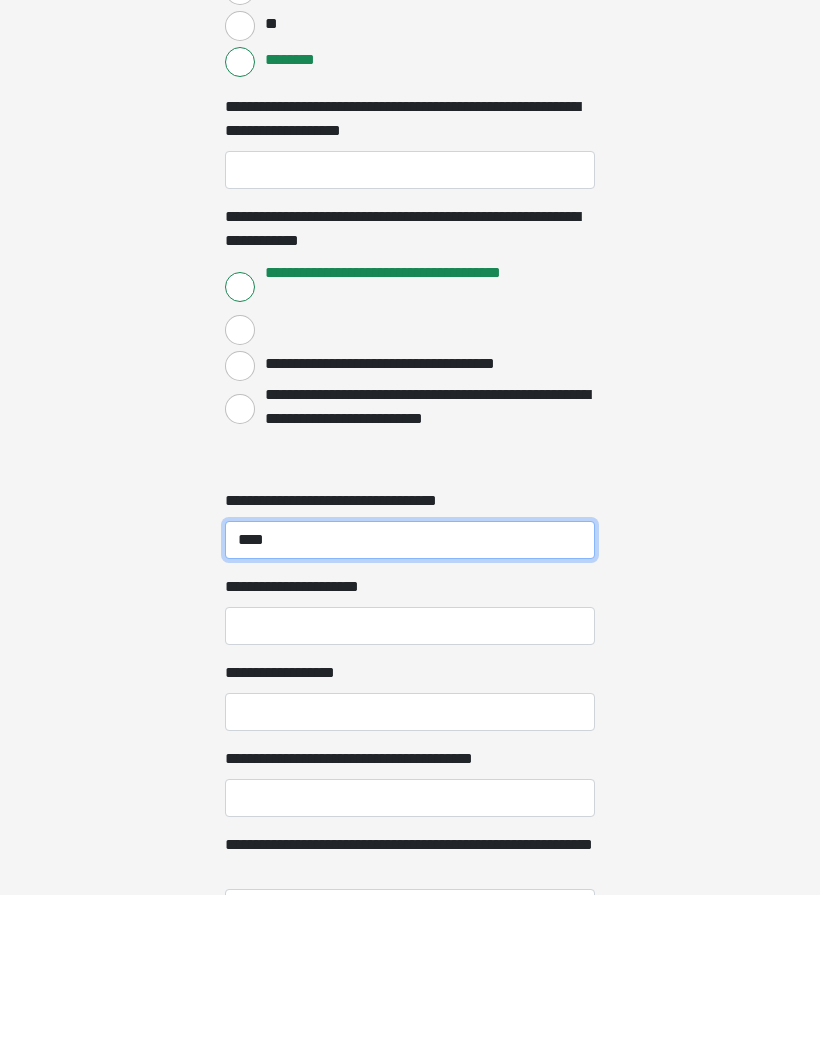 type on "****" 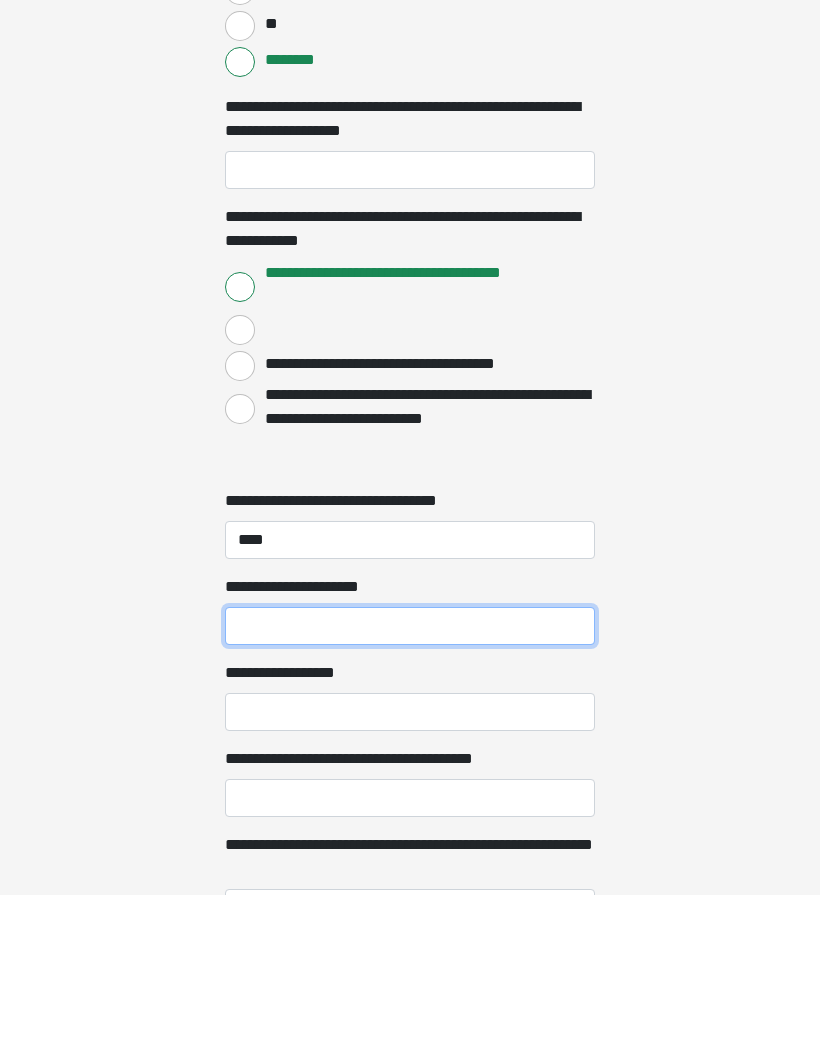 click on "**********" at bounding box center (410, 781) 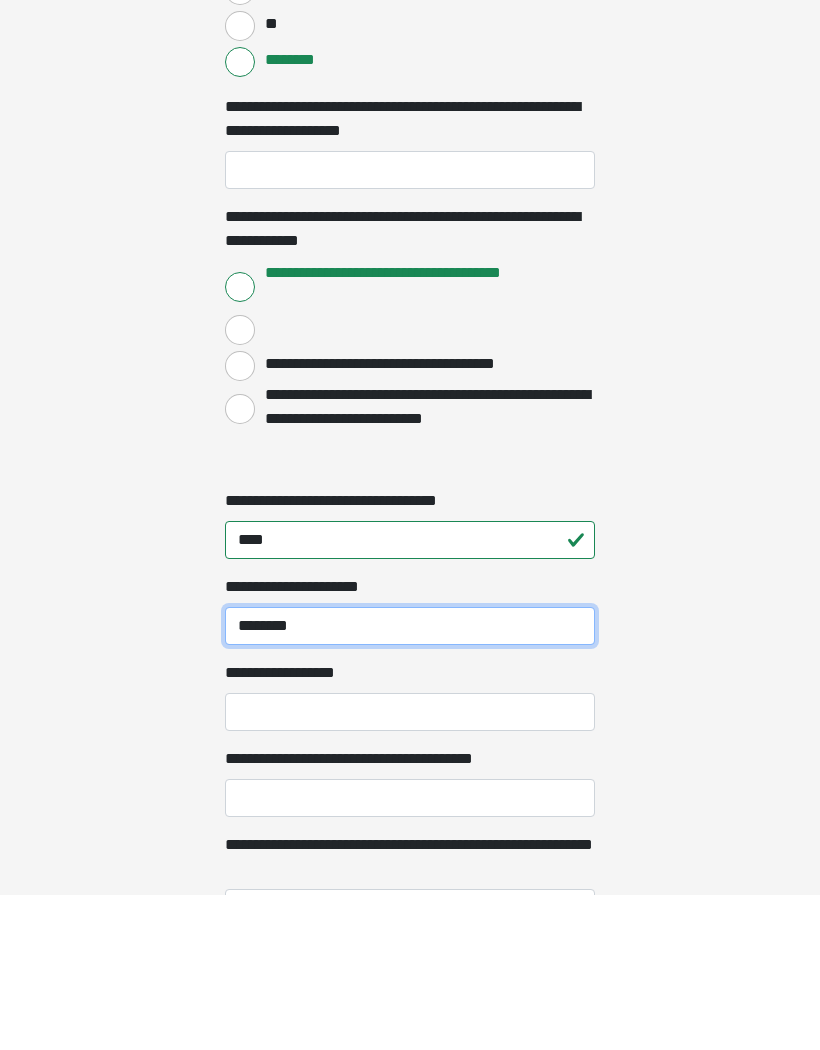 type on "********" 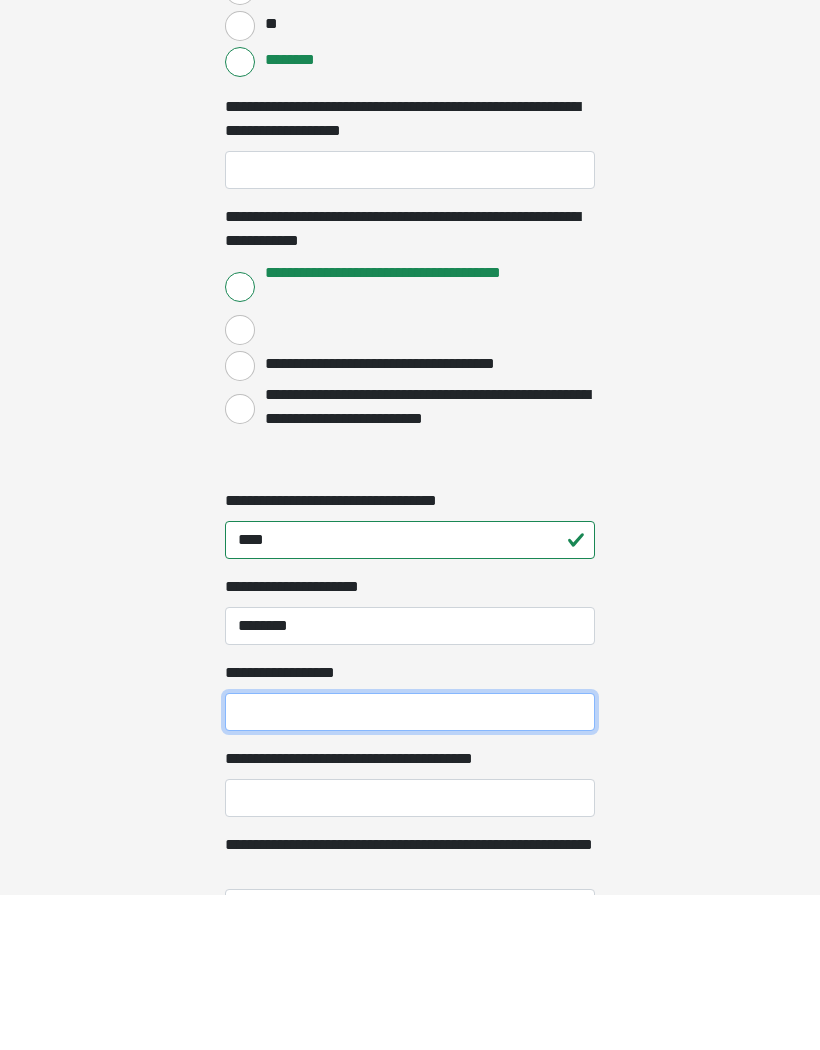 click on "**********" at bounding box center [410, 867] 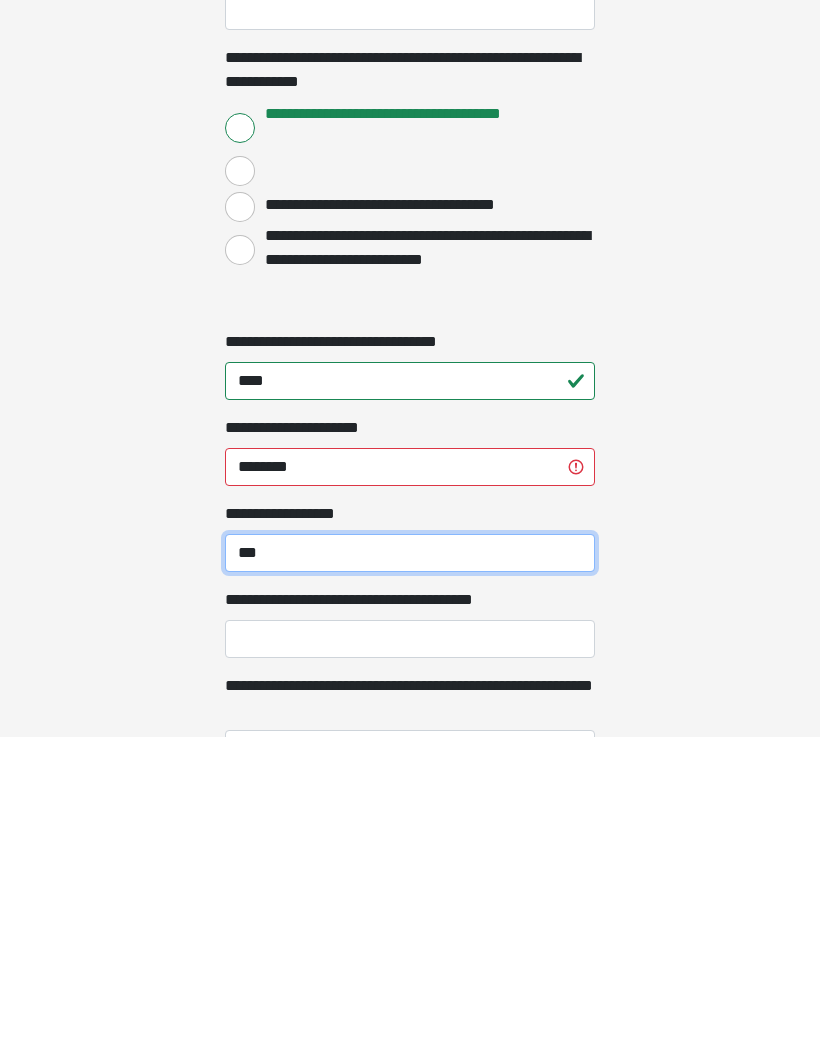 type on "***" 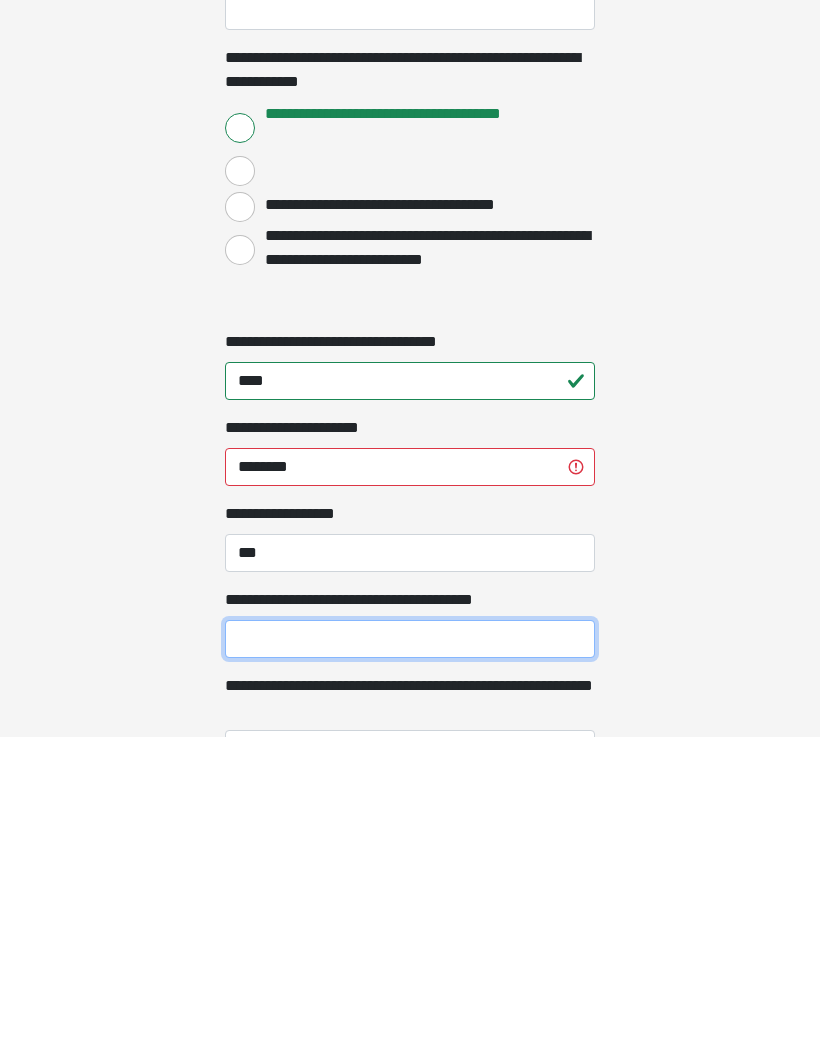 click on "**********" at bounding box center (410, 953) 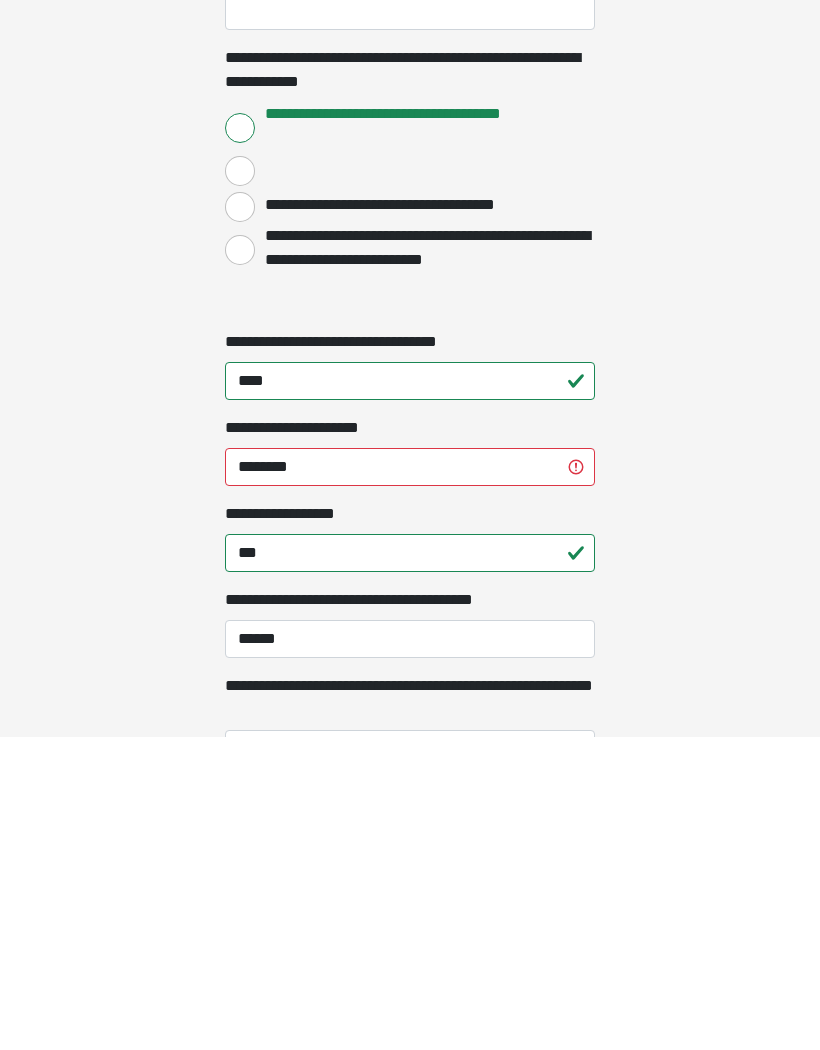 click on "**********" at bounding box center [410, -916] 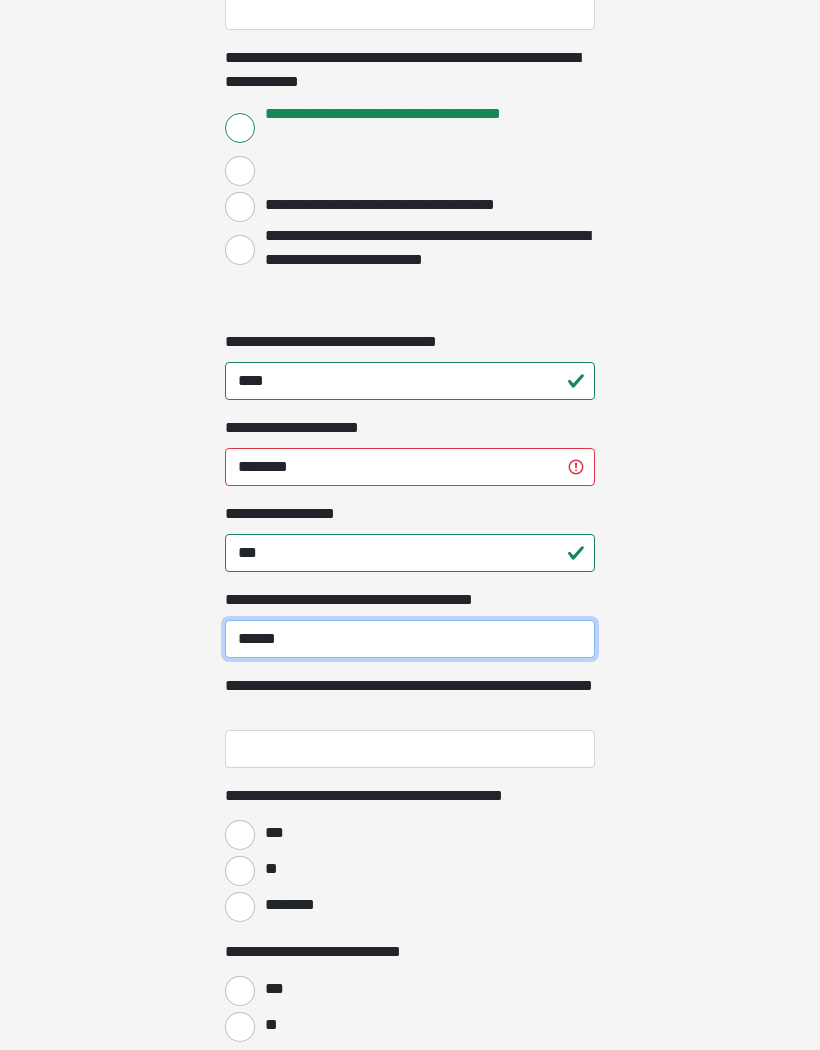 click on "*****" at bounding box center [410, 639] 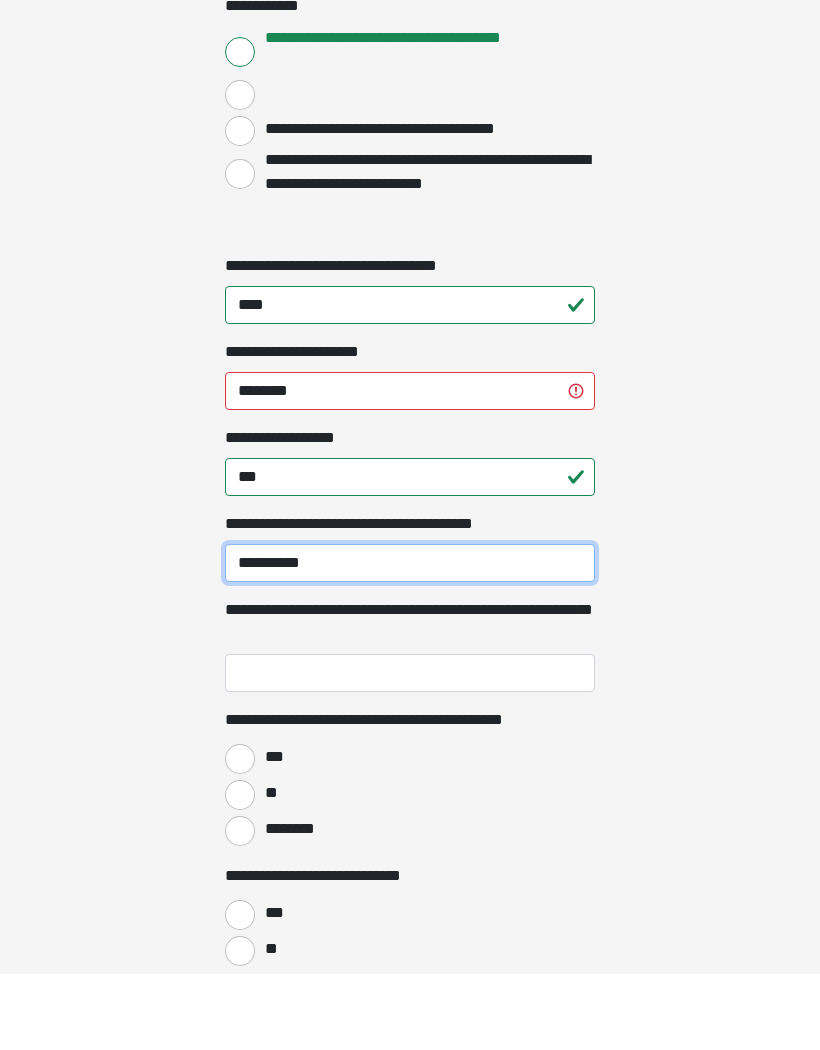 type on "**********" 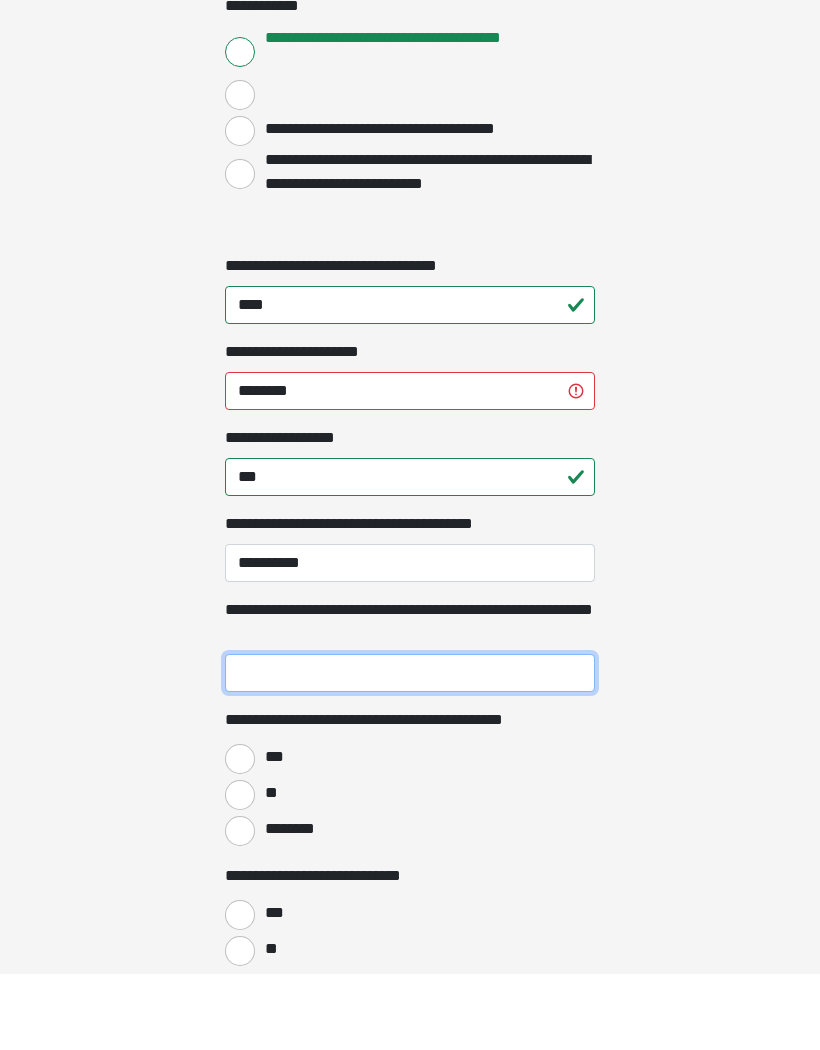 click on "**********" at bounding box center [410, 750] 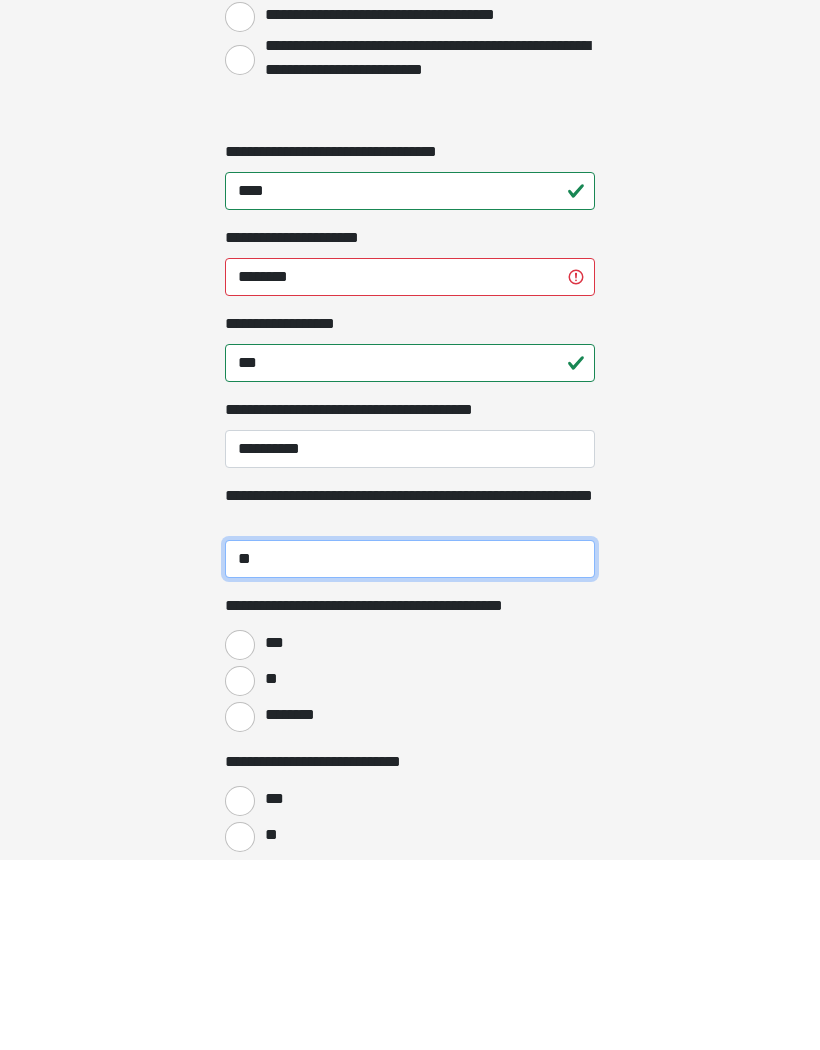 type on "**" 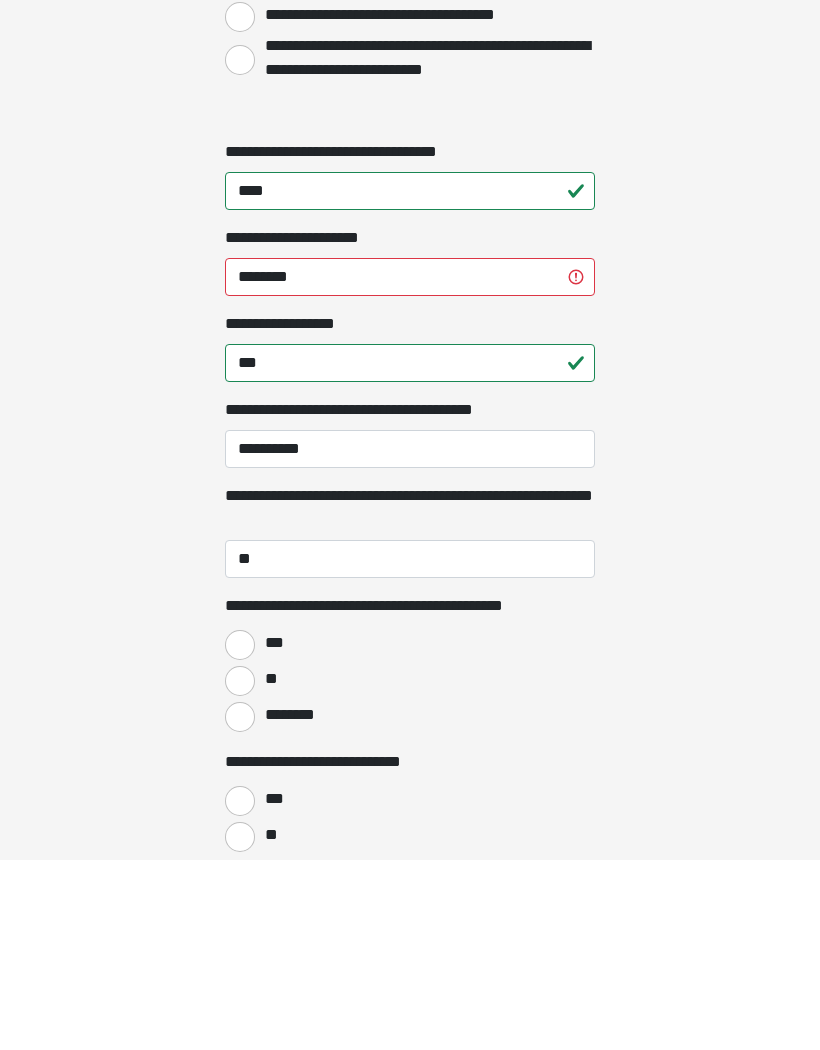 click on "***" at bounding box center (240, 836) 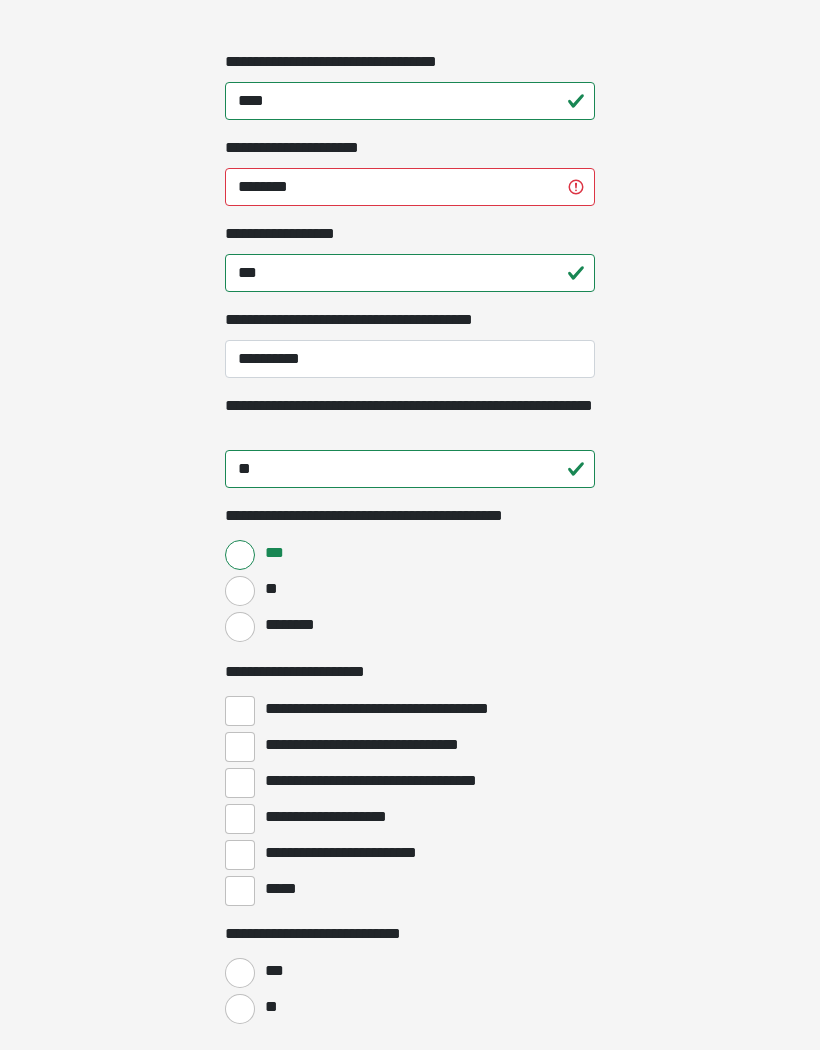 scroll, scrollTop: 2042, scrollLeft: 0, axis: vertical 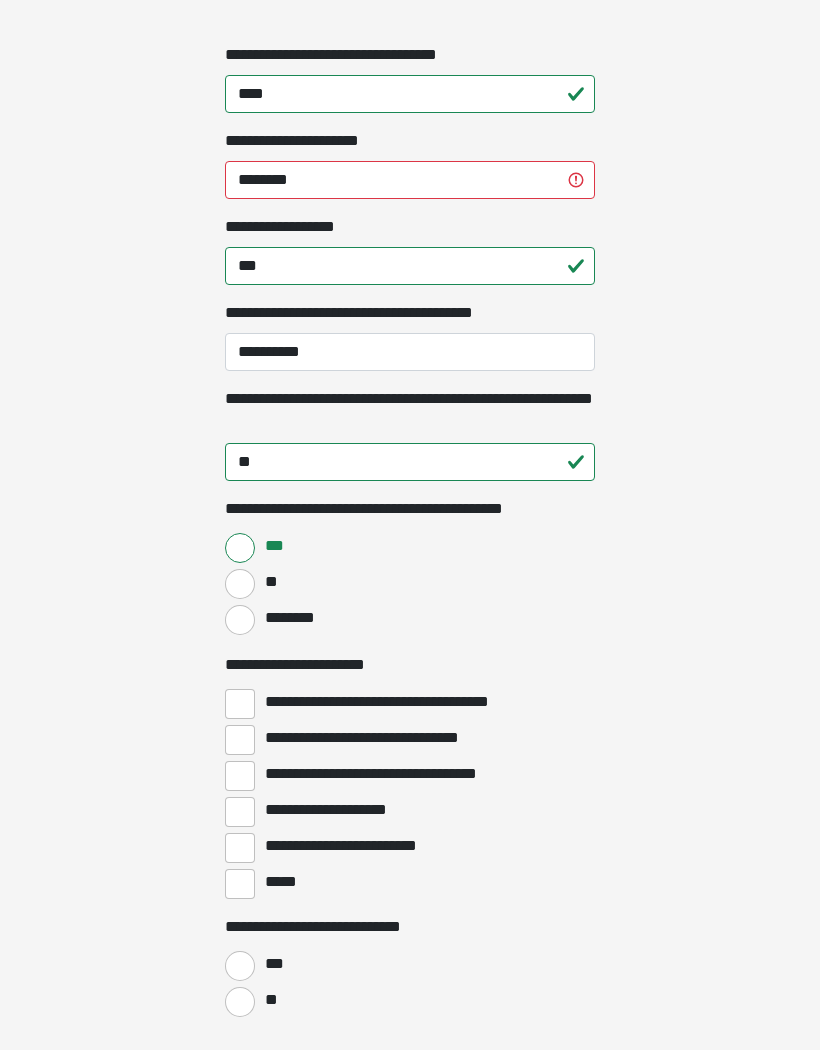 click on "**********" at bounding box center (240, 776) 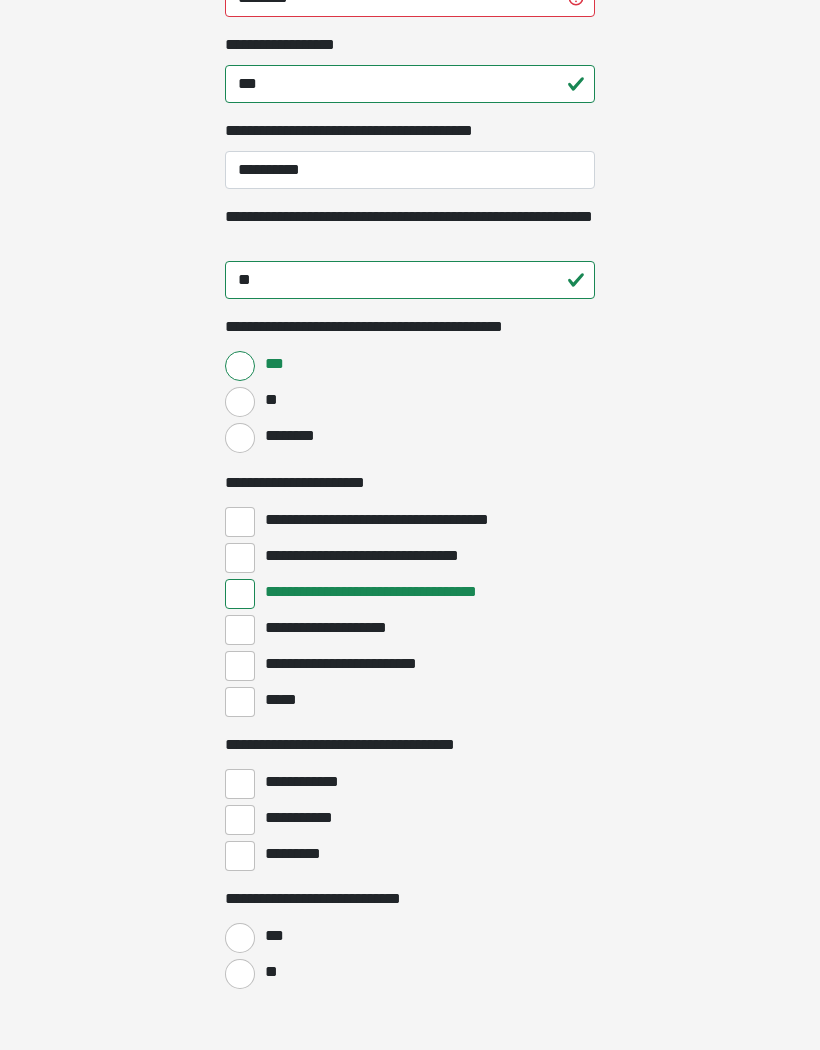 scroll, scrollTop: 2224, scrollLeft: 0, axis: vertical 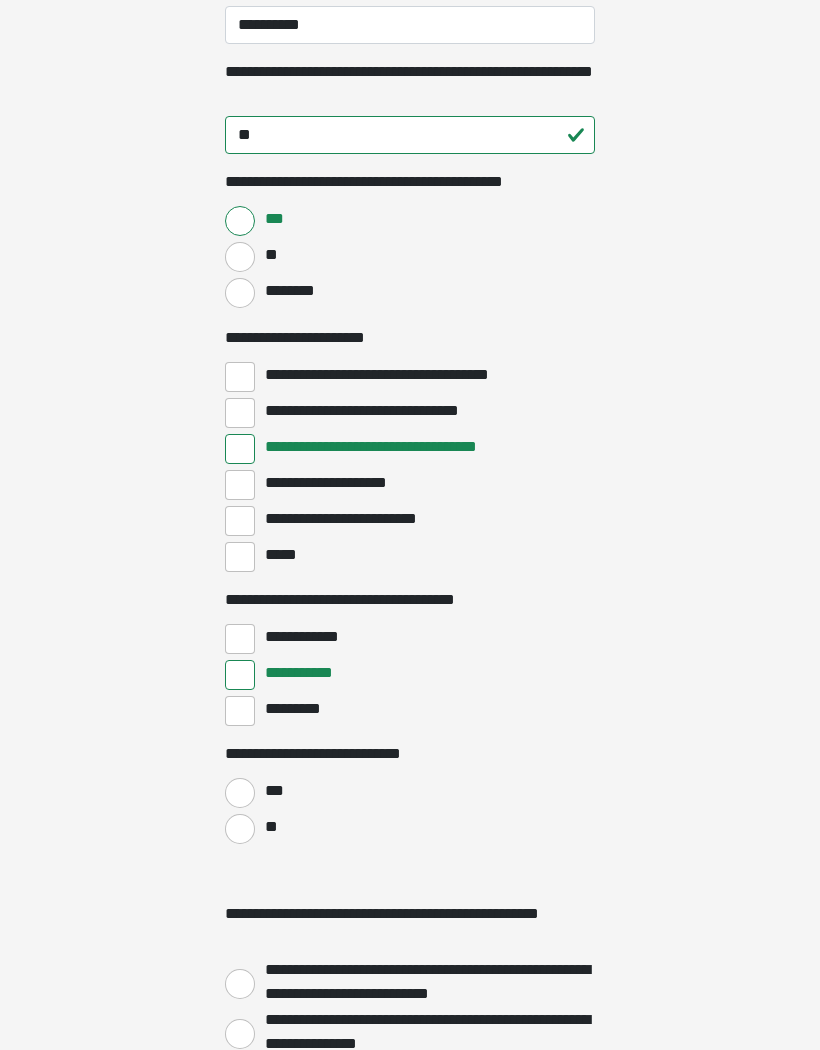 click on "**" at bounding box center (240, 829) 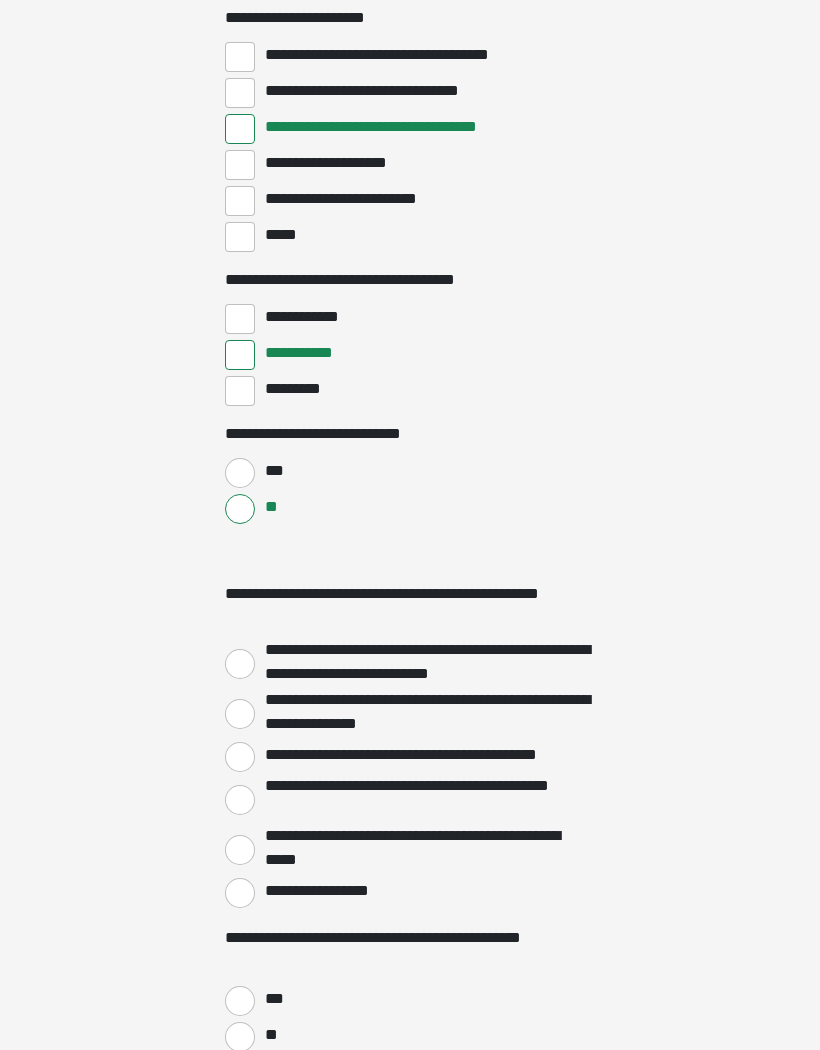 scroll, scrollTop: 2695, scrollLeft: 0, axis: vertical 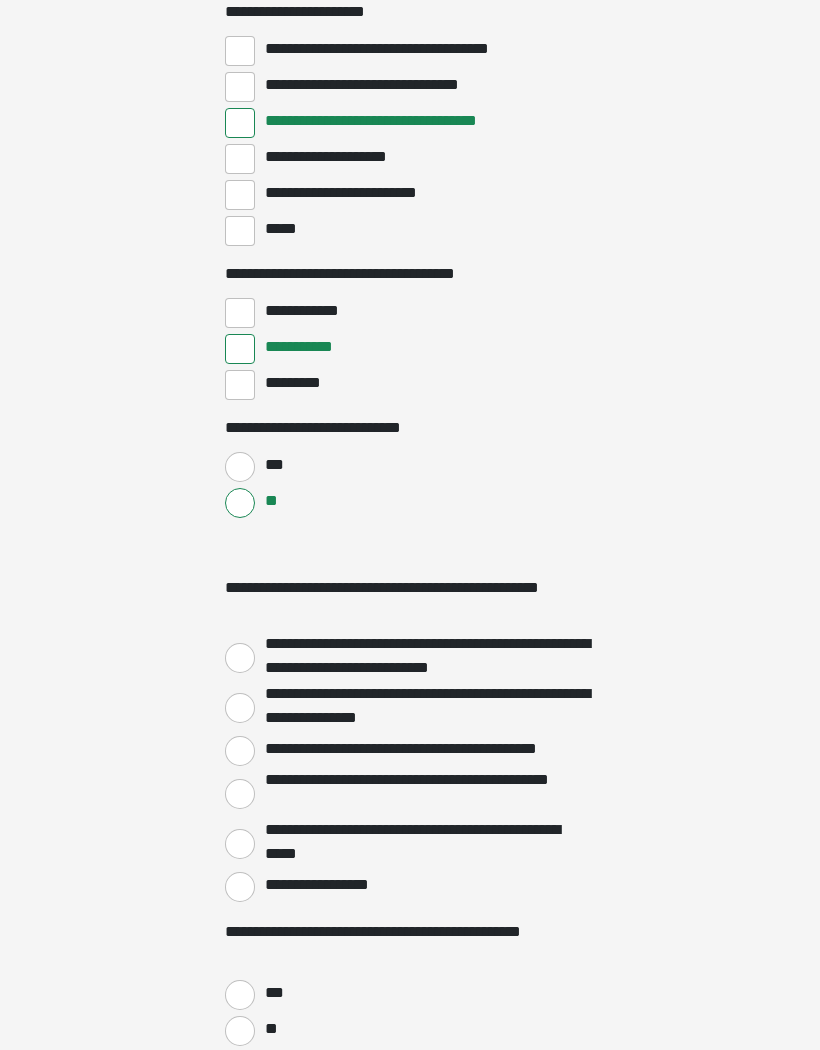 click on "**********" at bounding box center [240, 887] 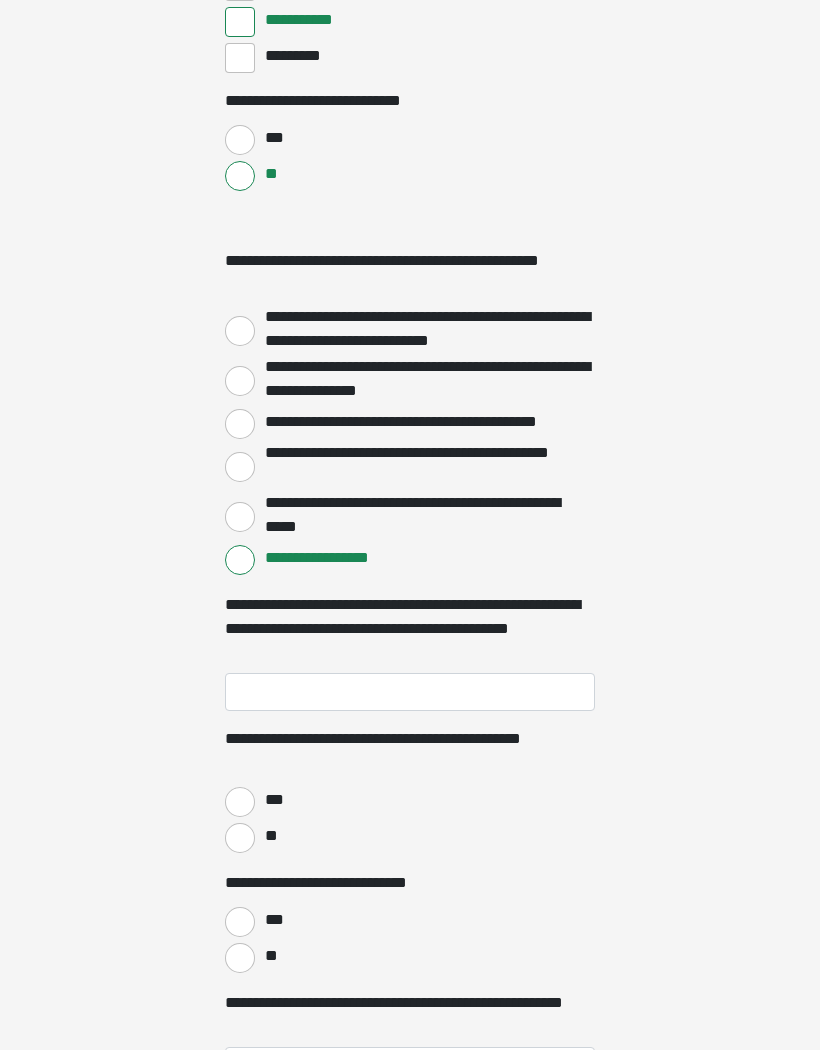 scroll, scrollTop: 3037, scrollLeft: 0, axis: vertical 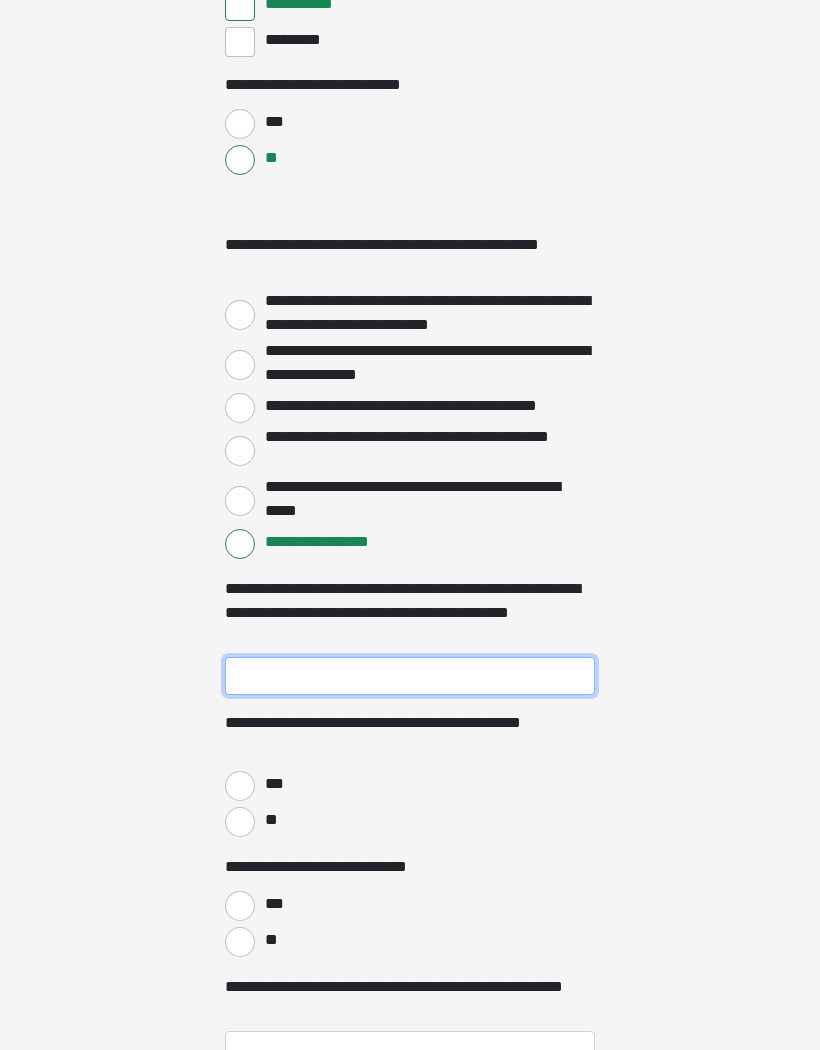 click on "**********" at bounding box center (410, 677) 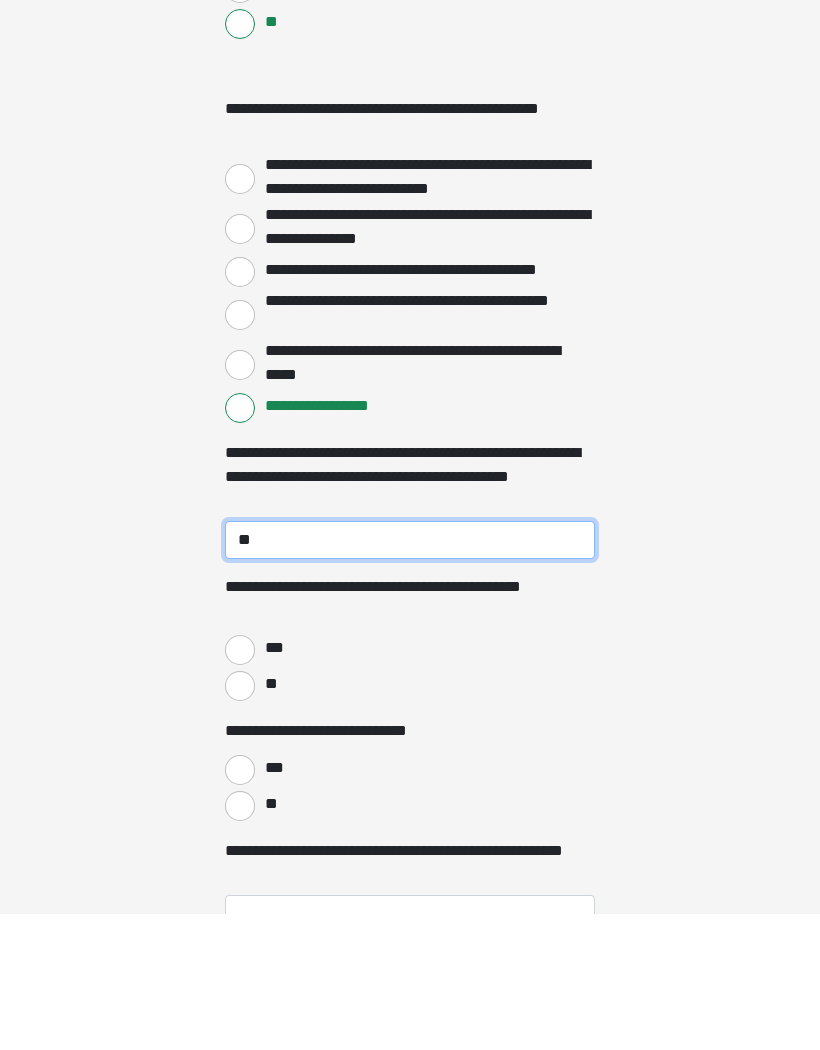 type on "**" 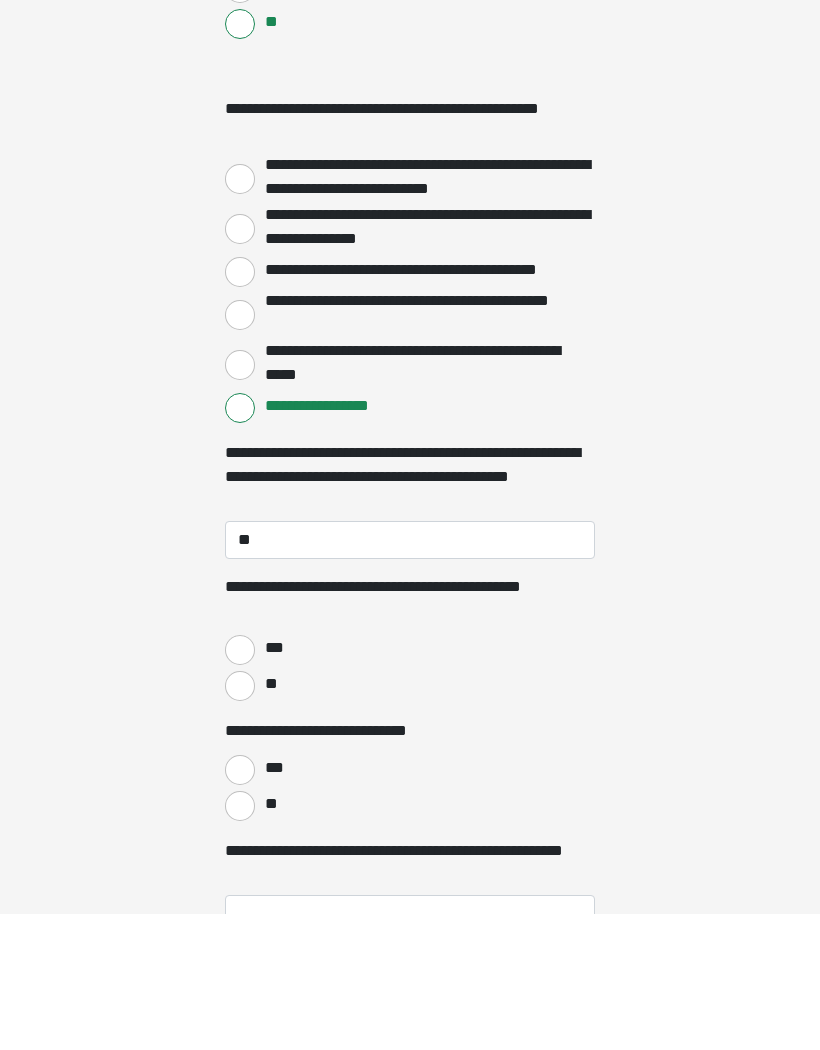 click on "***" at bounding box center (240, 787) 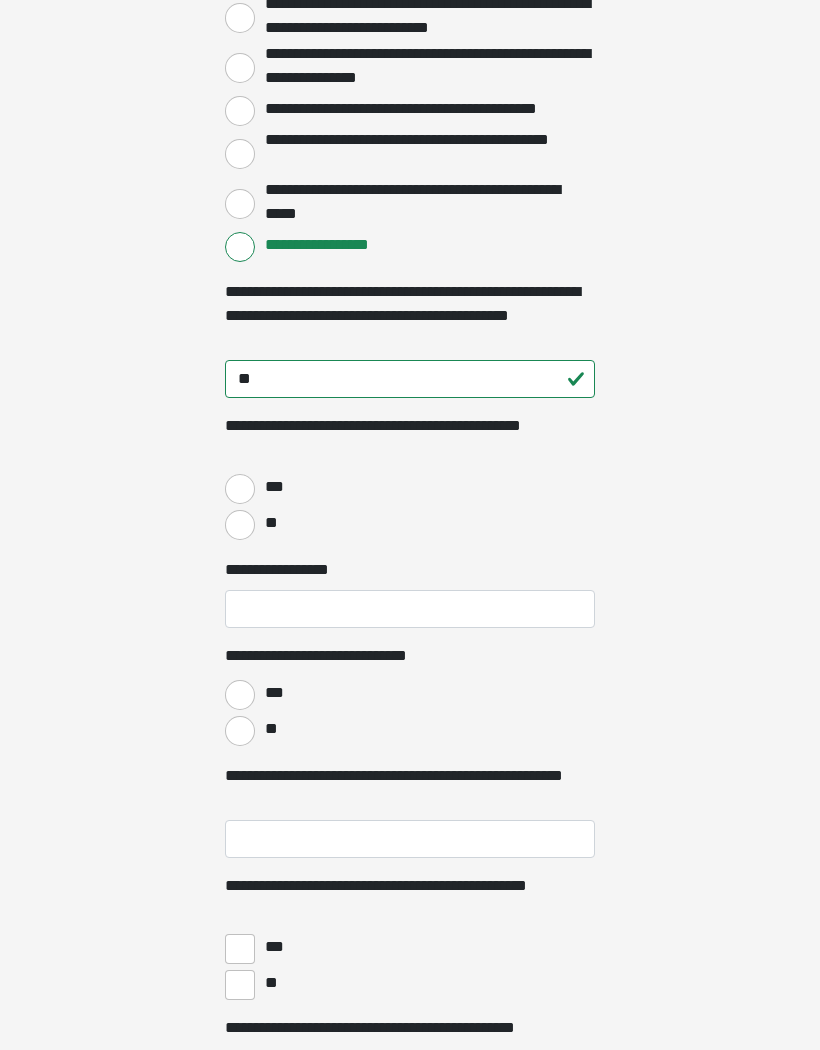 scroll, scrollTop: 3341, scrollLeft: 0, axis: vertical 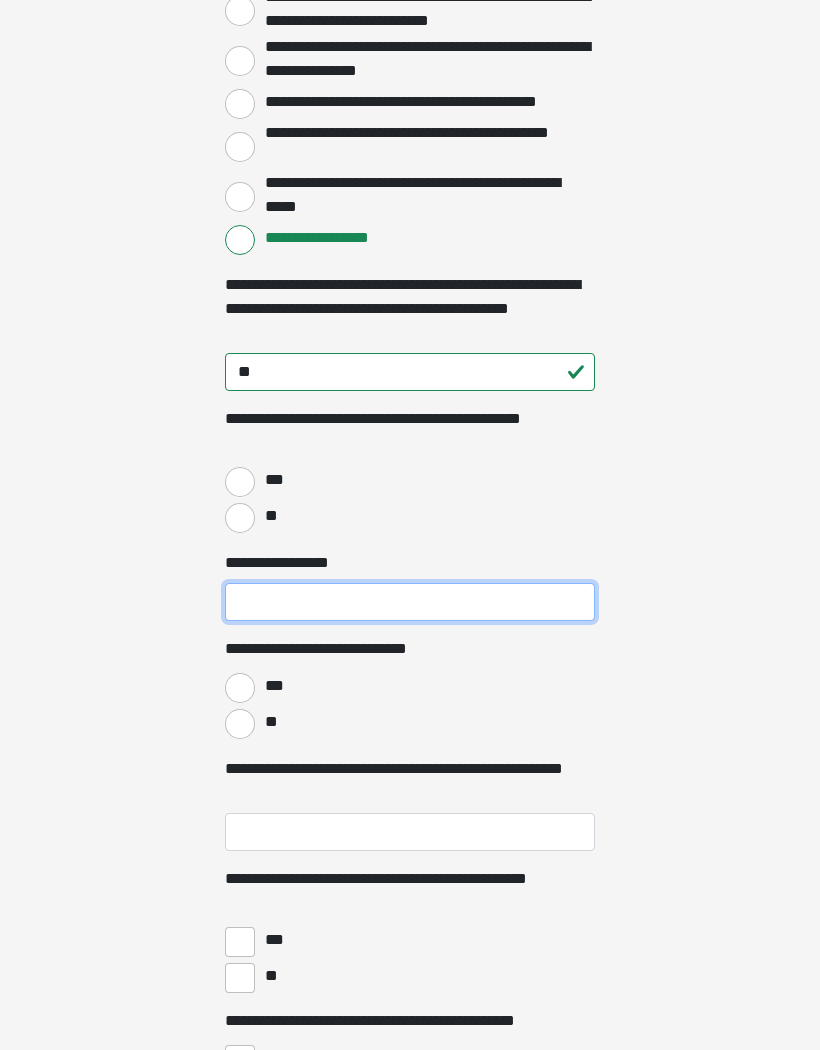 click on "**********" at bounding box center (410, 603) 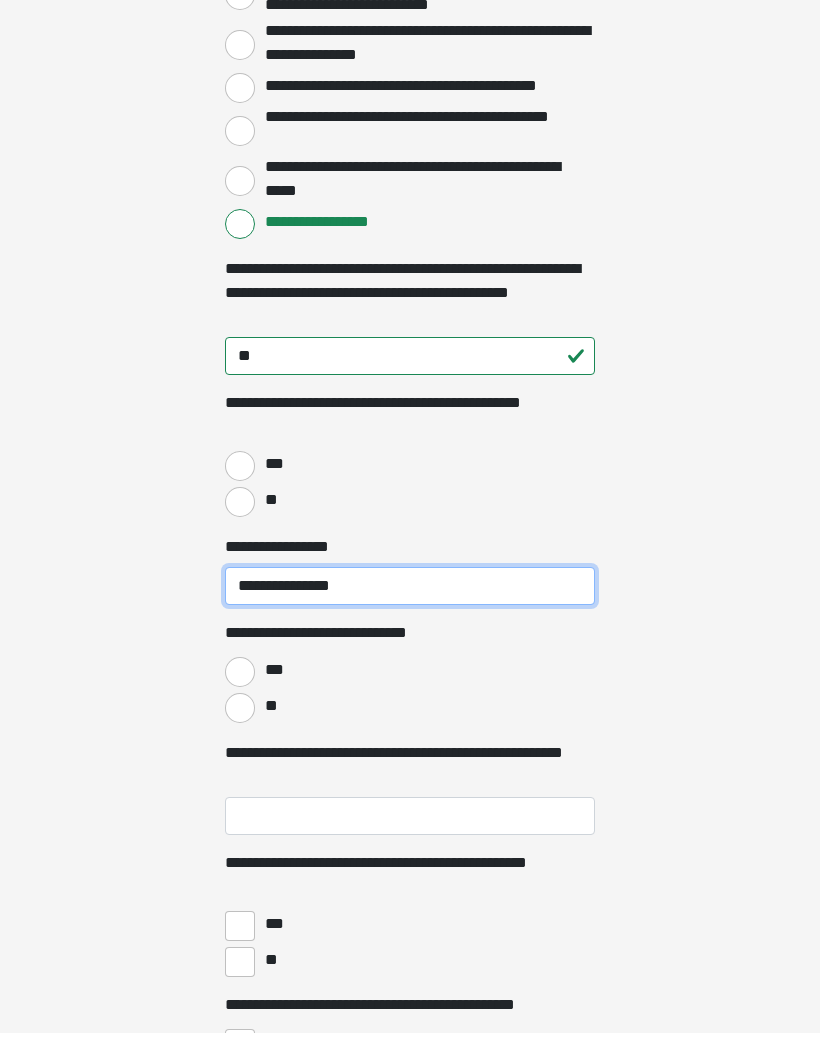 type on "**********" 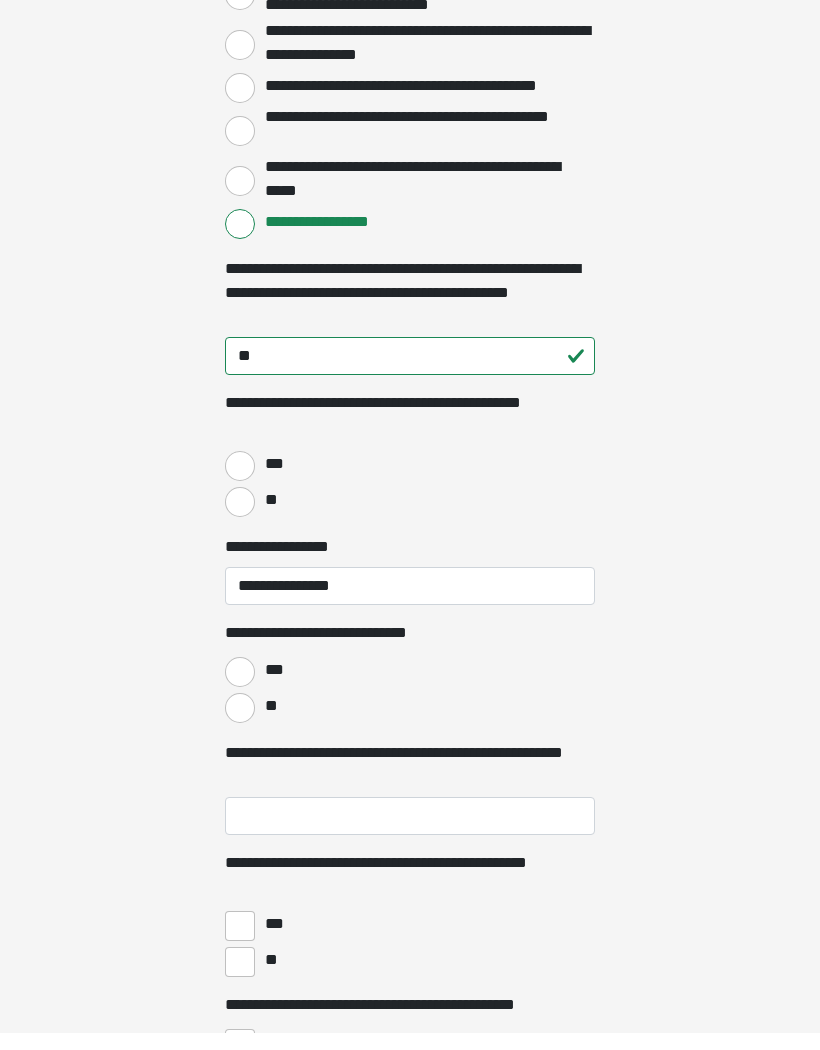 click on "**" at bounding box center [240, 725] 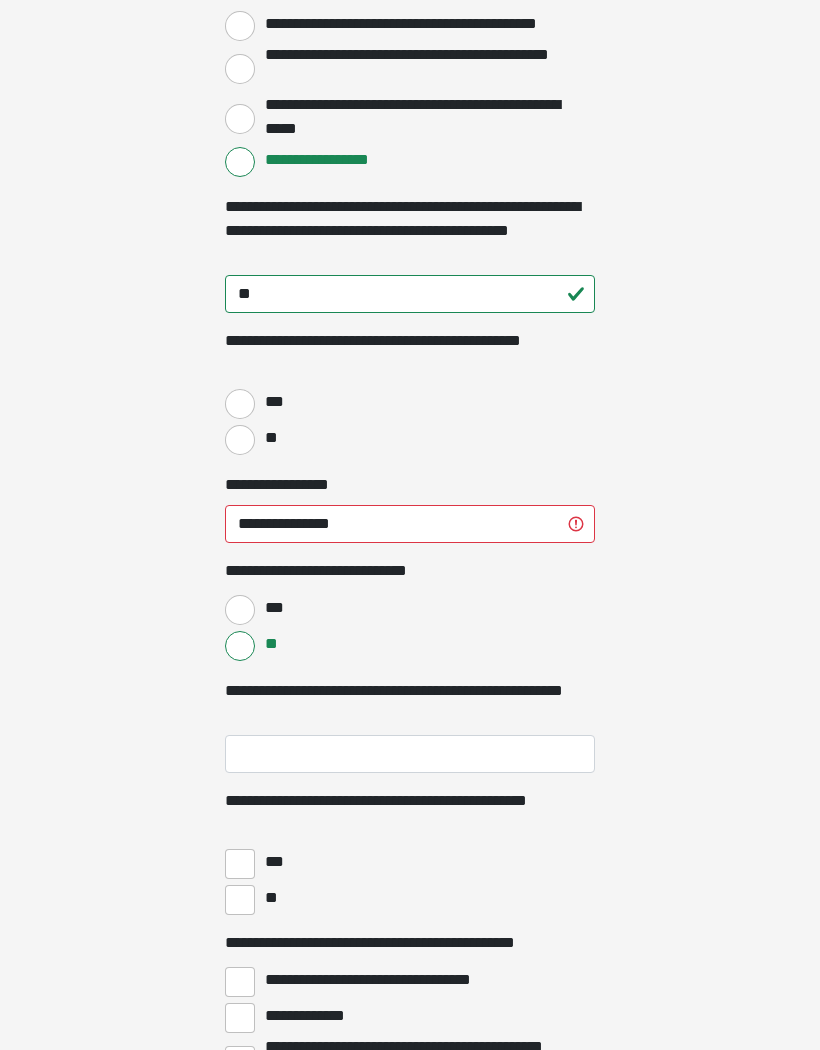 scroll, scrollTop: 3459, scrollLeft: 0, axis: vertical 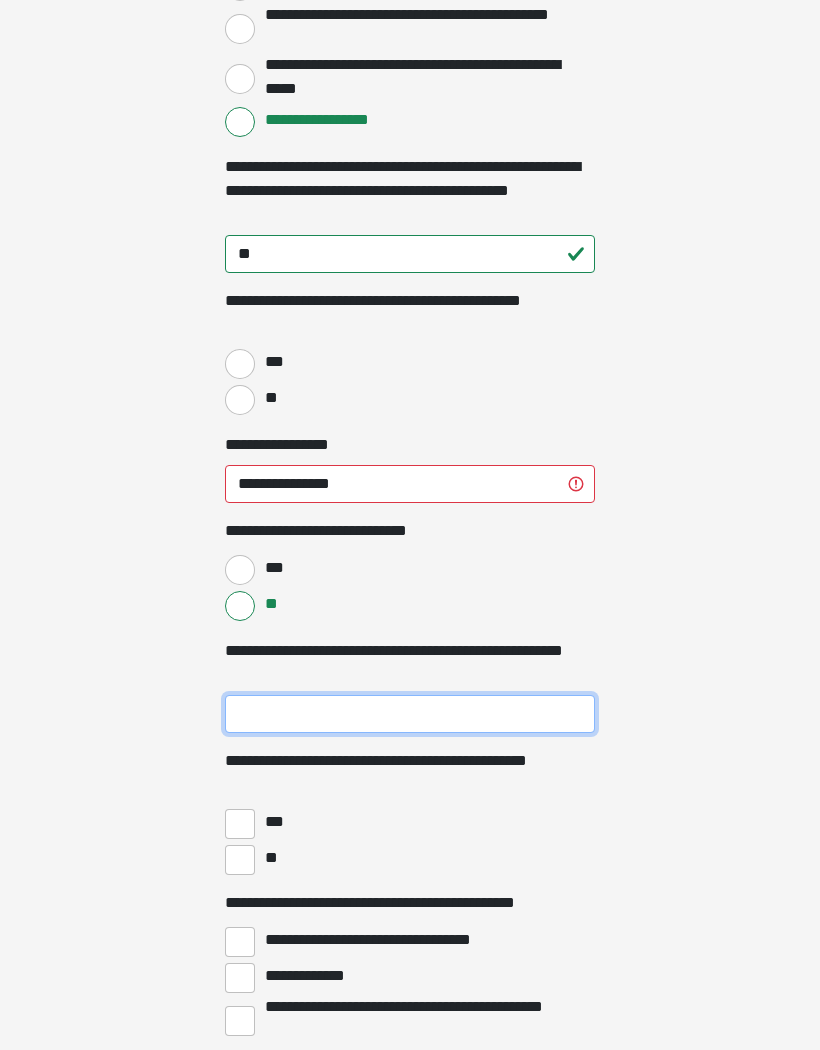 click on "**********" at bounding box center (410, 715) 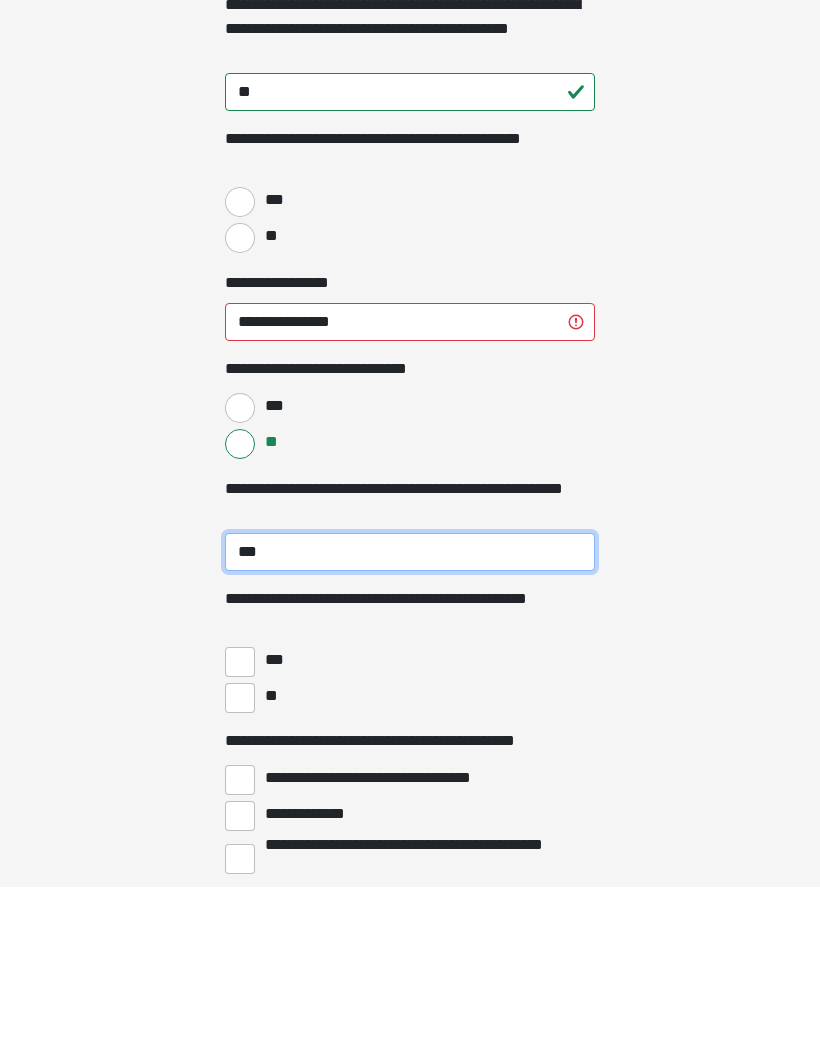 type on "***" 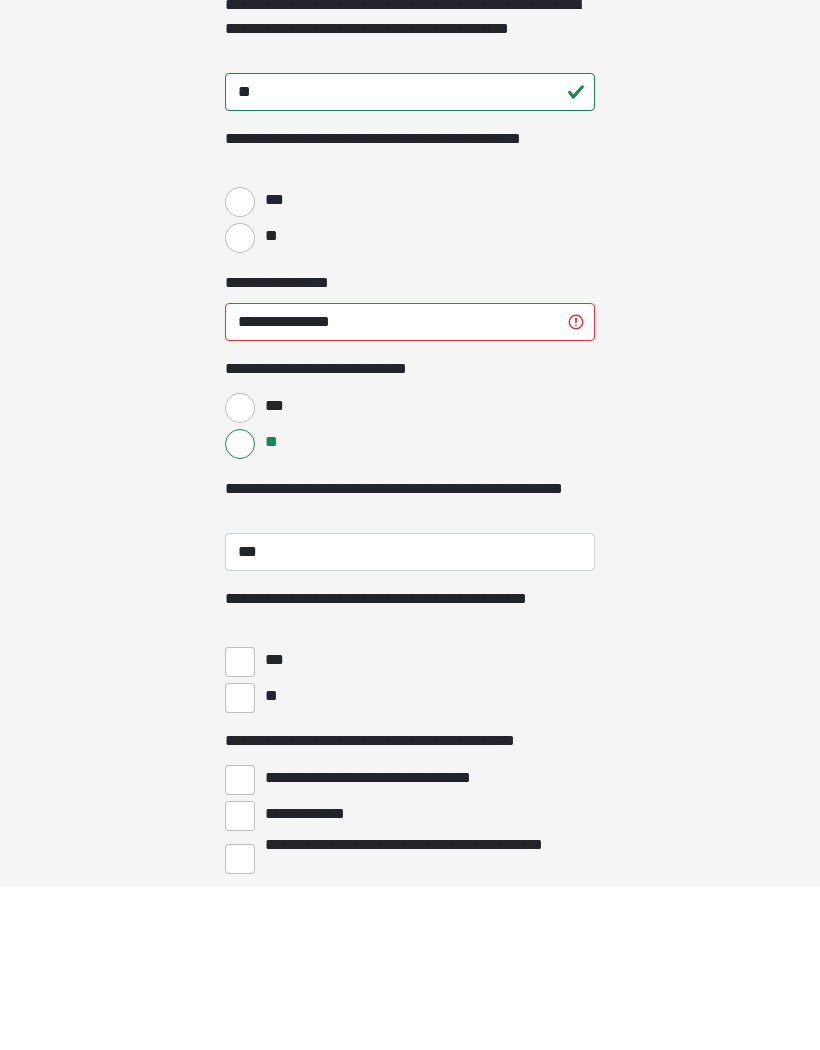 click on "***" at bounding box center [240, 825] 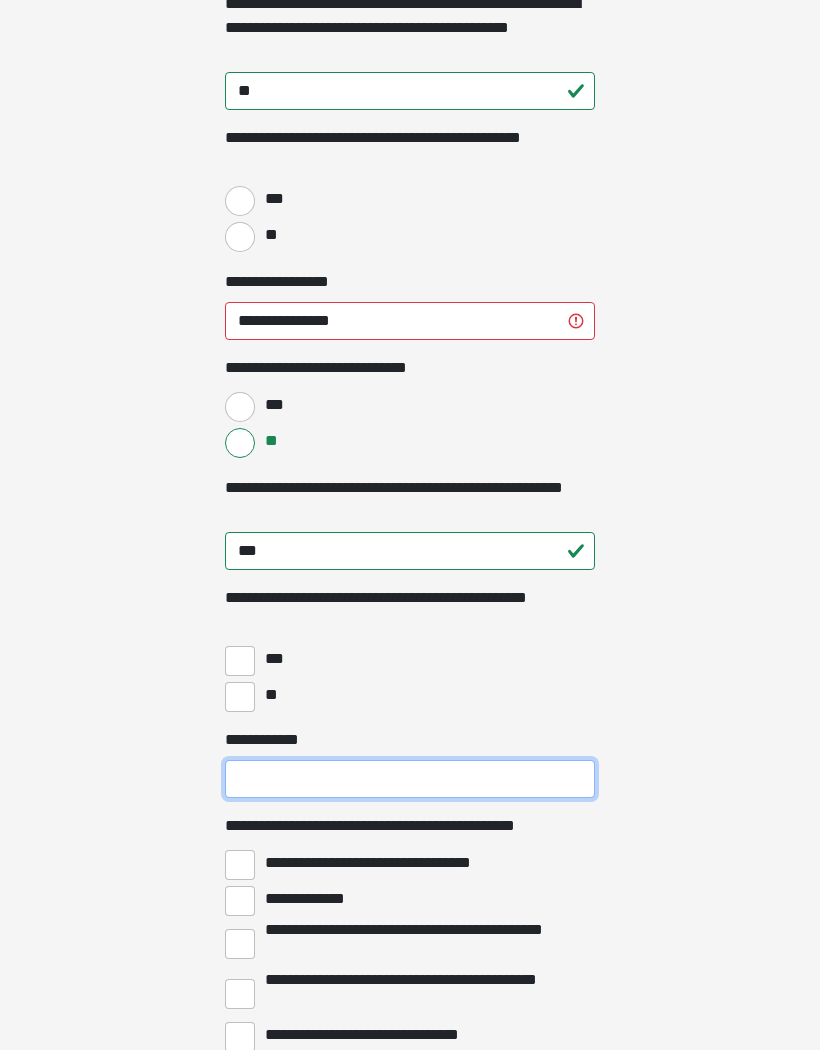 click on "**********" at bounding box center [410, 779] 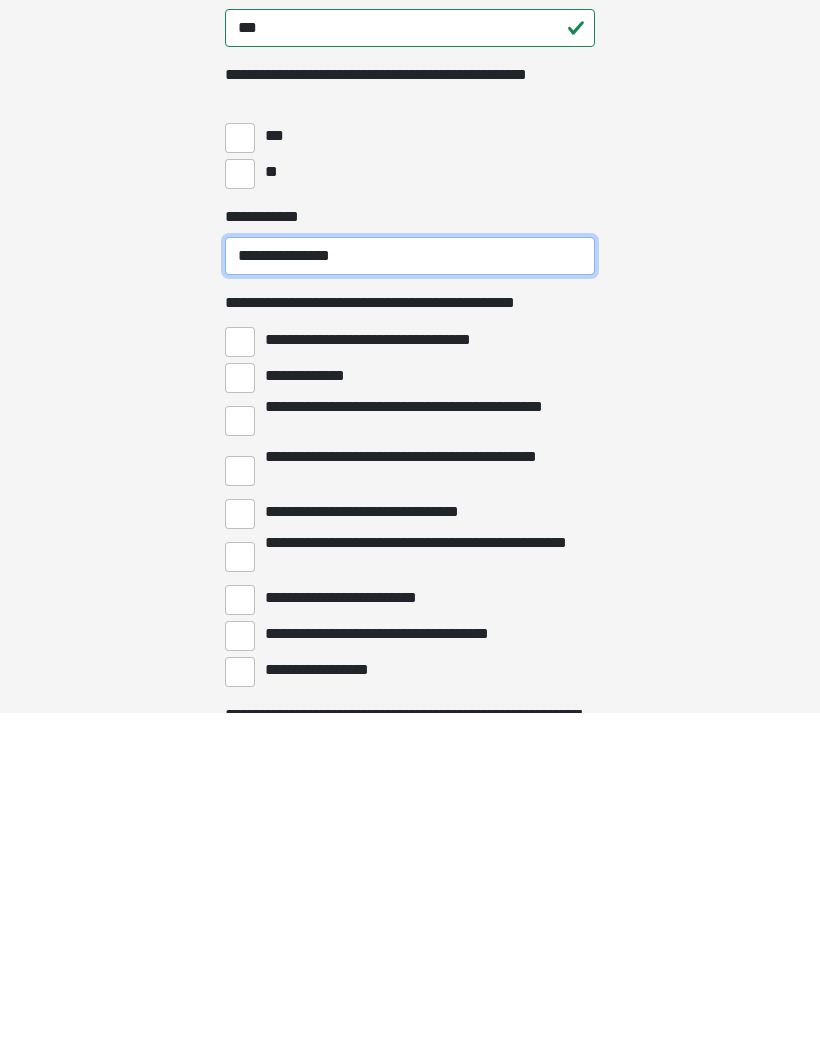 scroll, scrollTop: 3809, scrollLeft: 0, axis: vertical 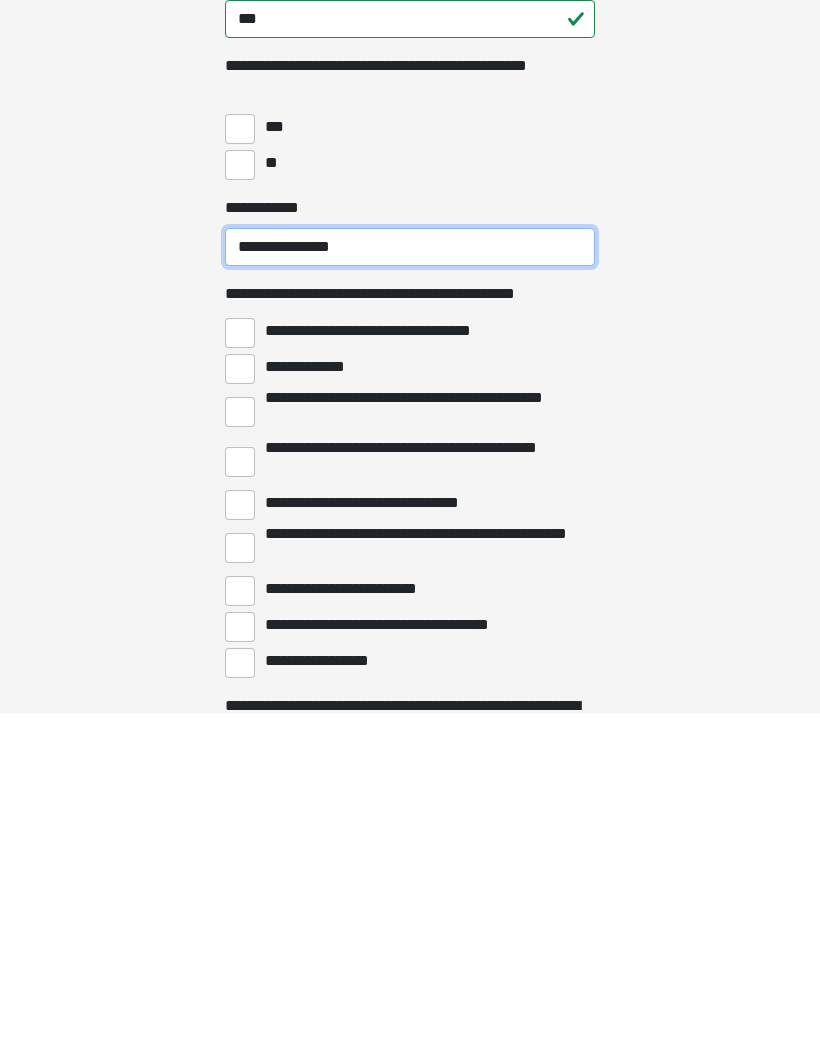 type on "**********" 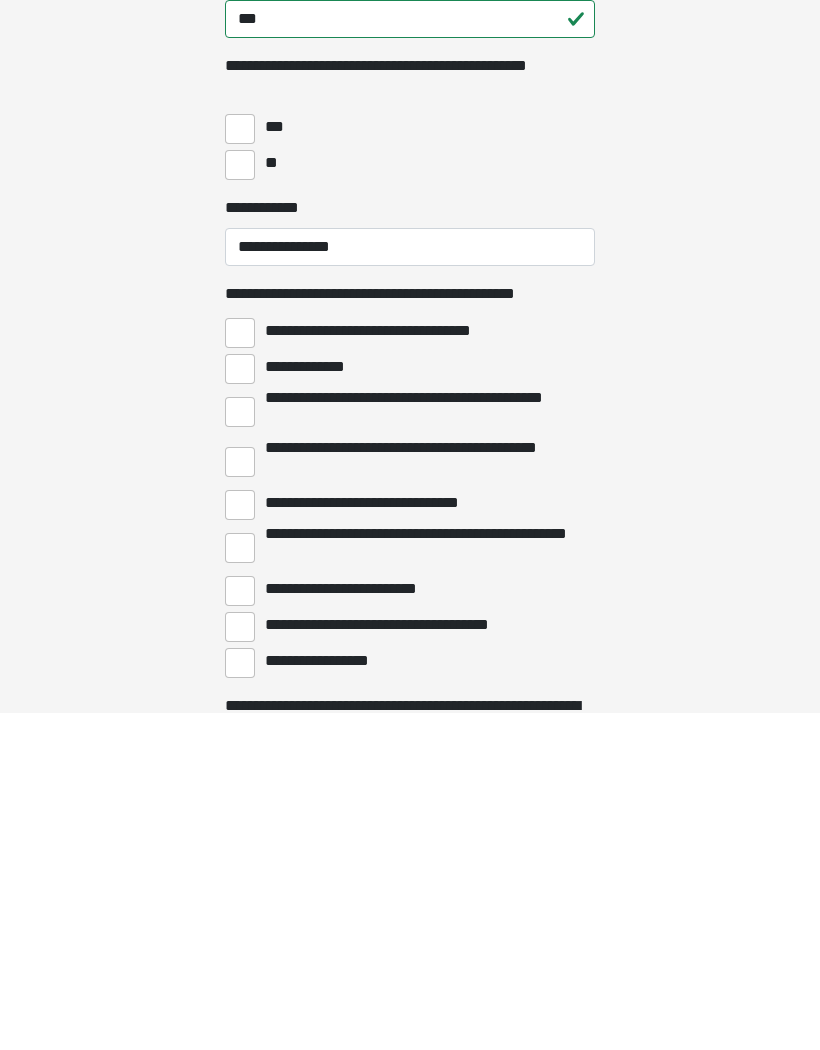 click on "**********" at bounding box center (240, 1000) 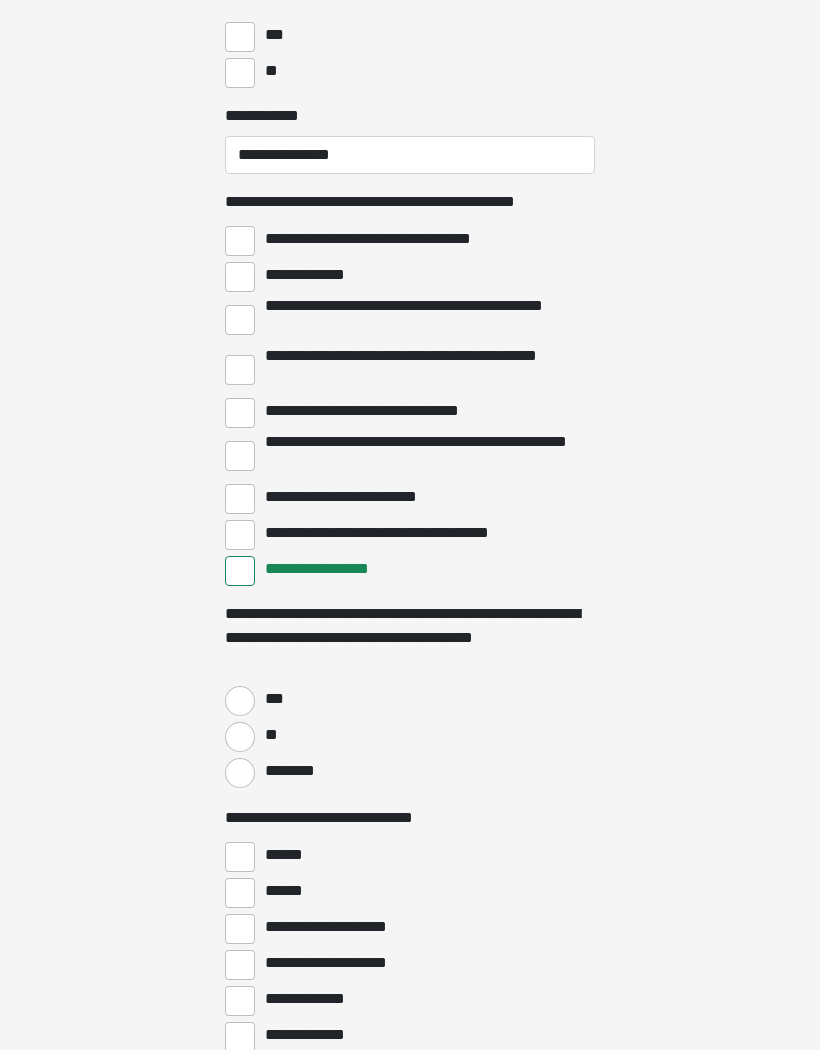 scroll, scrollTop: 4247, scrollLeft: 0, axis: vertical 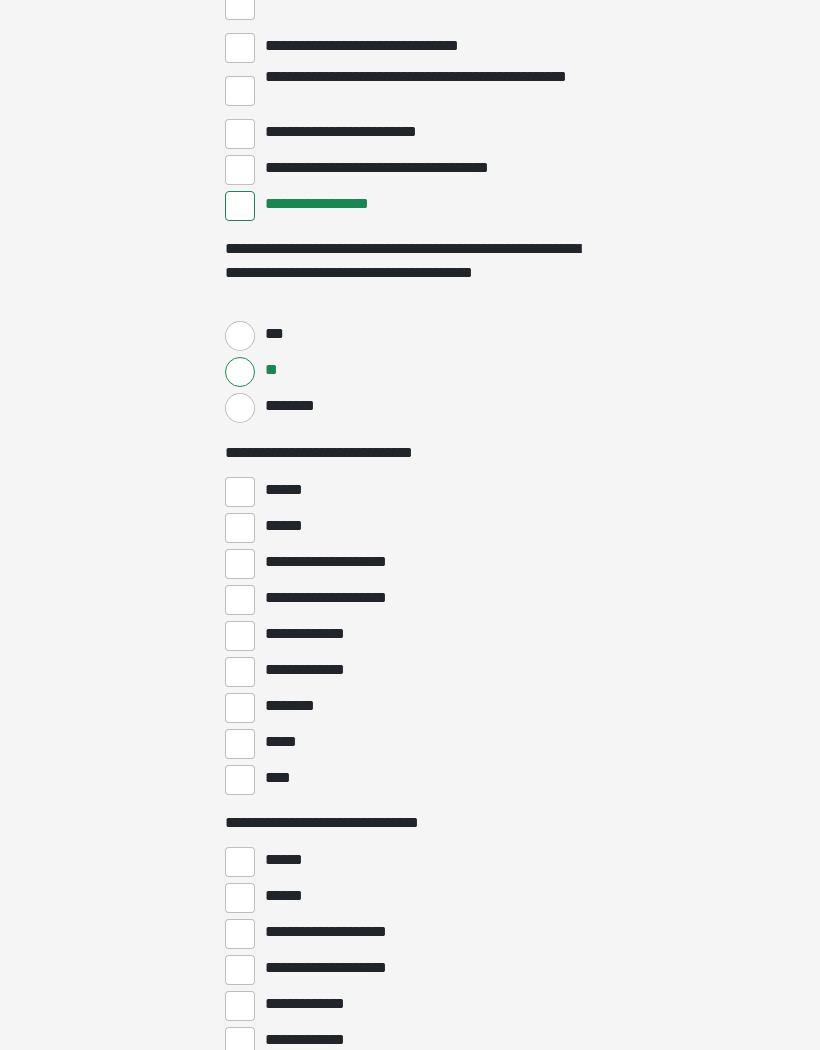 click on "****" at bounding box center (240, 780) 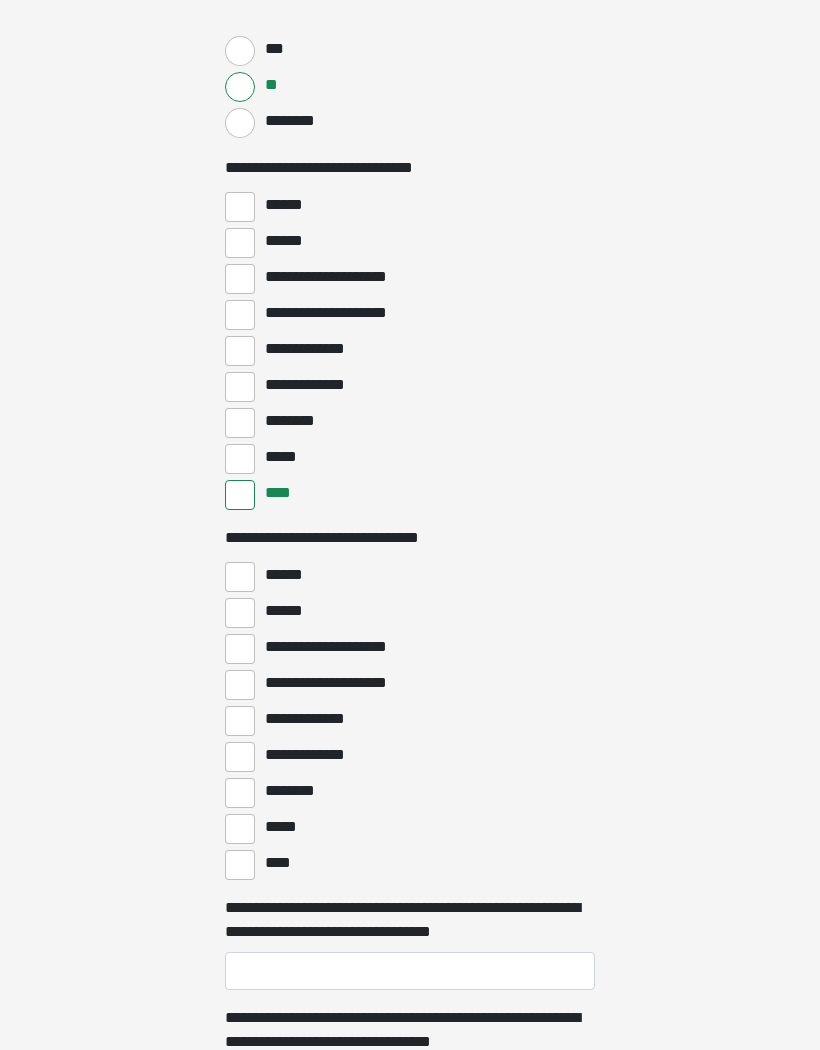 scroll, scrollTop: 4909, scrollLeft: 0, axis: vertical 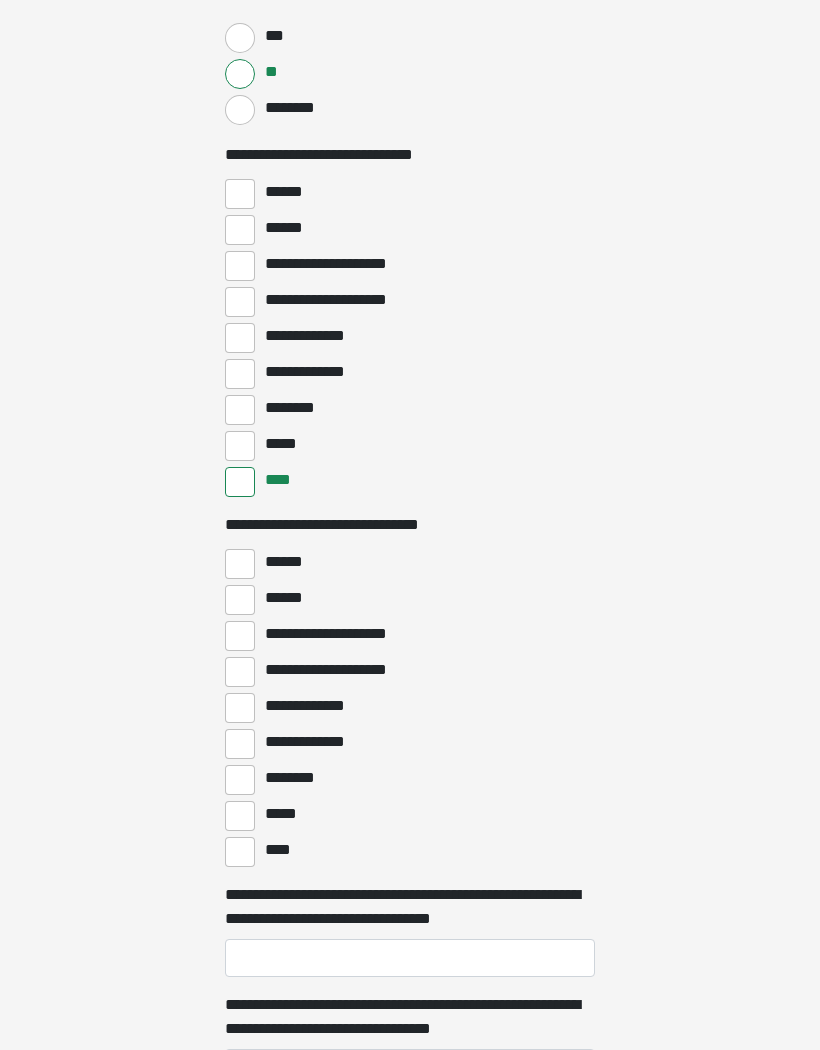 click on "****" at bounding box center (240, 852) 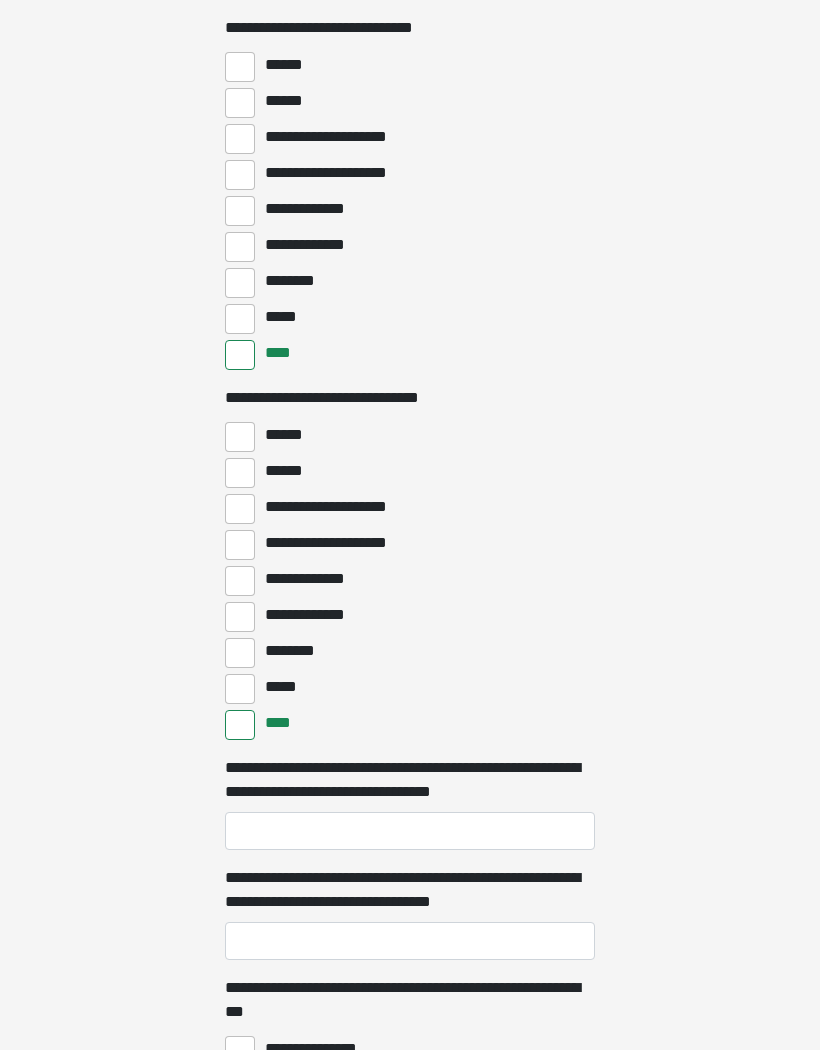 scroll, scrollTop: 5038, scrollLeft: 0, axis: vertical 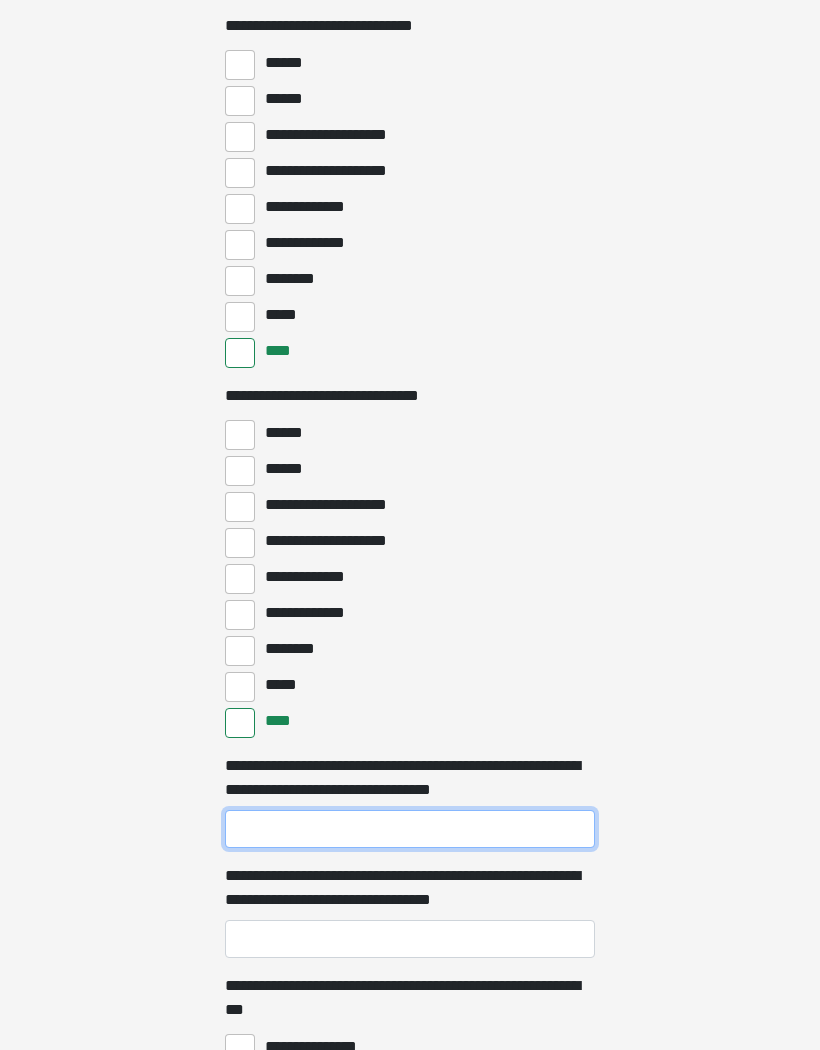 click on "**********" at bounding box center (410, 830) 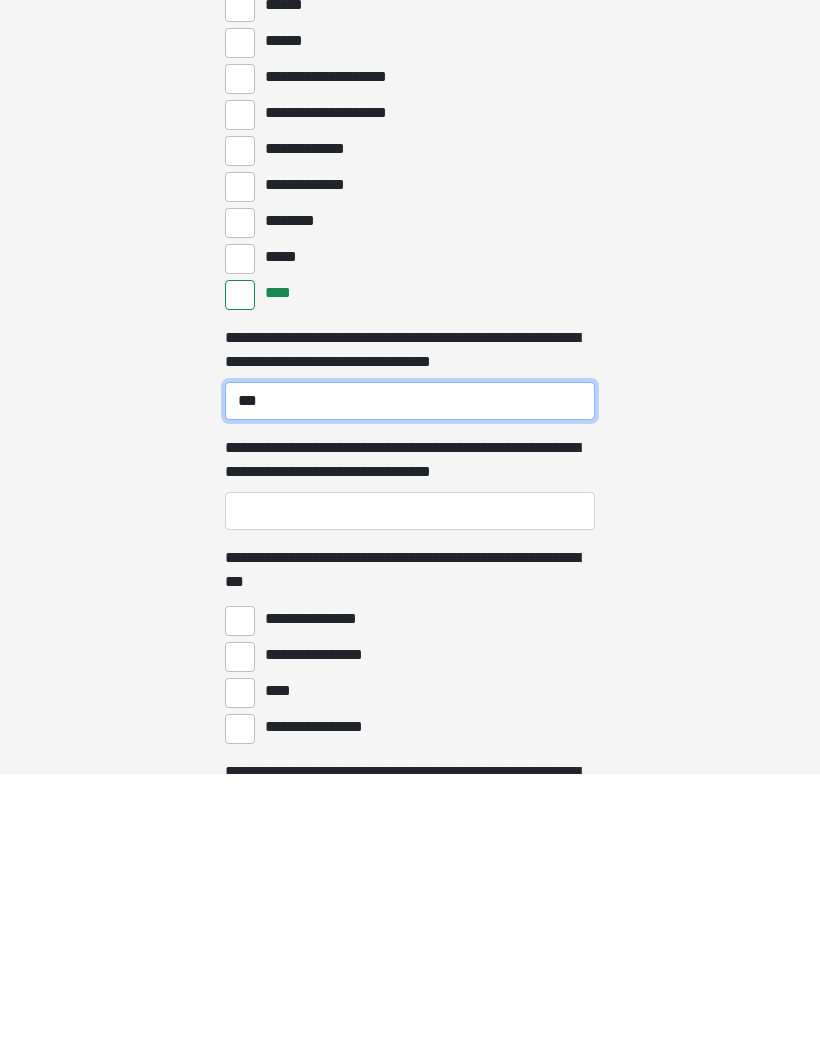 click on "***" at bounding box center (410, 677) 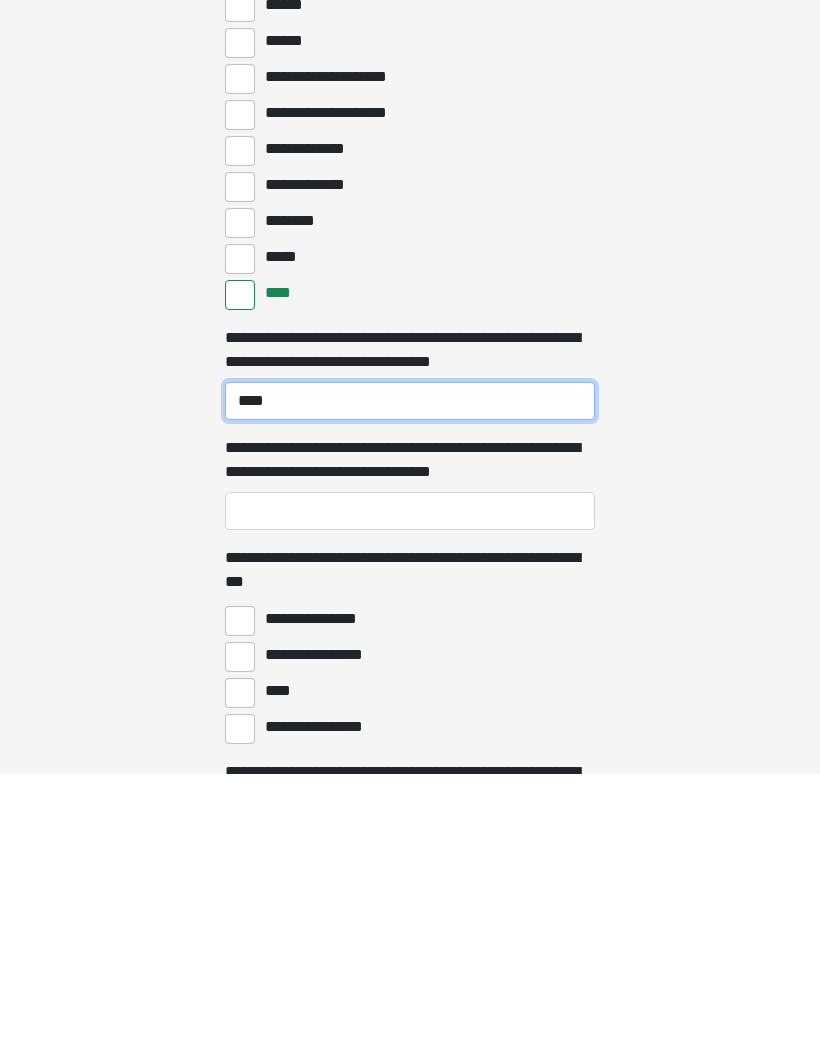 click on "****" at bounding box center (410, 677) 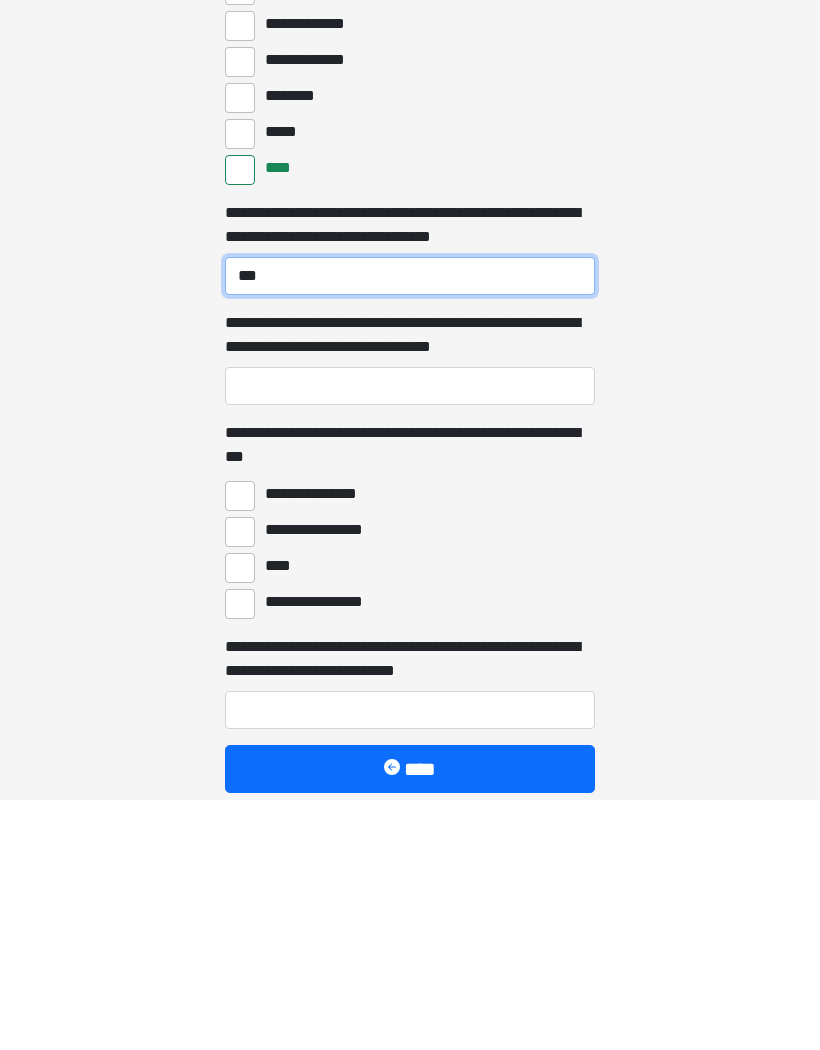 scroll, scrollTop: 5345, scrollLeft: 0, axis: vertical 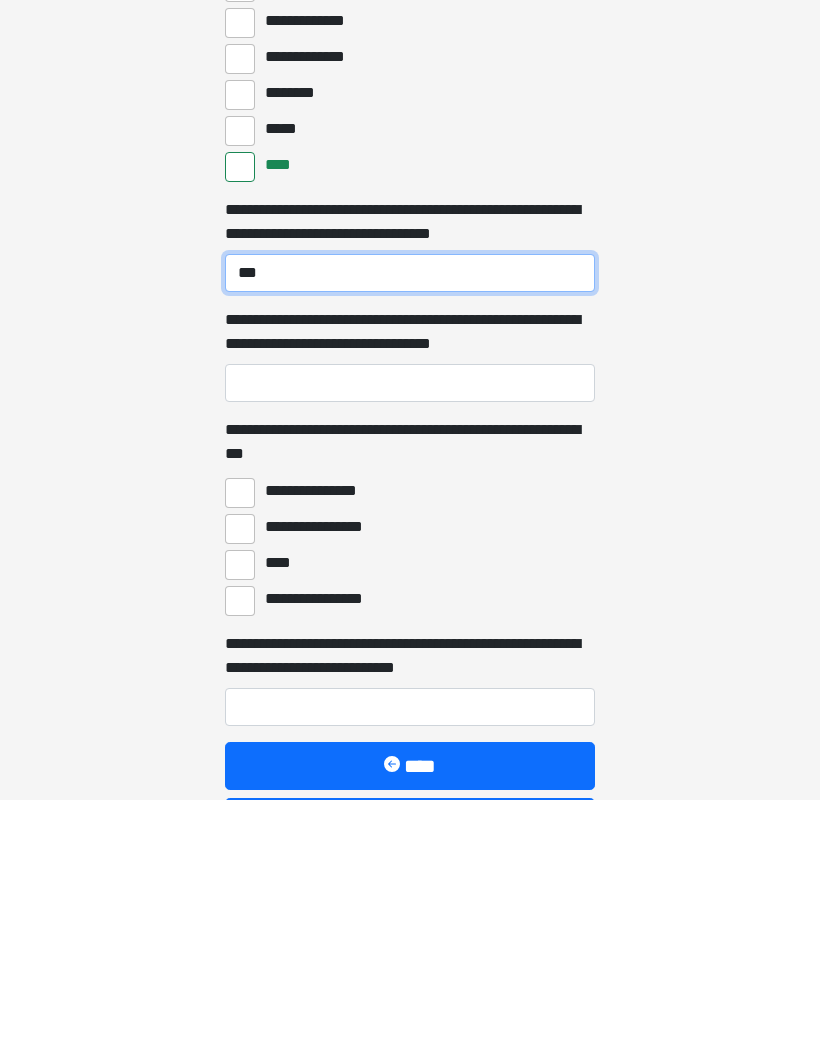 type on "***" 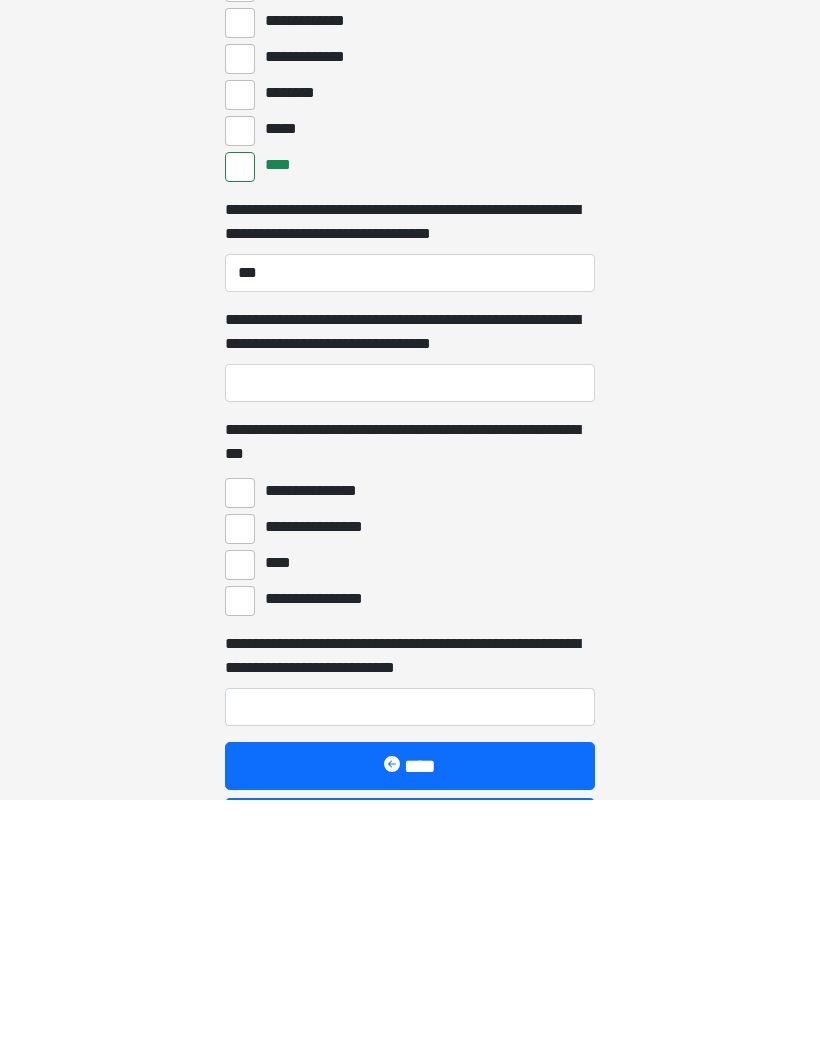 click on "****" at bounding box center (240, 815) 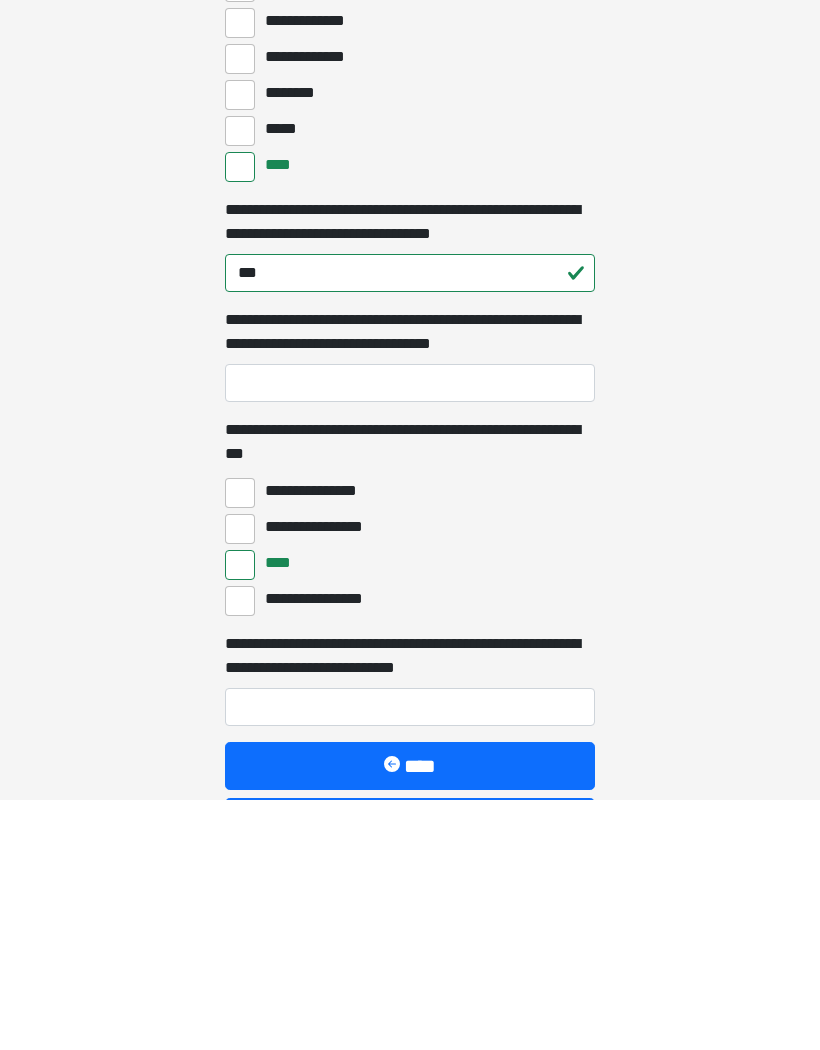 scroll, scrollTop: 5407, scrollLeft: 0, axis: vertical 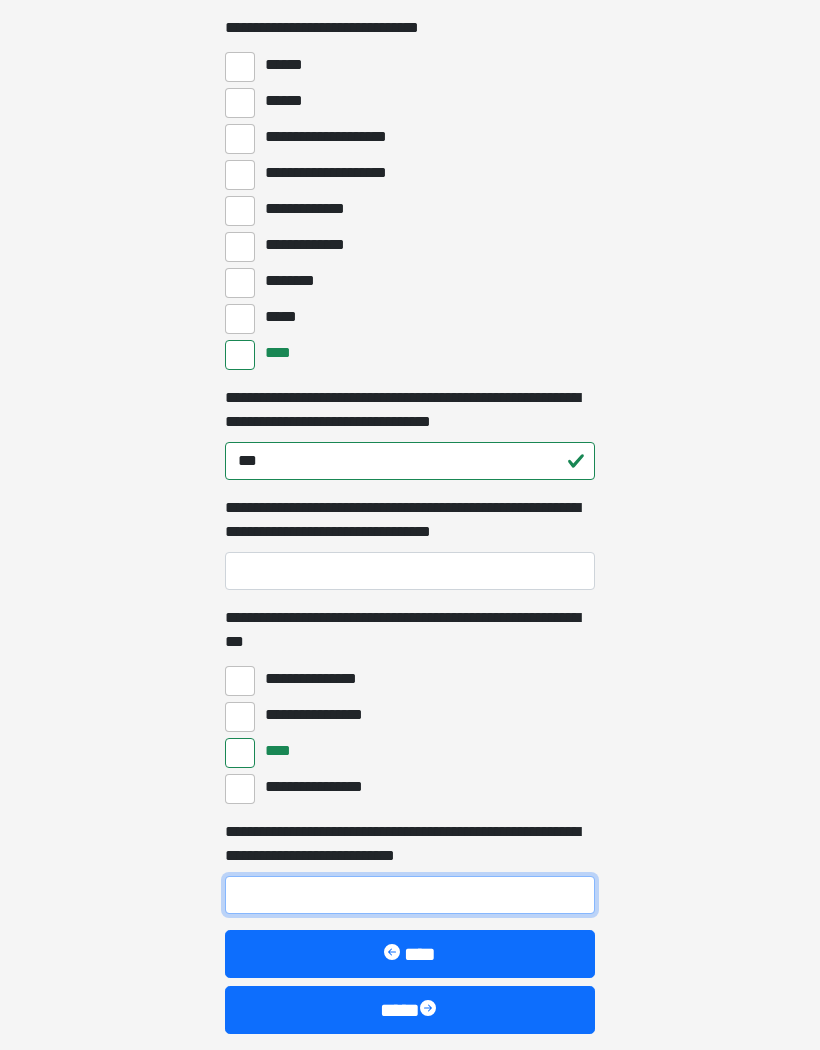 click on "**********" at bounding box center (410, 895) 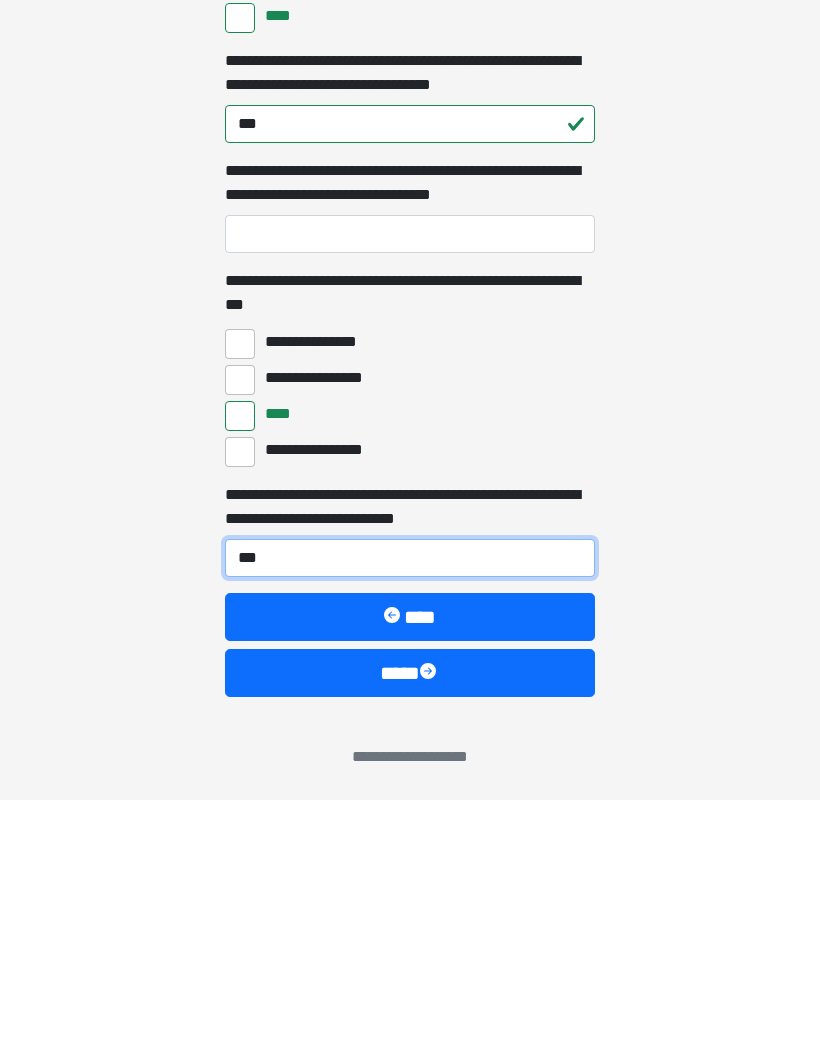 type on "***" 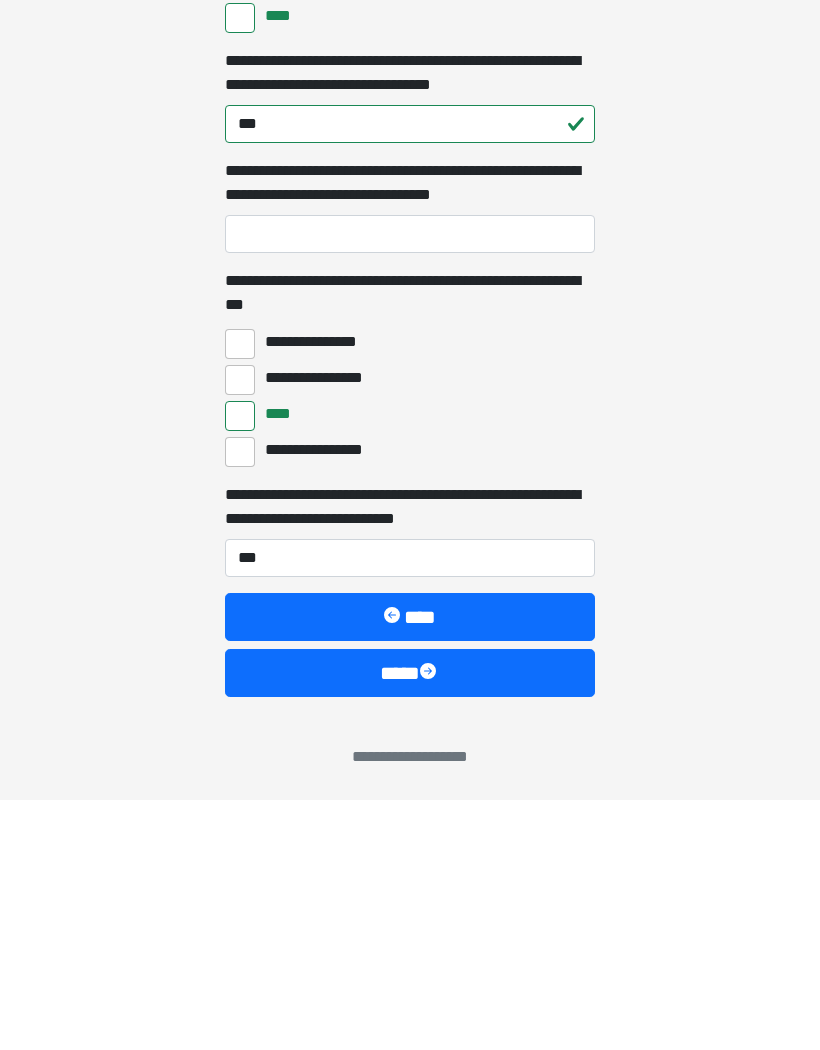 click at bounding box center (430, 923) 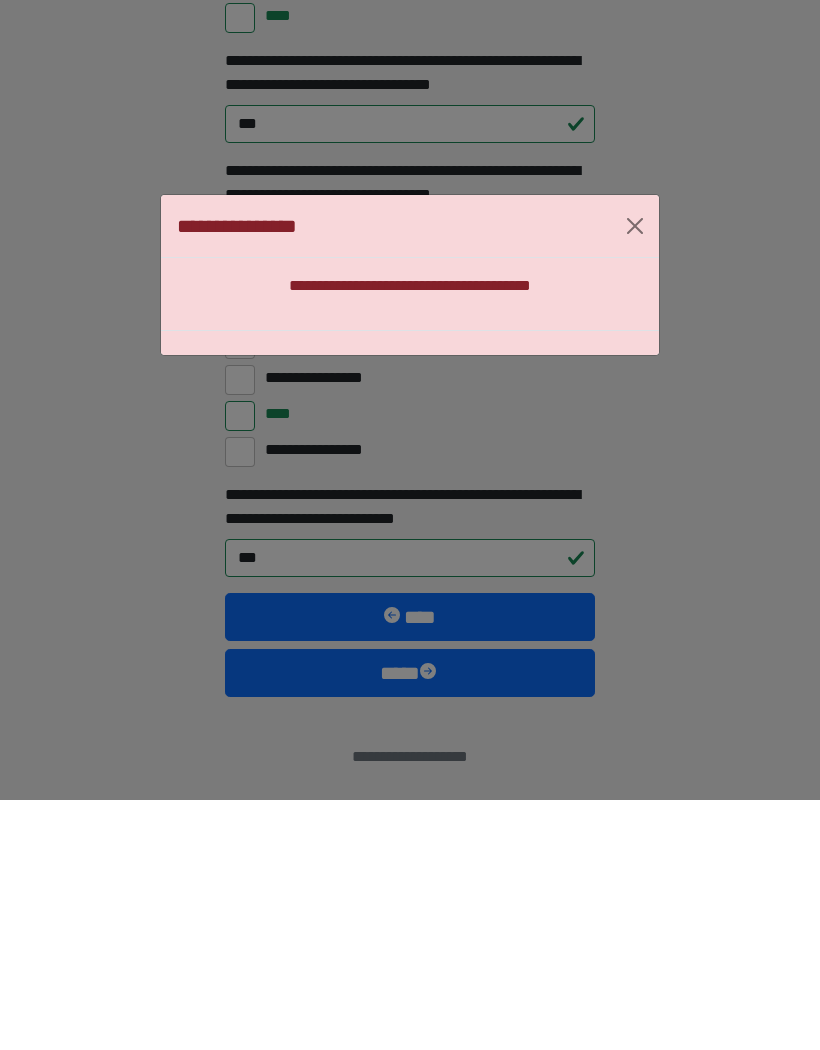 scroll, scrollTop: 5407, scrollLeft: 0, axis: vertical 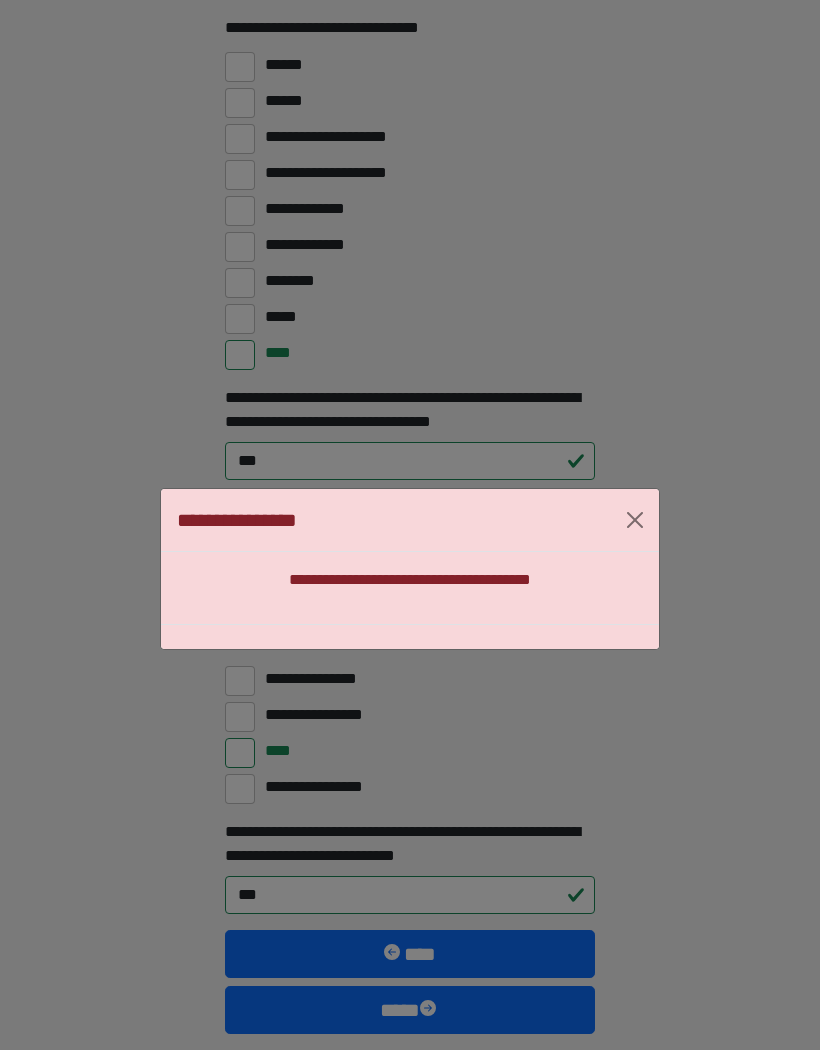 click at bounding box center [635, 520] 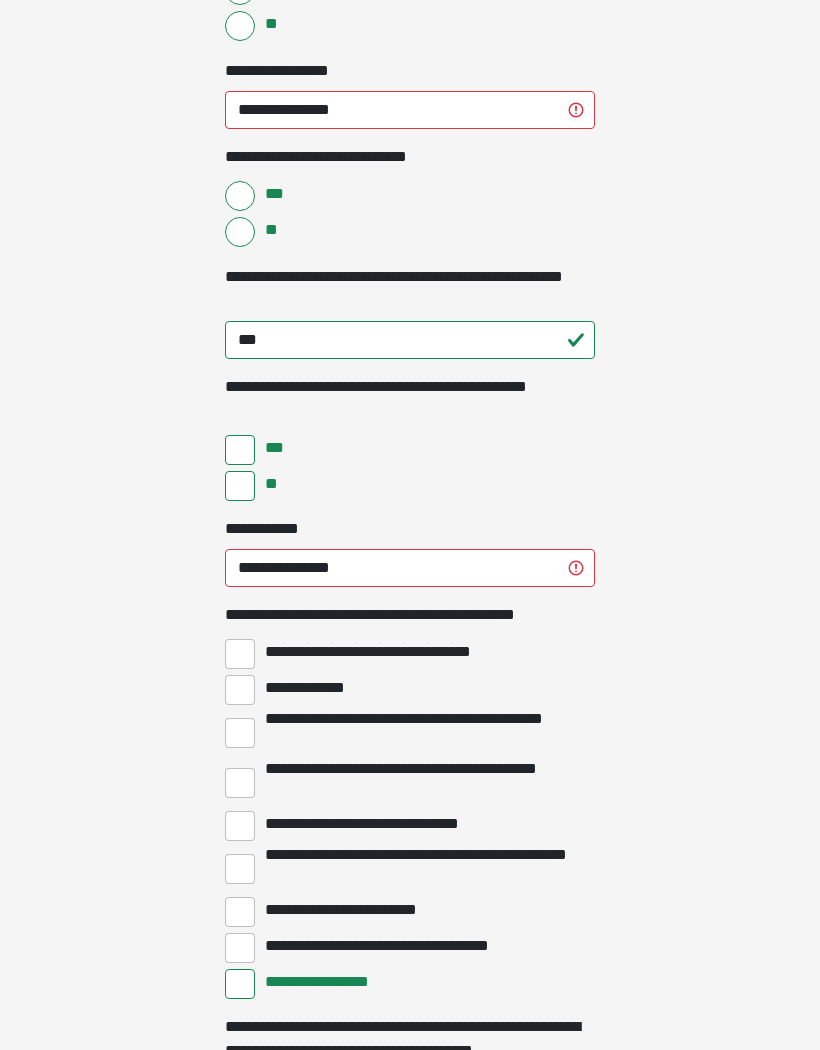 scroll, scrollTop: 3833, scrollLeft: 0, axis: vertical 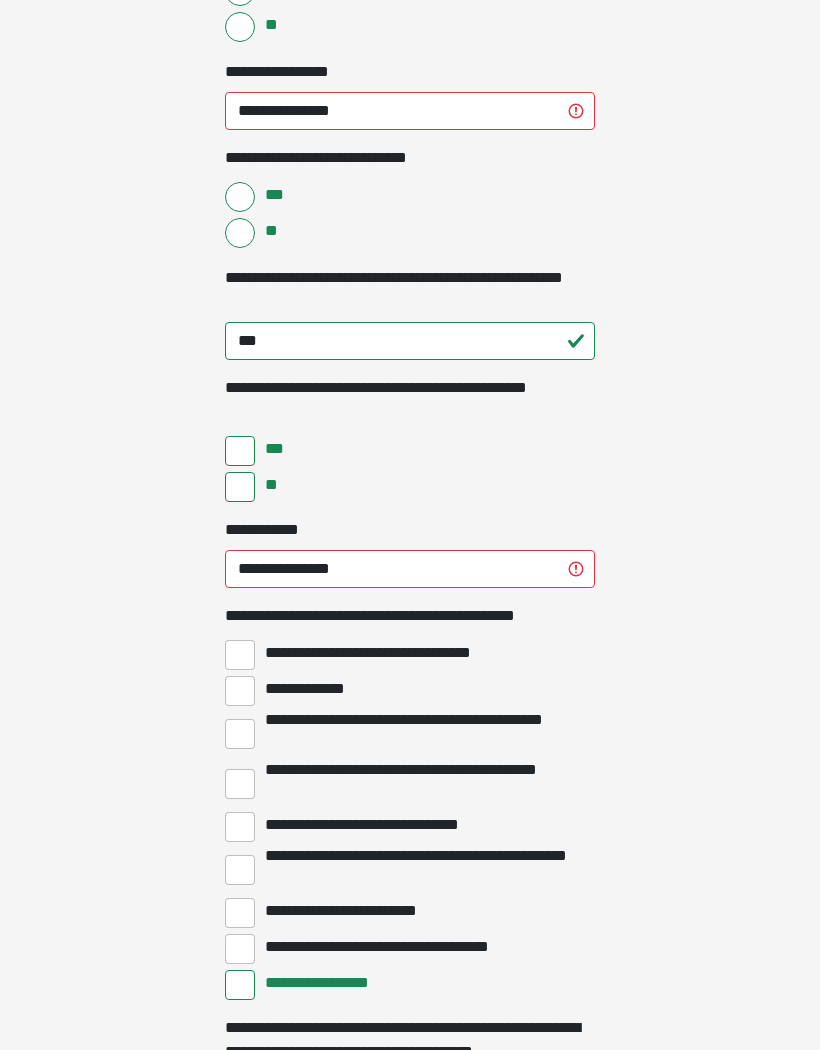 click on "**" at bounding box center (240, 487) 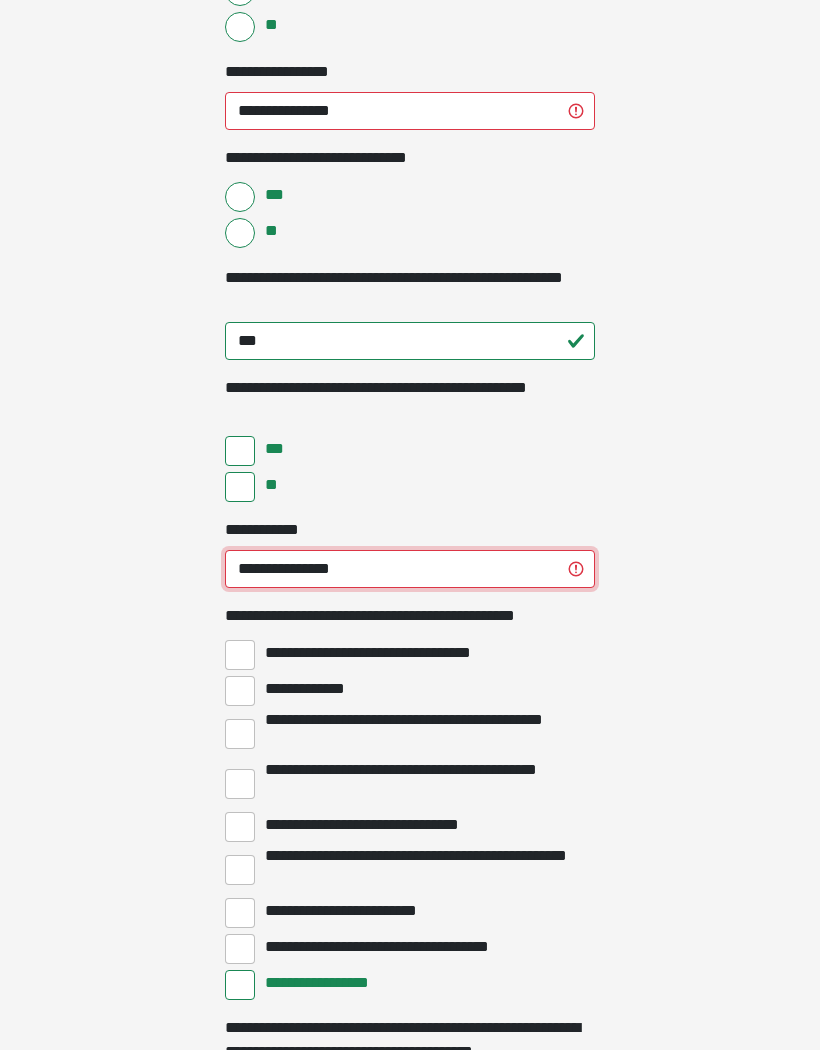 click on "**********" at bounding box center (410, 569) 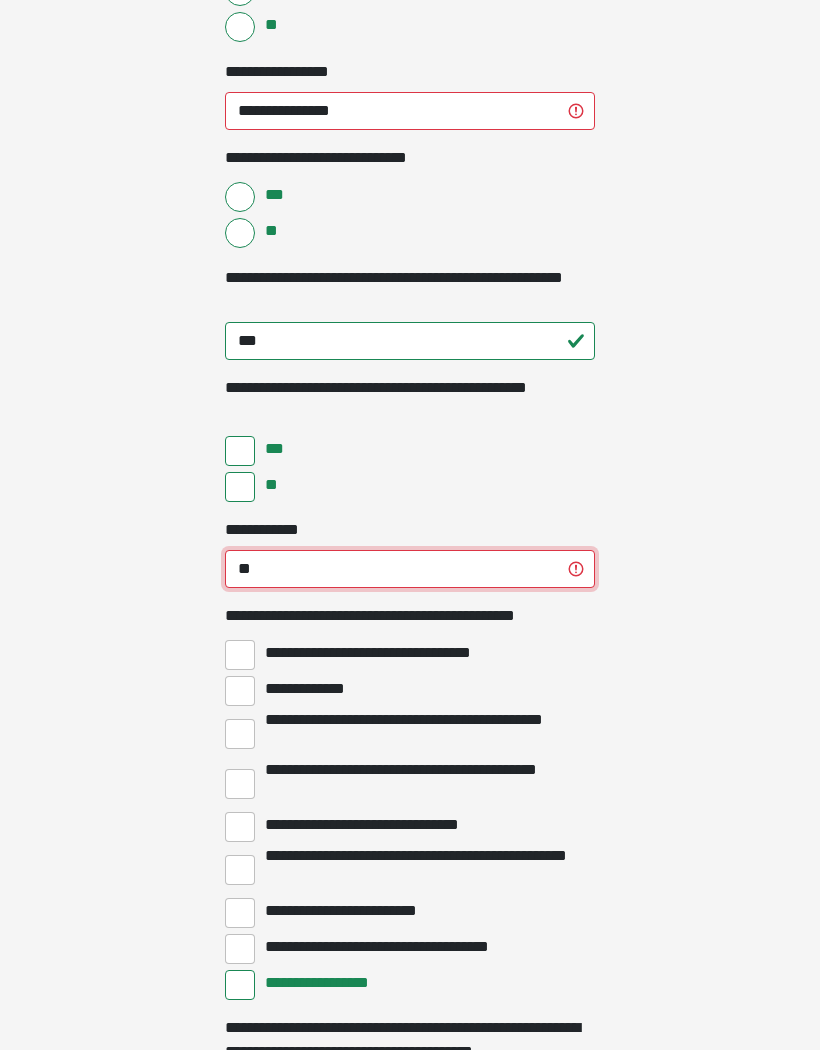 type on "*" 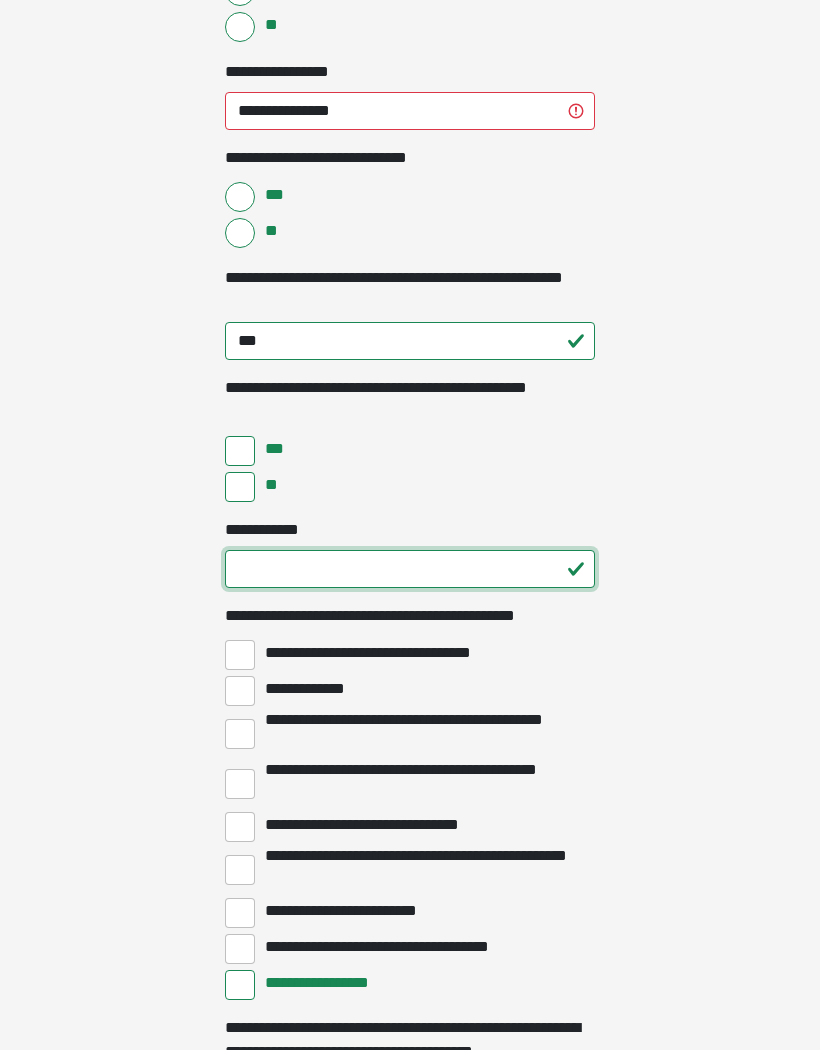 type 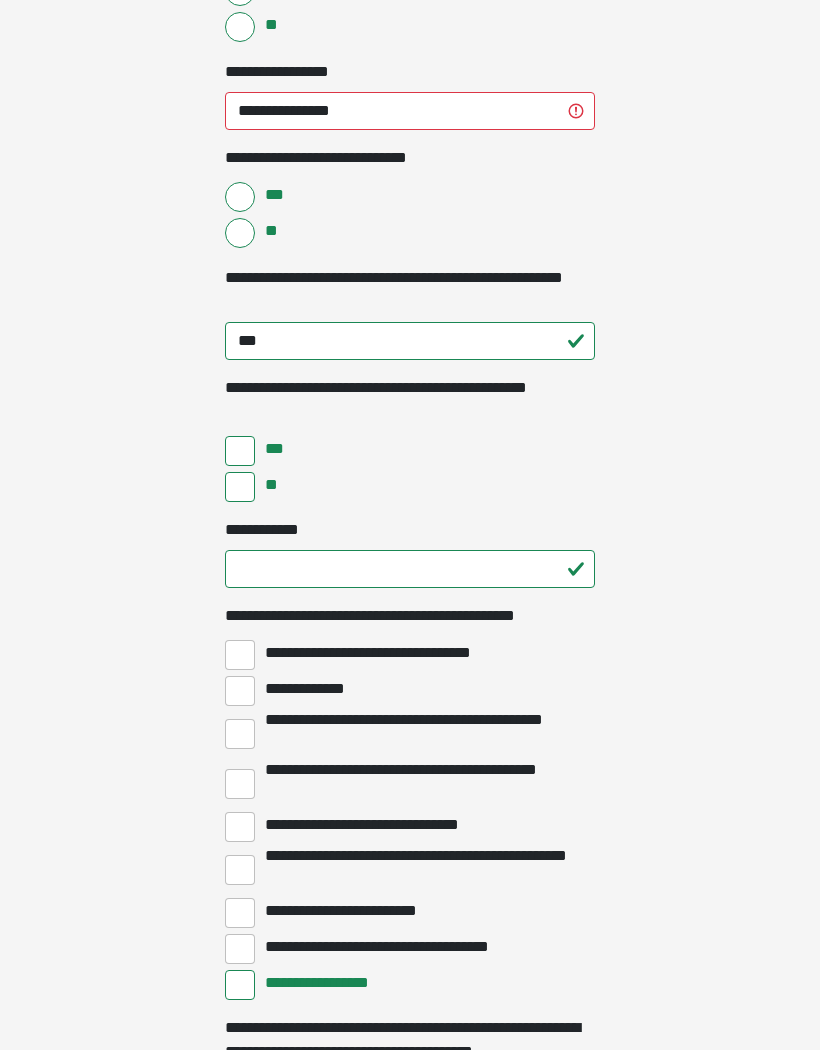 click on "***" at bounding box center (240, 451) 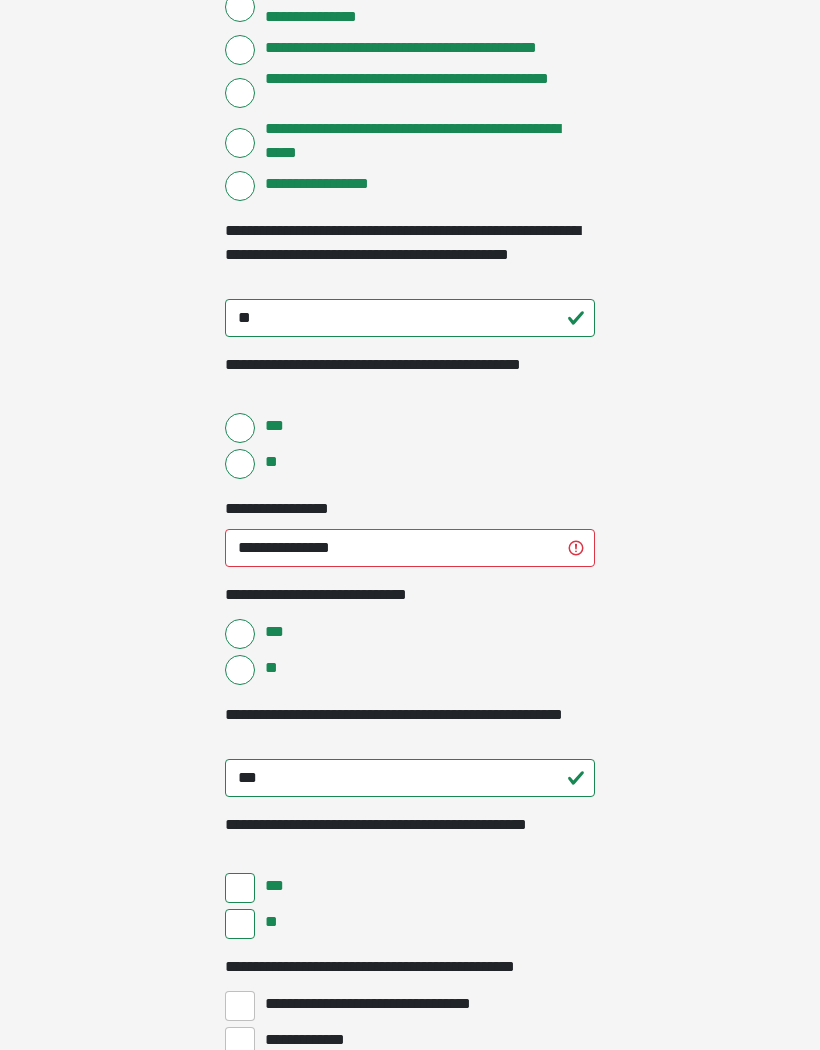 scroll, scrollTop: 3398, scrollLeft: 0, axis: vertical 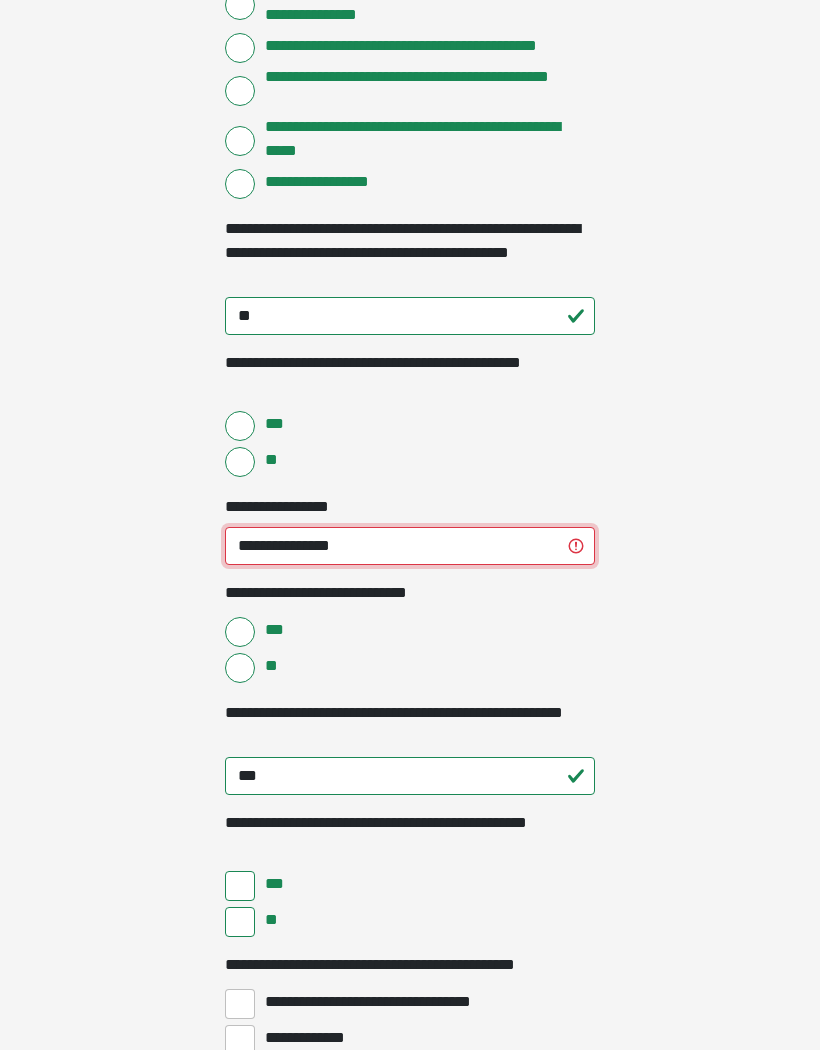 click on "**********" at bounding box center [410, 546] 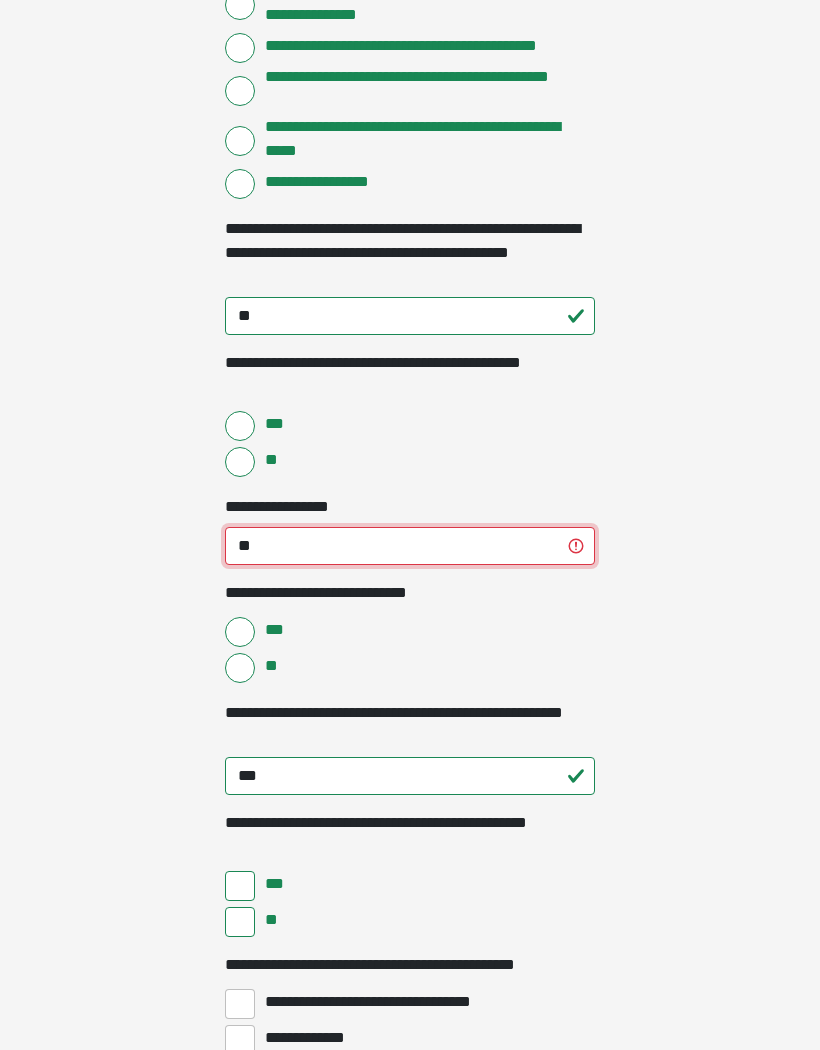 type on "*" 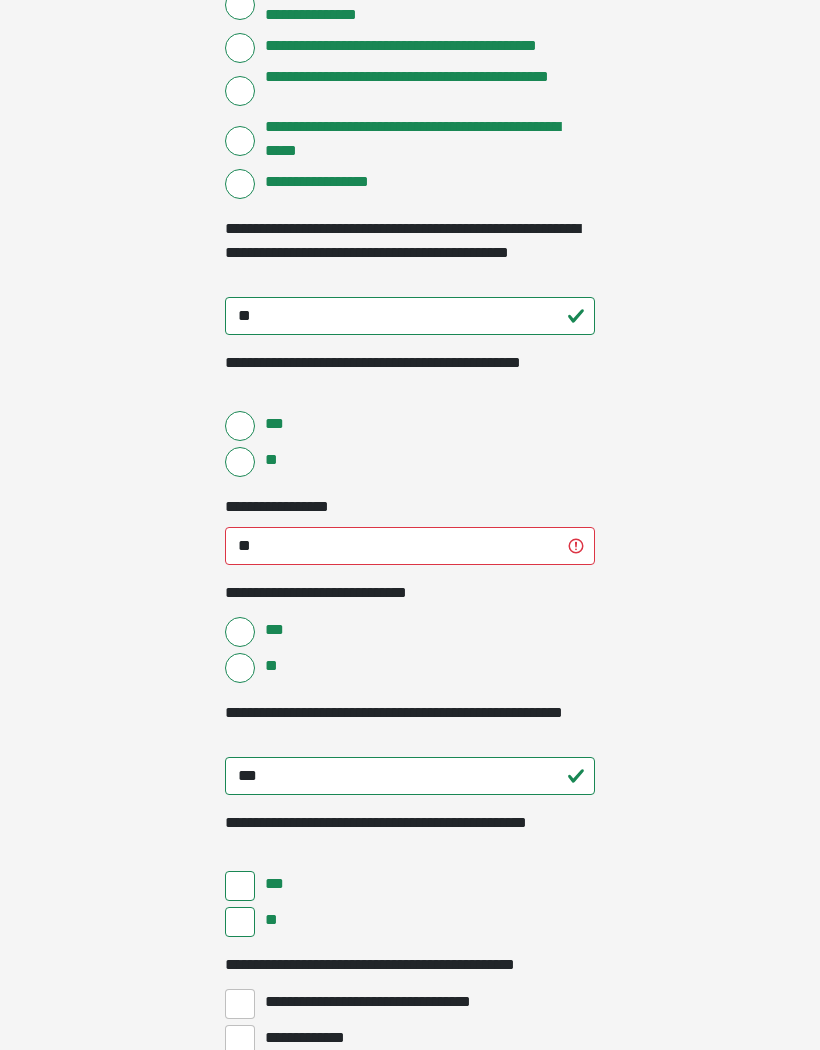 click on "**********" at bounding box center [410, -2873] 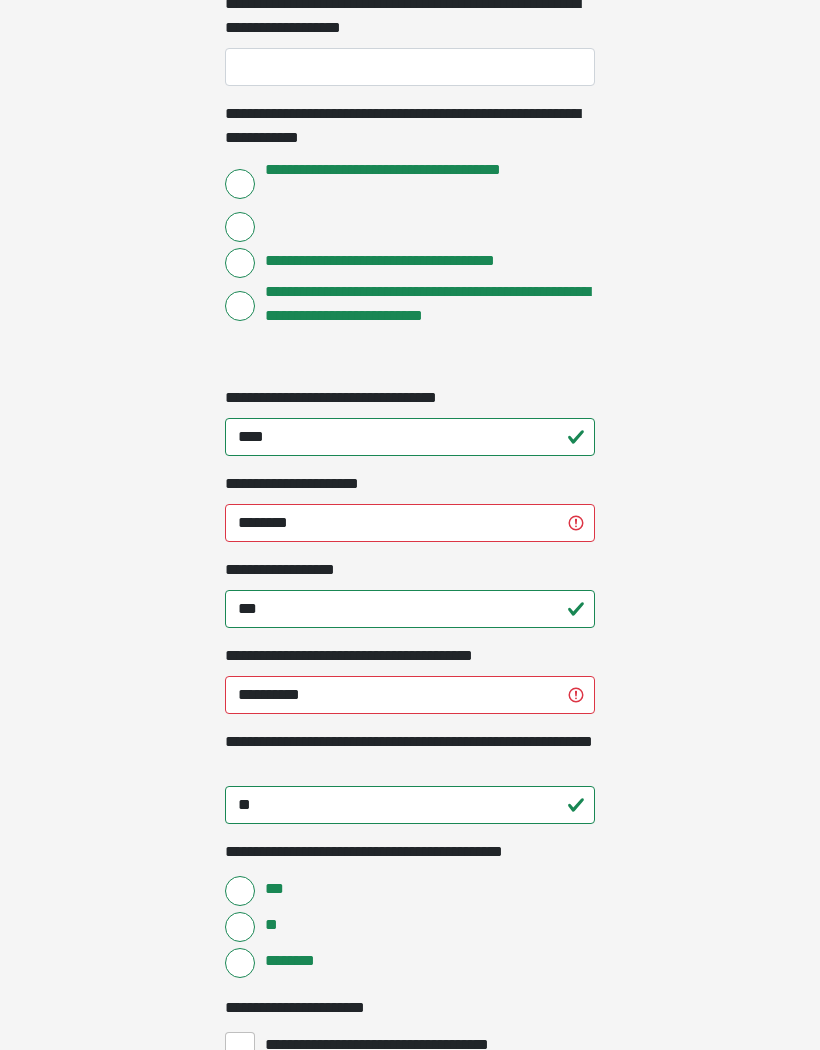 scroll, scrollTop: 1695, scrollLeft: 0, axis: vertical 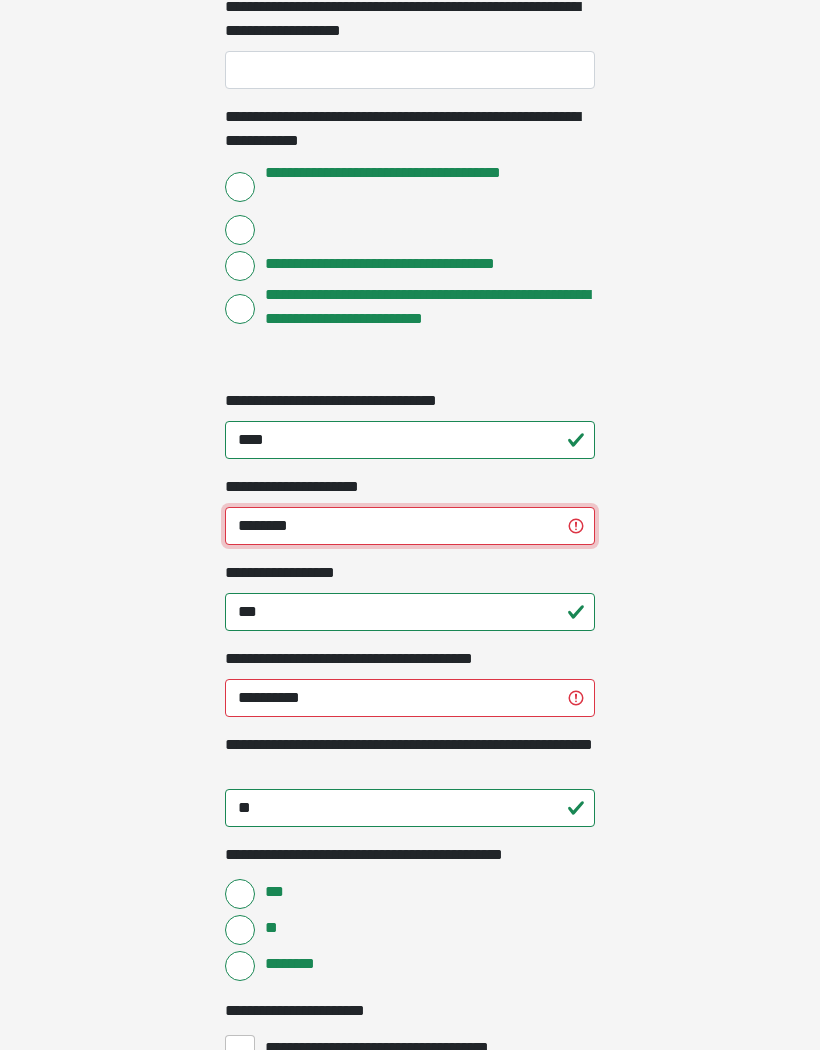 click on "********" at bounding box center (410, 527) 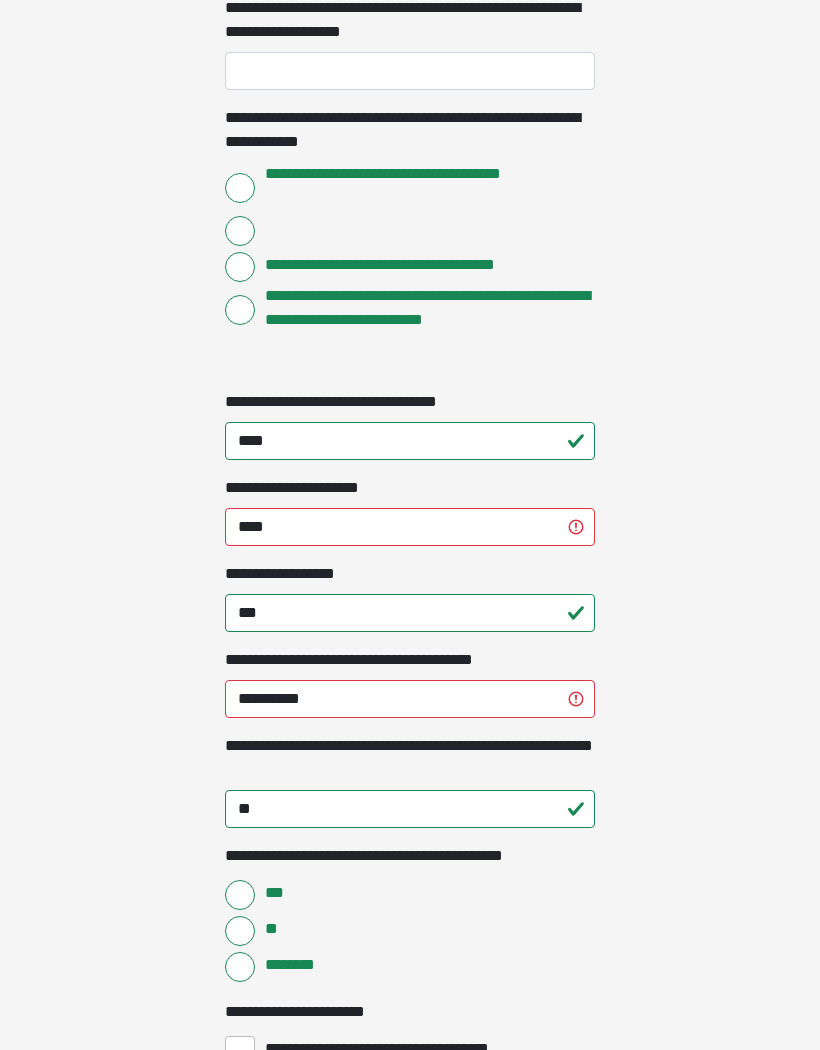 click on "**********" at bounding box center [410, -1170] 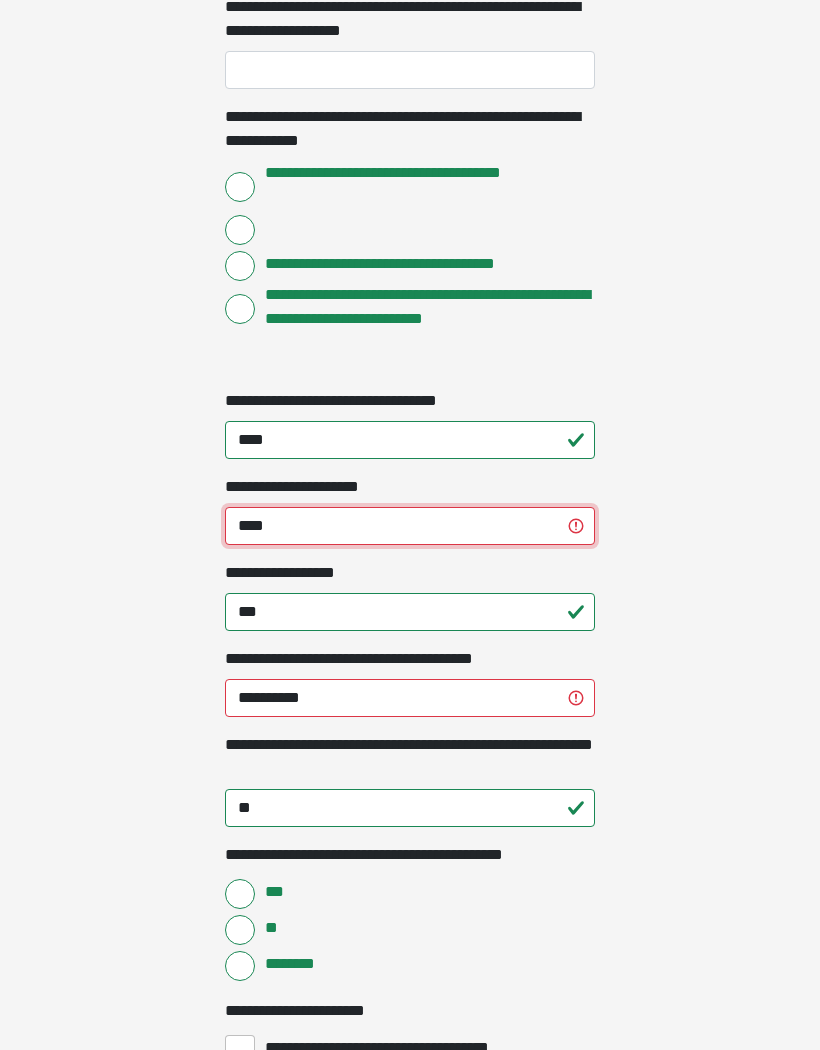 click on "****" at bounding box center [410, 526] 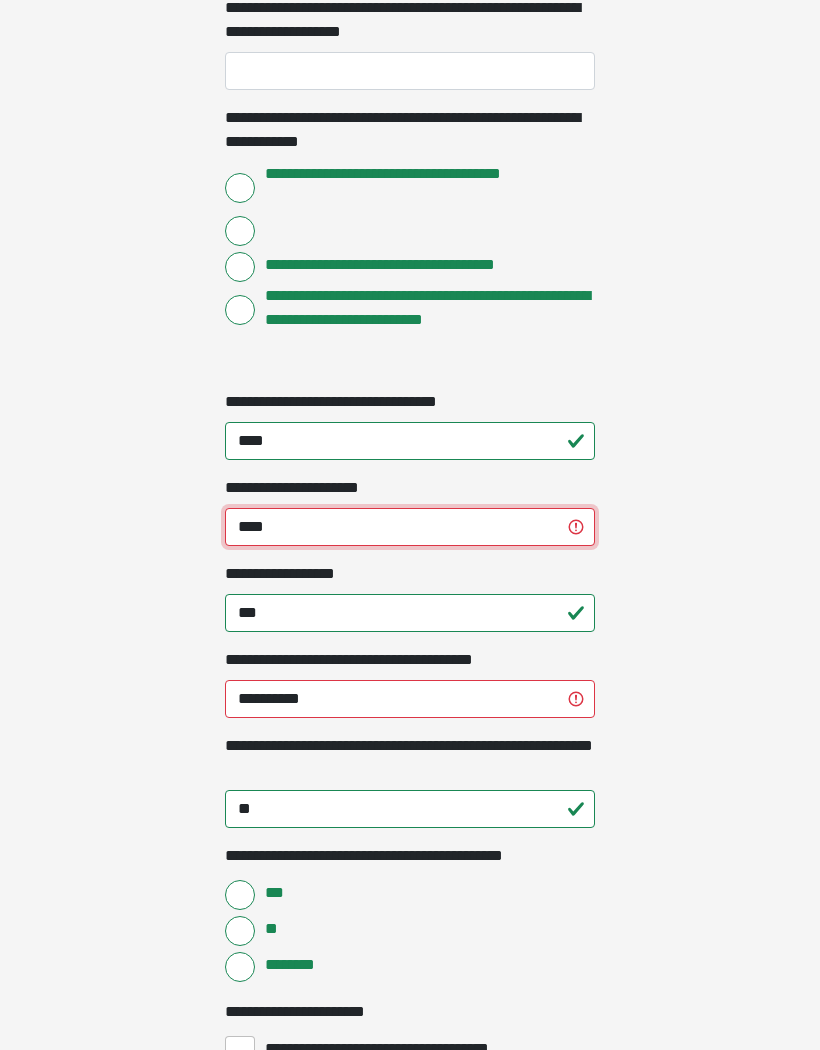 click on "****" at bounding box center [410, 527] 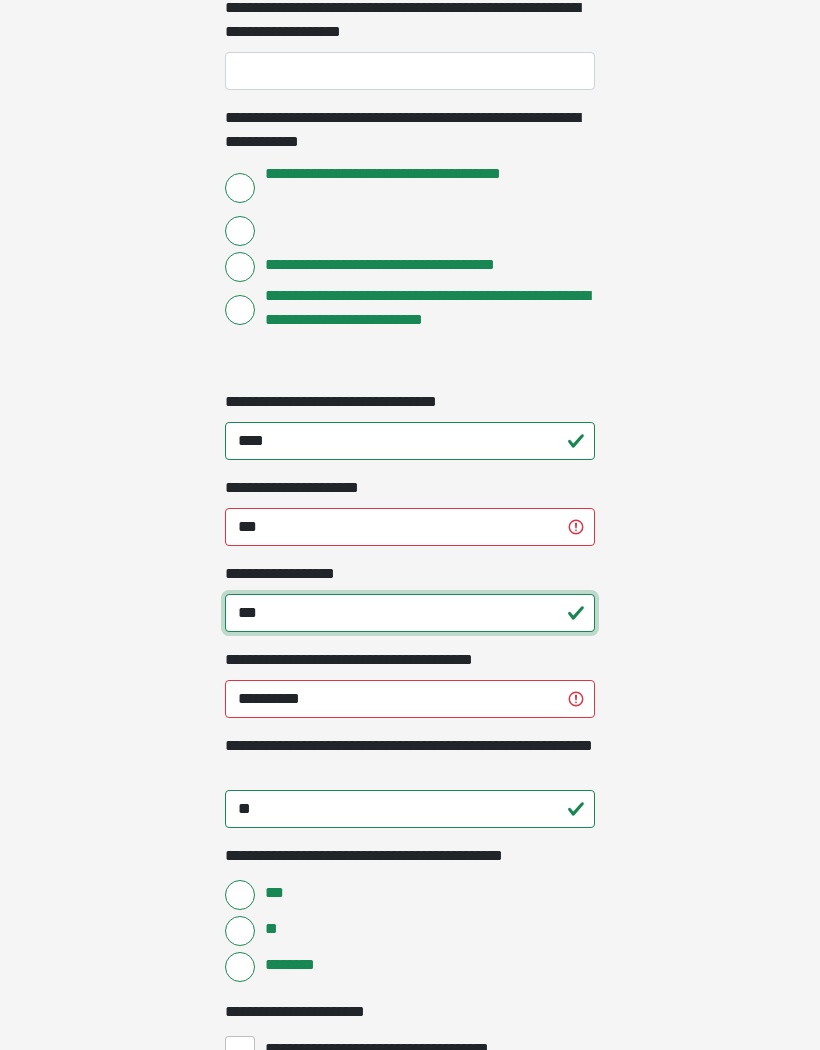 click on "***" at bounding box center (410, 613) 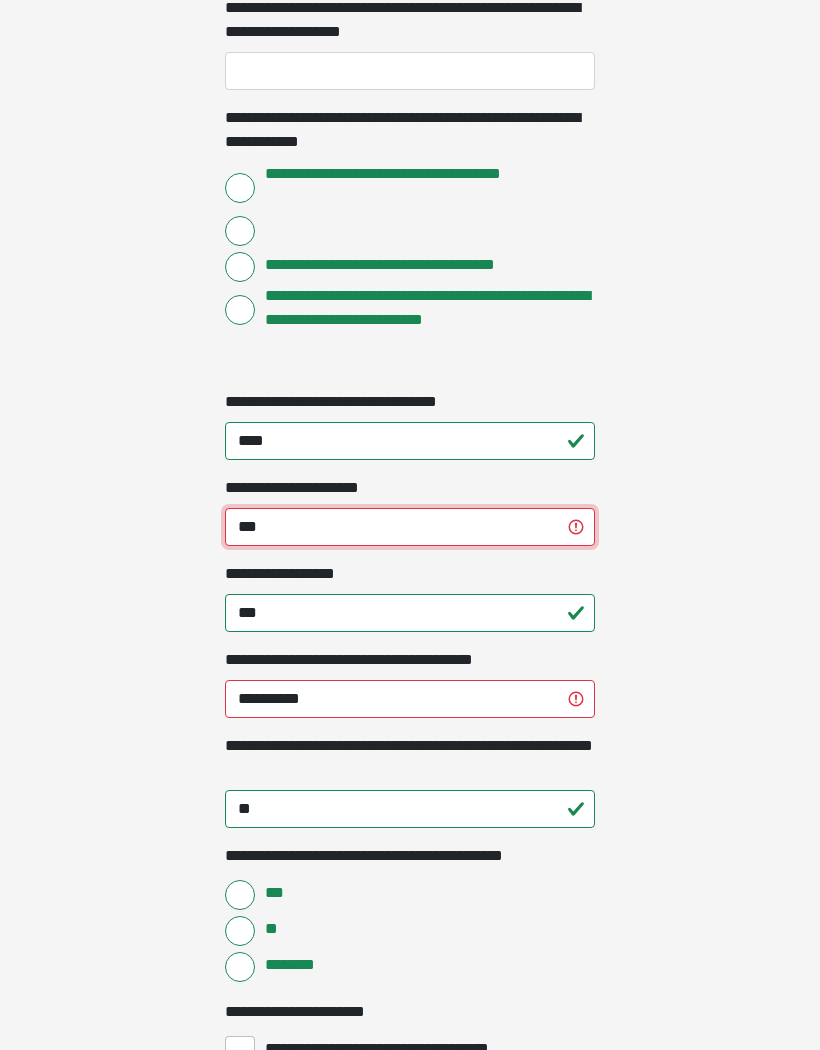click on "***" at bounding box center (410, 527) 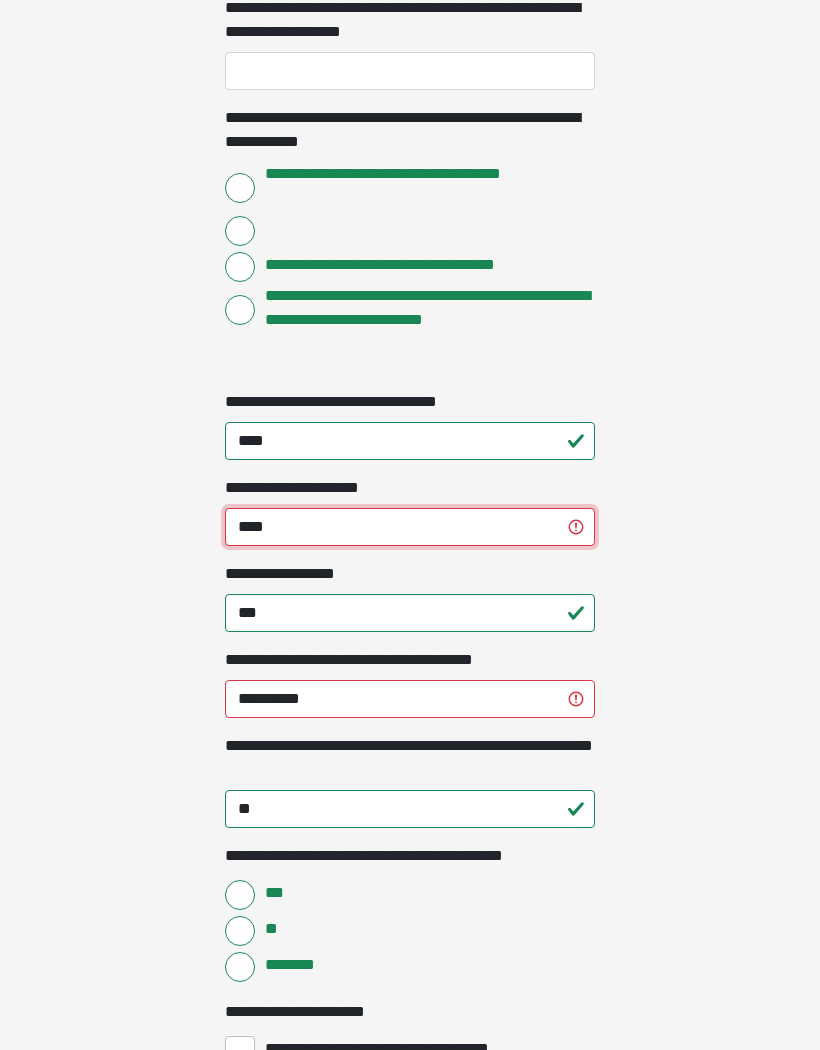 type on "****" 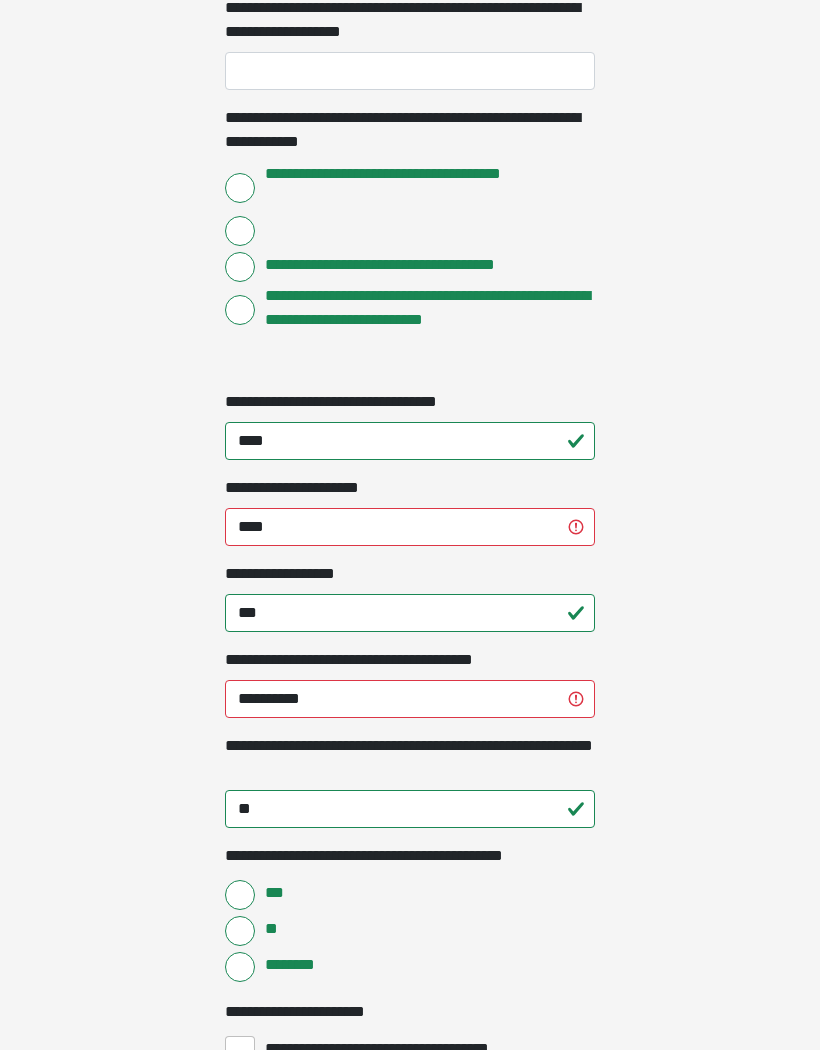 click on "**********" at bounding box center [410, -1170] 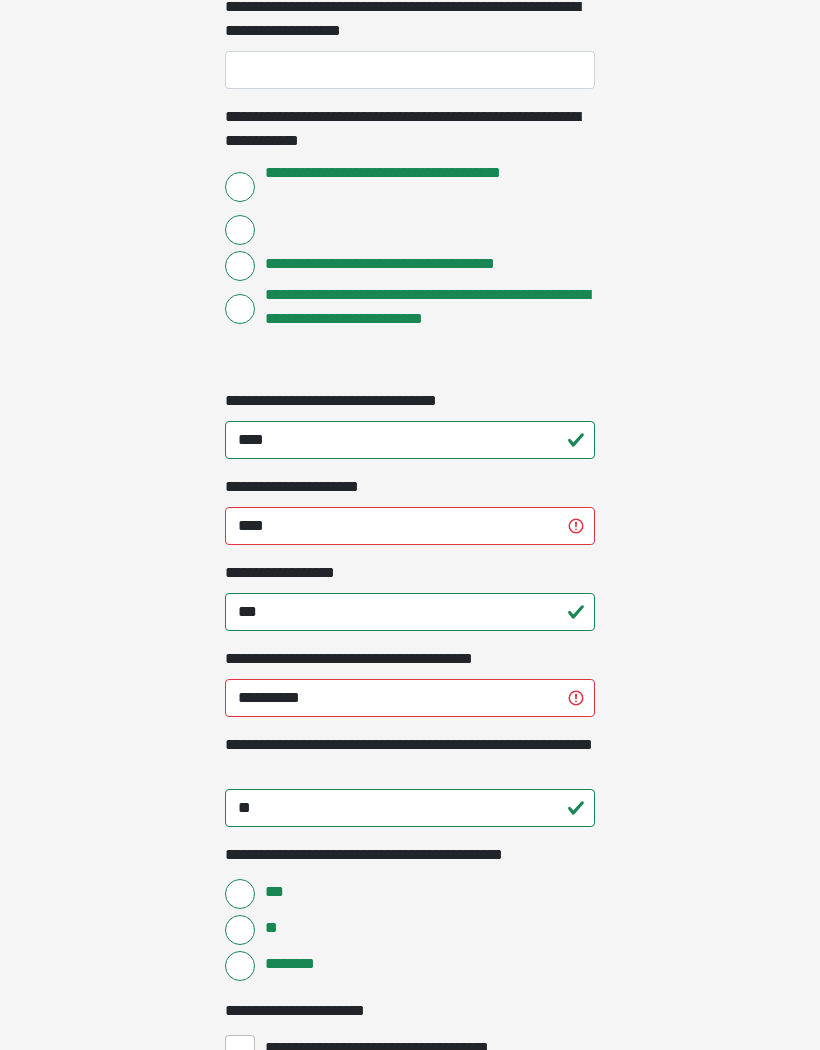 scroll, scrollTop: 1696, scrollLeft: 0, axis: vertical 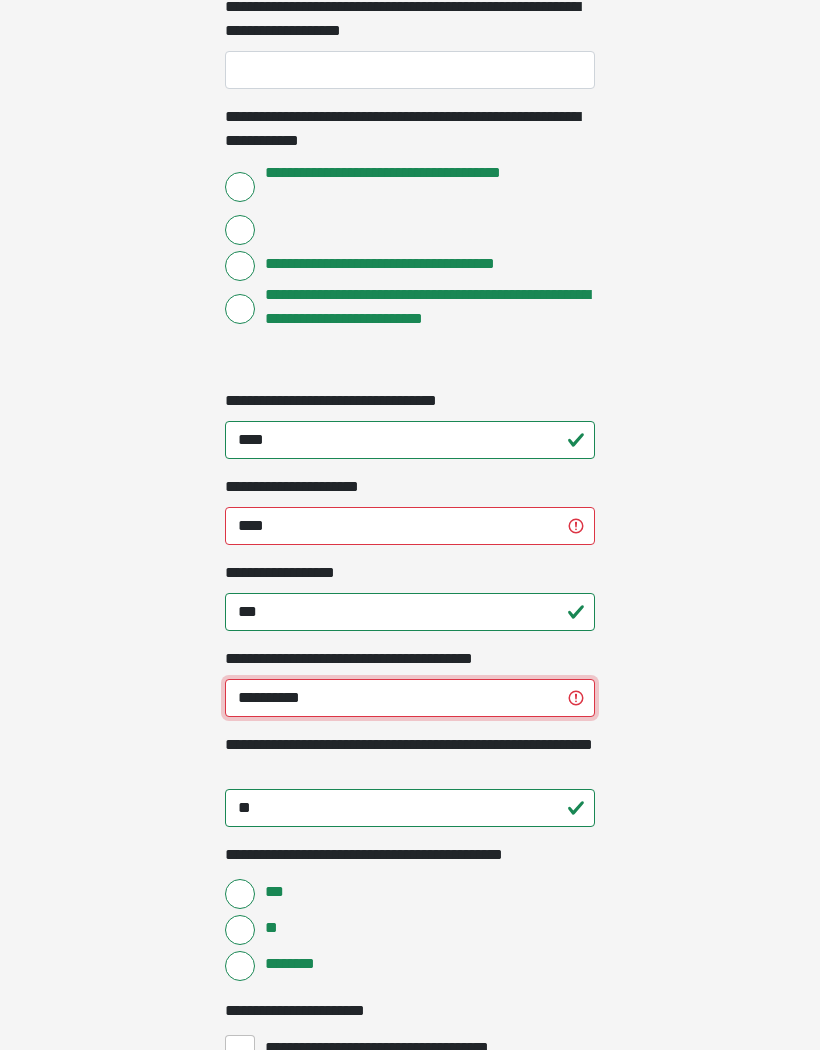 click on "**********" at bounding box center (410, 698) 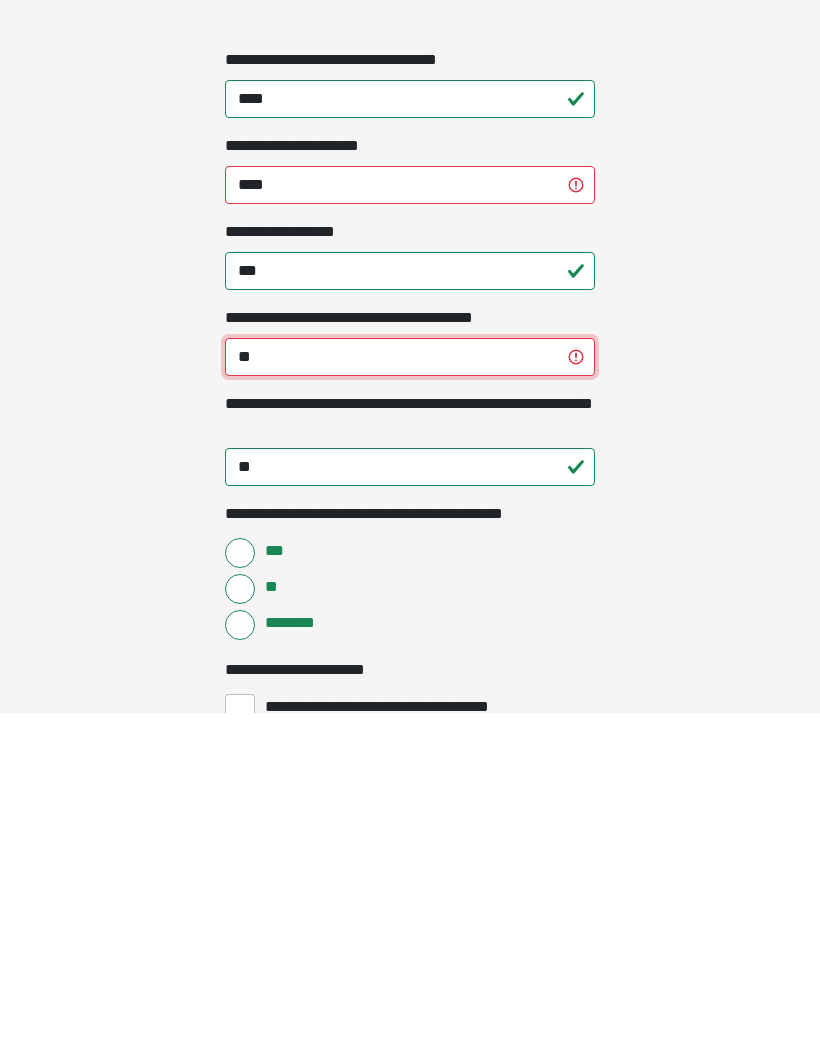 type on "*" 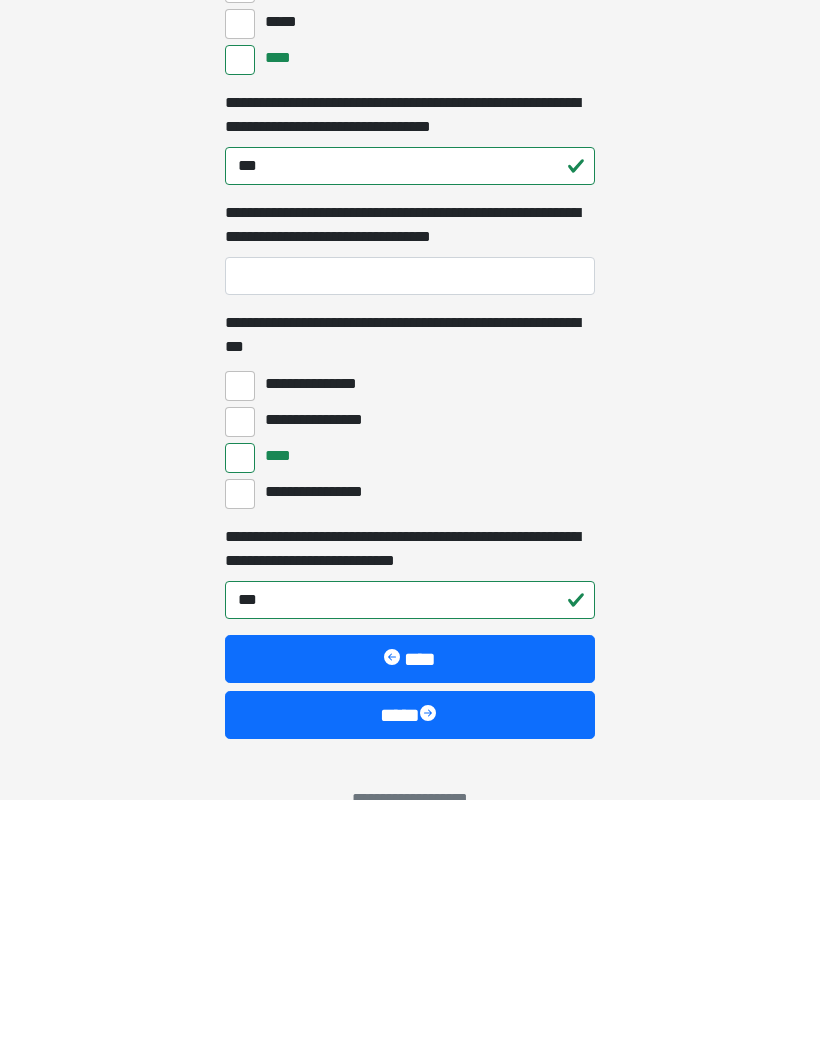 scroll, scrollTop: 5408, scrollLeft: 0, axis: vertical 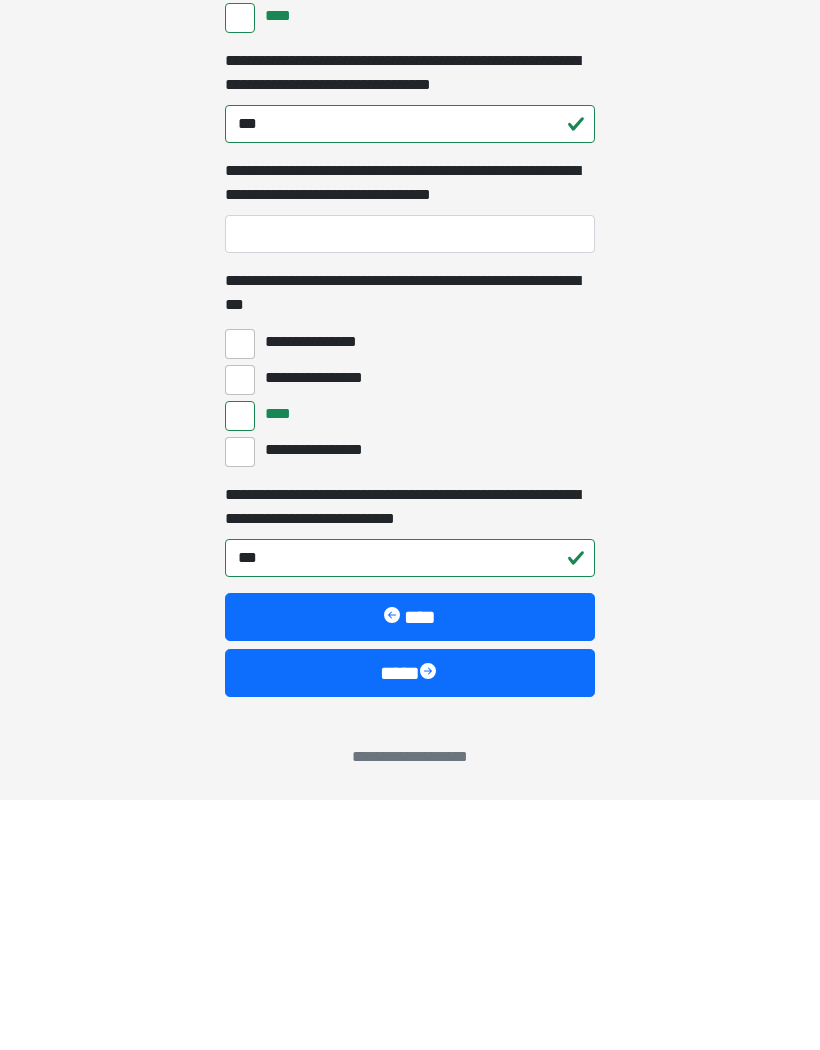 type 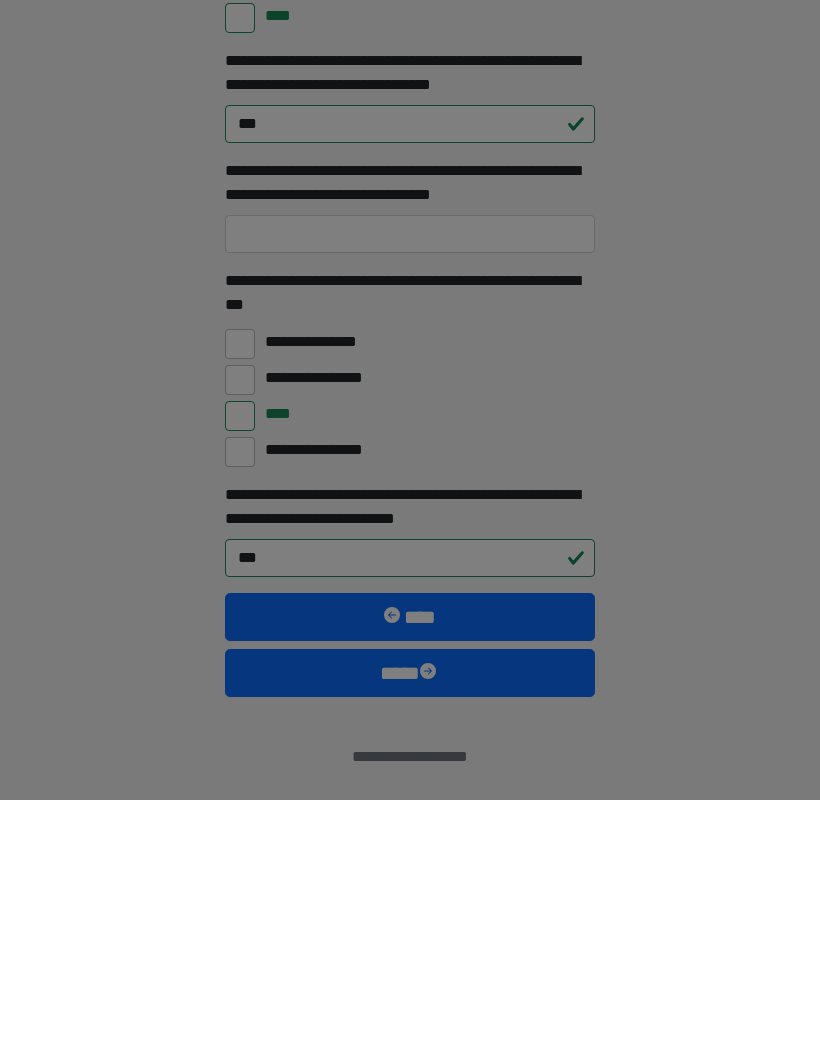 scroll, scrollTop: 5321, scrollLeft: 0, axis: vertical 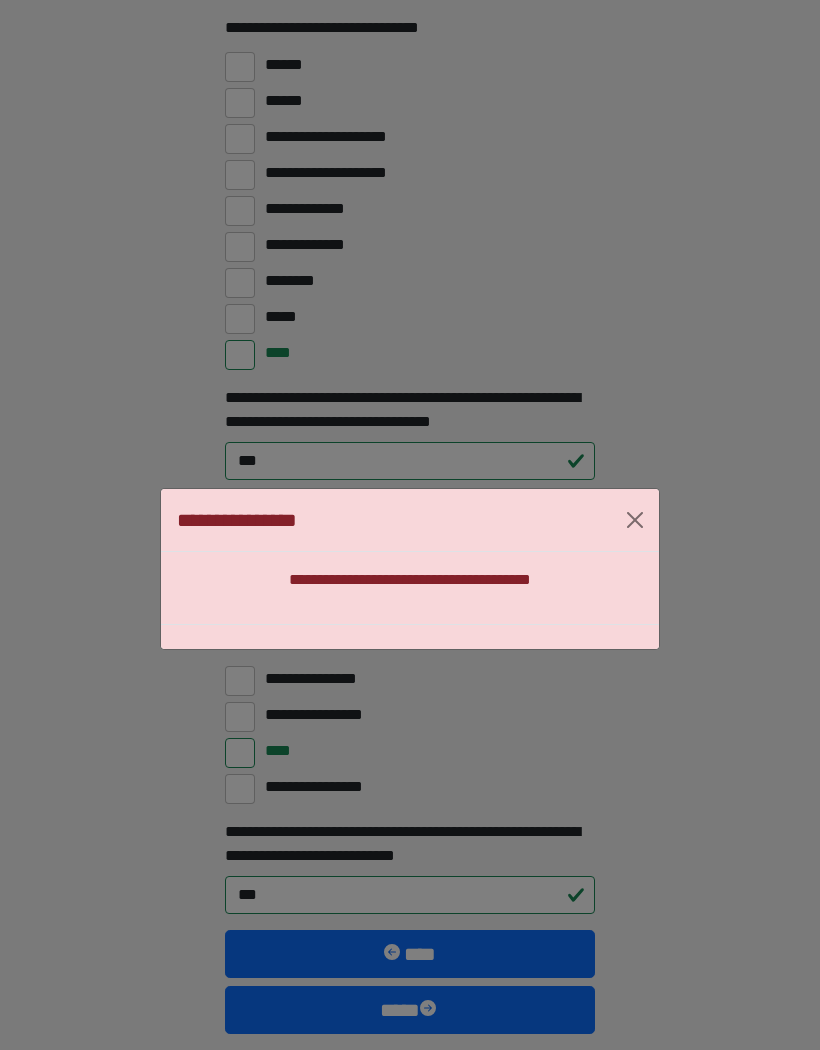click at bounding box center (635, 520) 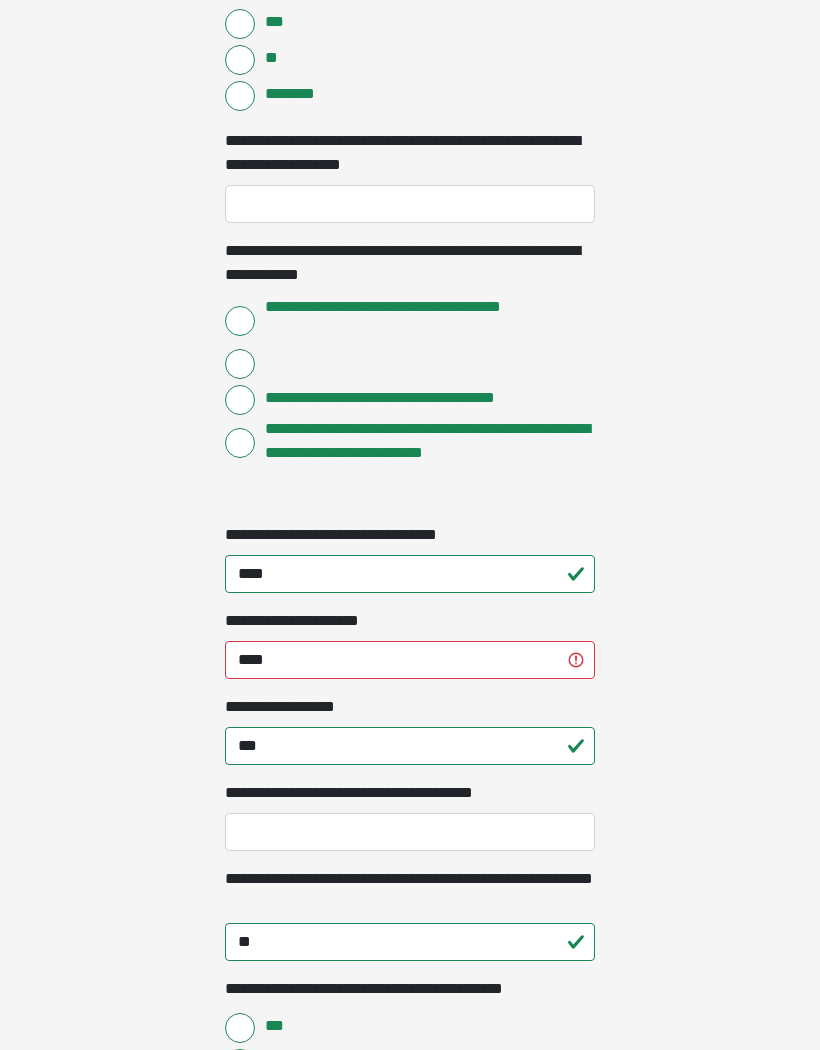 scroll, scrollTop: 1560, scrollLeft: 0, axis: vertical 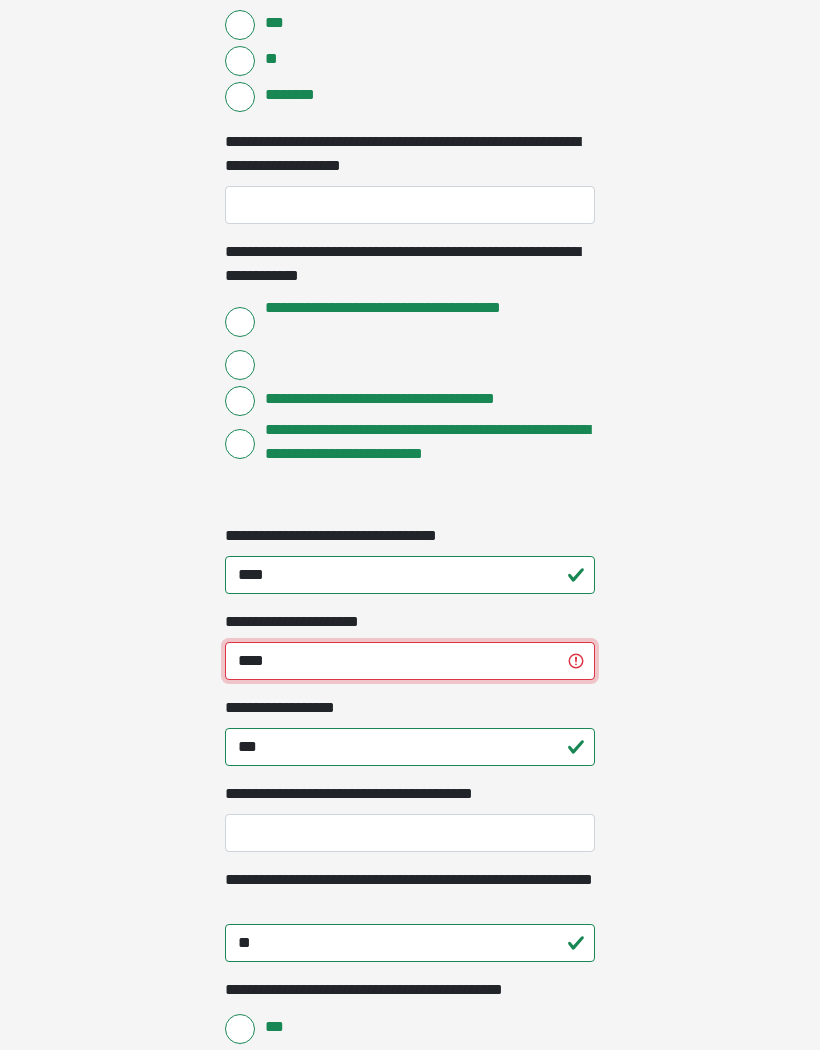 click on "****" at bounding box center [410, 662] 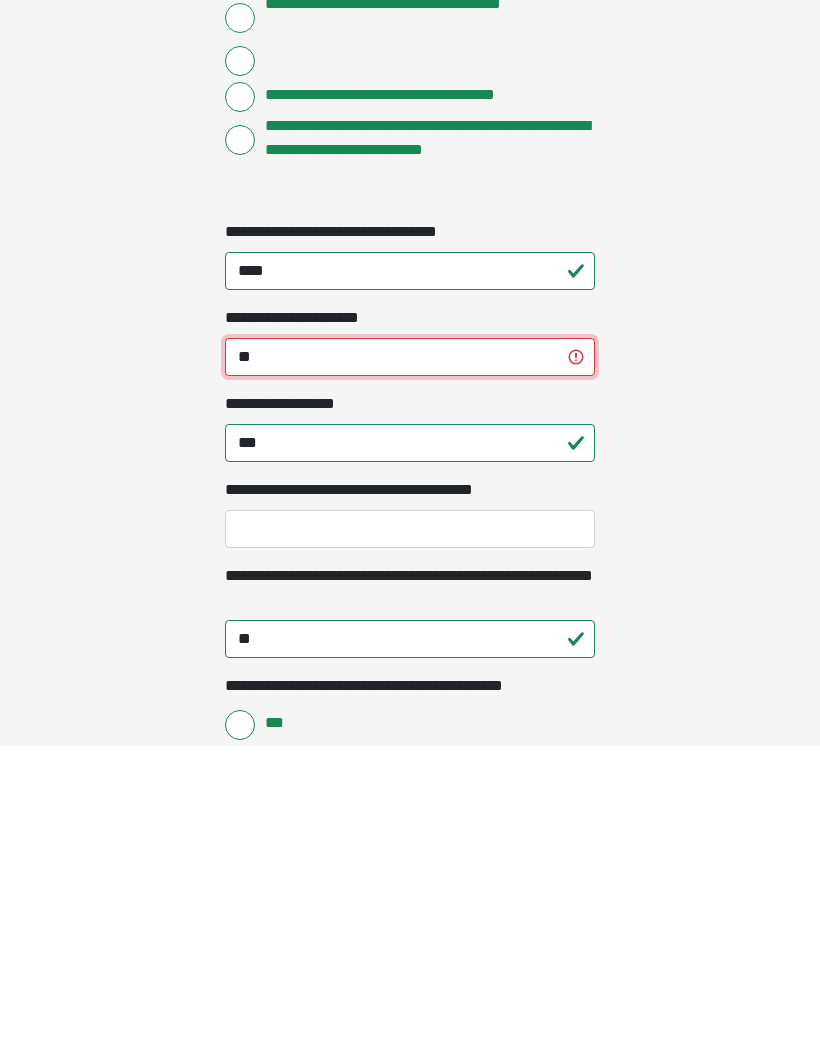 type on "*" 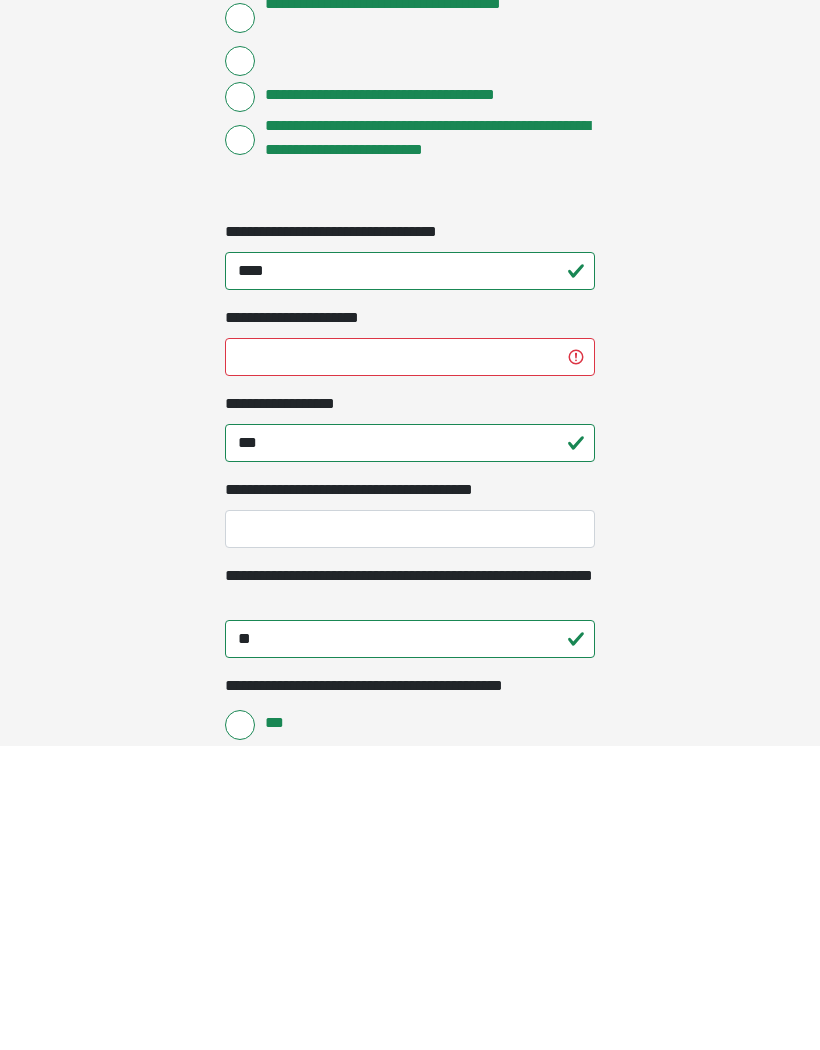 click on "**********" at bounding box center [410, -1035] 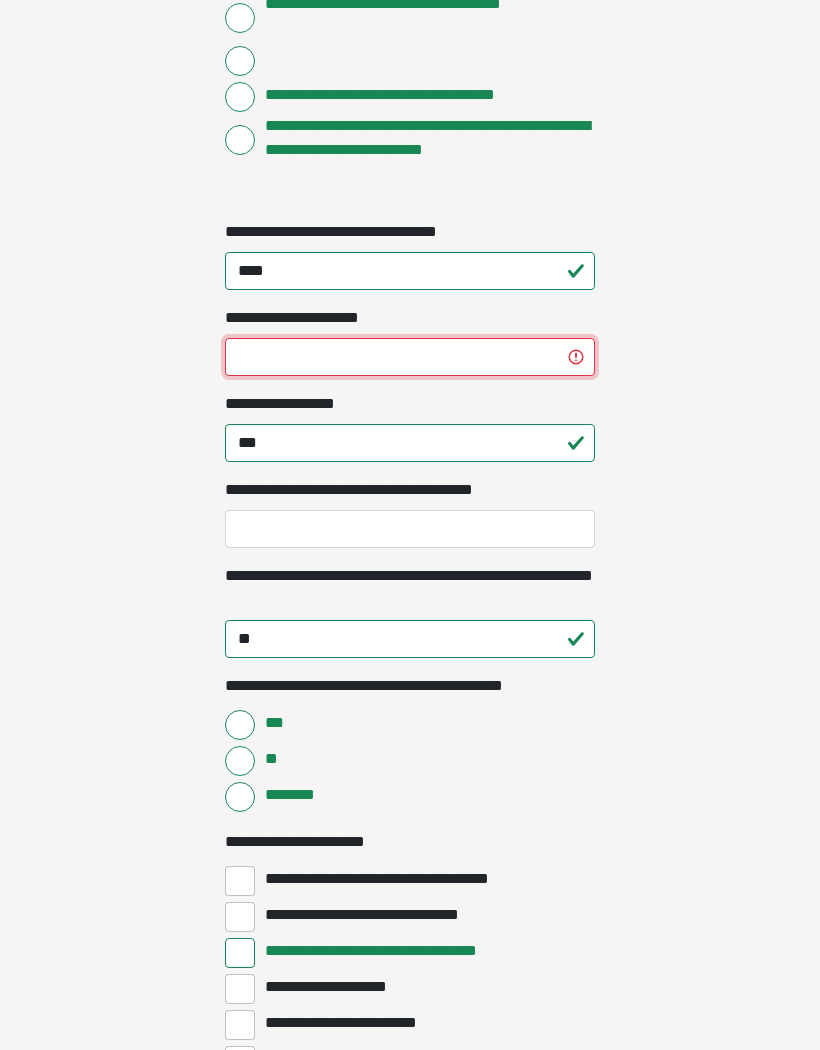 click on "**********" at bounding box center [410, 357] 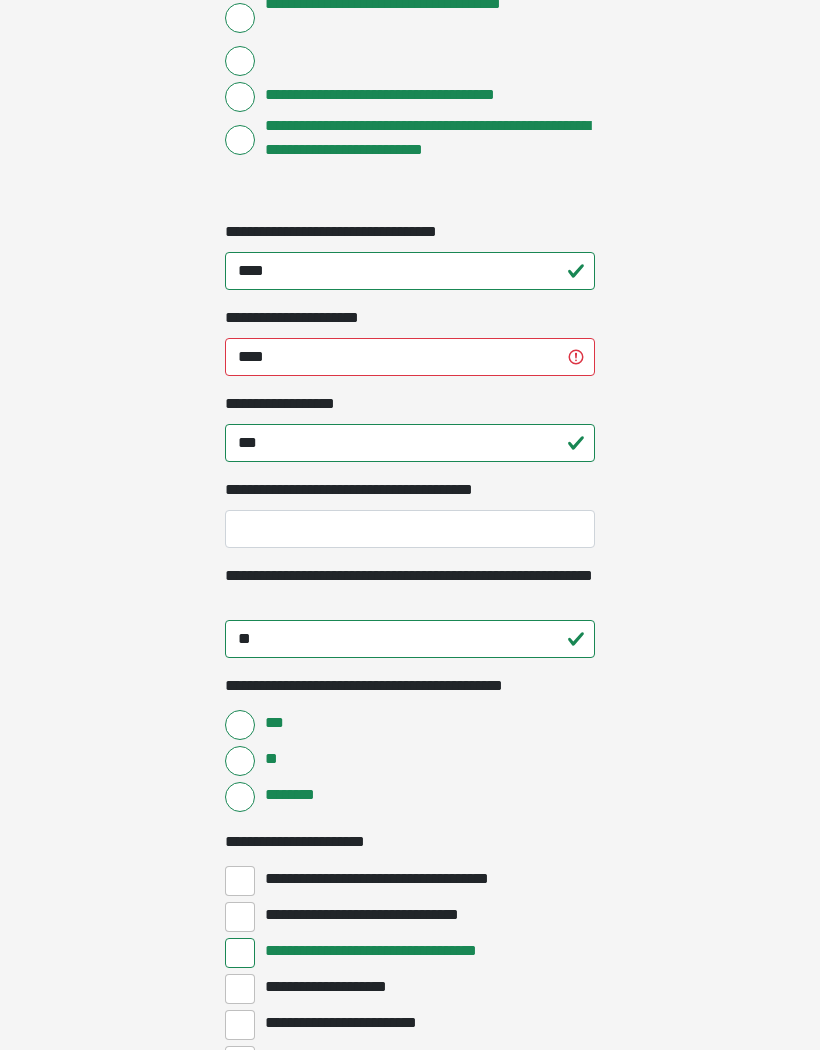 click on "**********" at bounding box center [410, -1340] 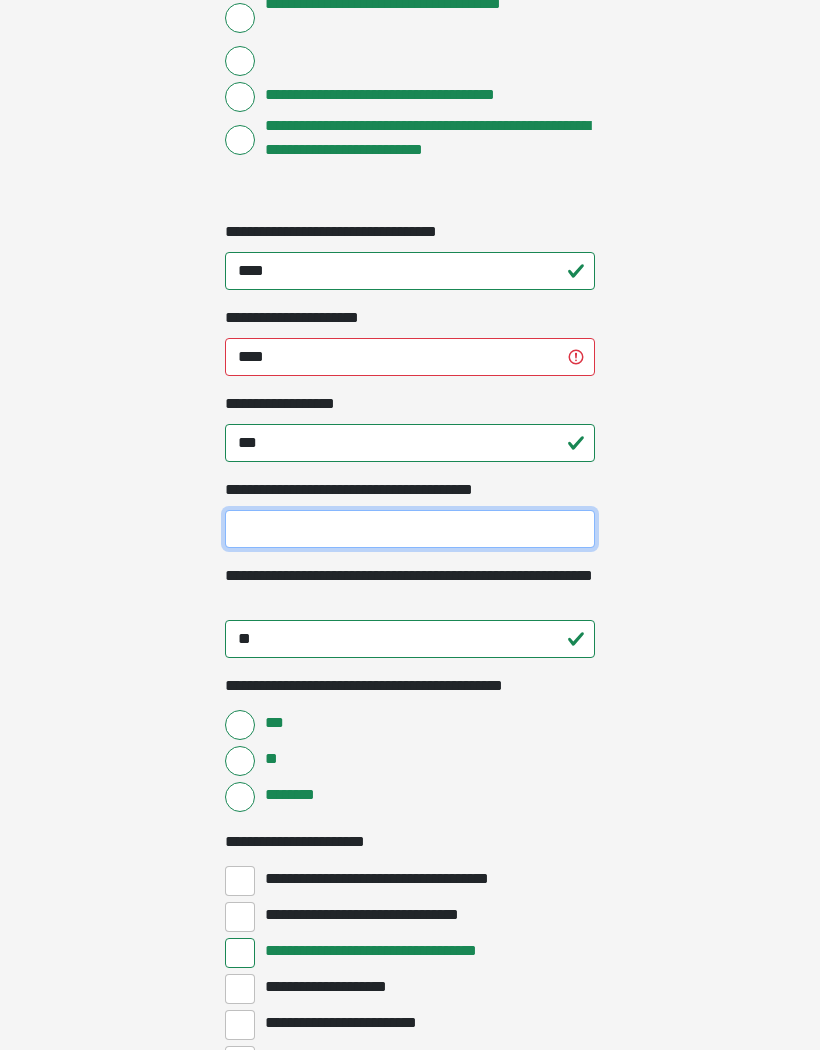 click on "**********" at bounding box center [410, 529] 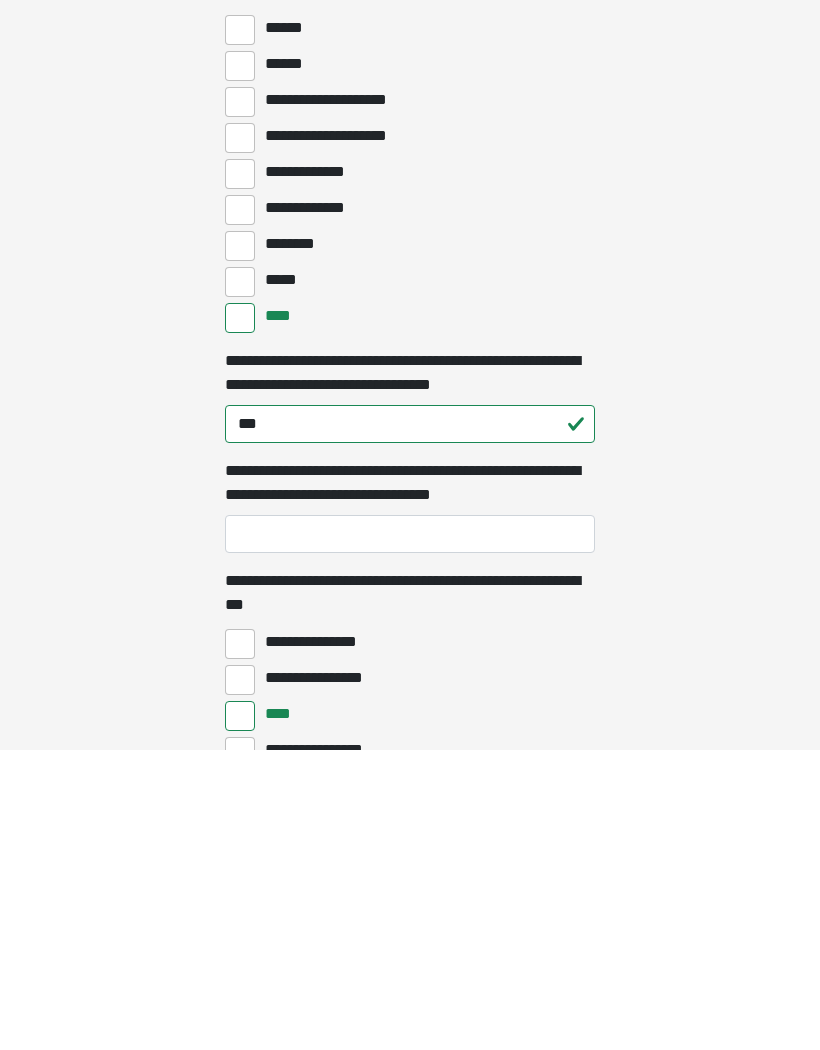 scroll, scrollTop: 5408, scrollLeft: 0, axis: vertical 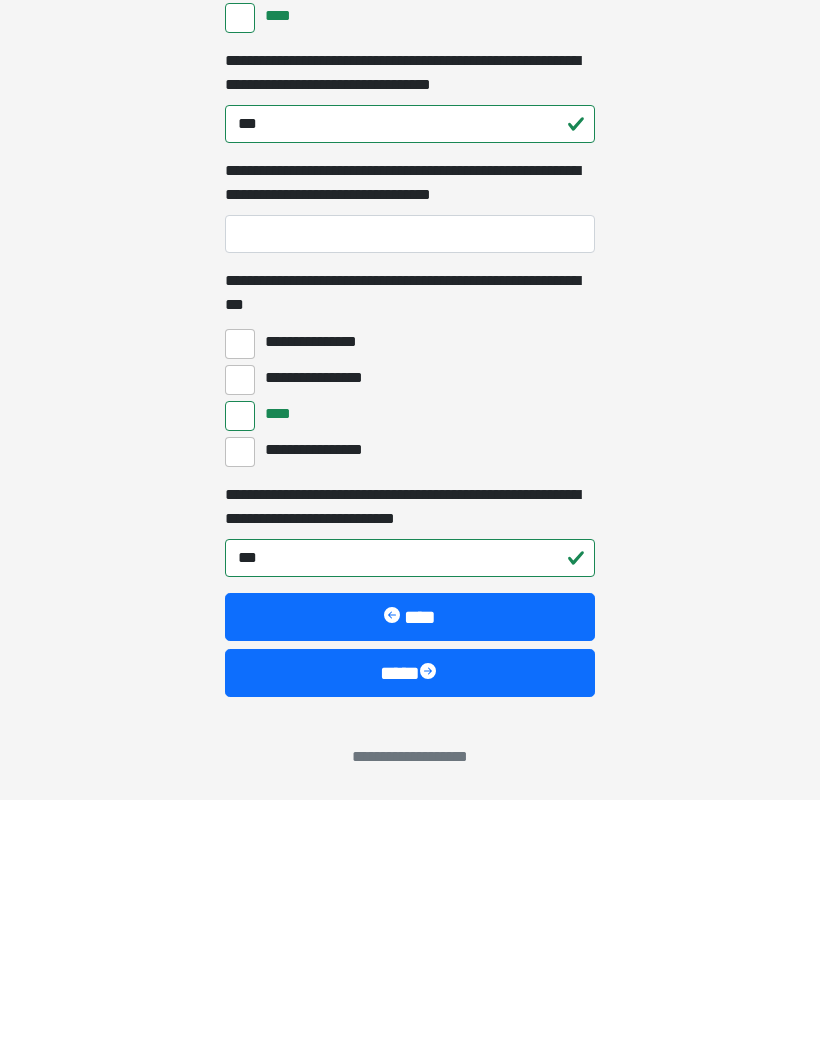 click at bounding box center (430, 923) 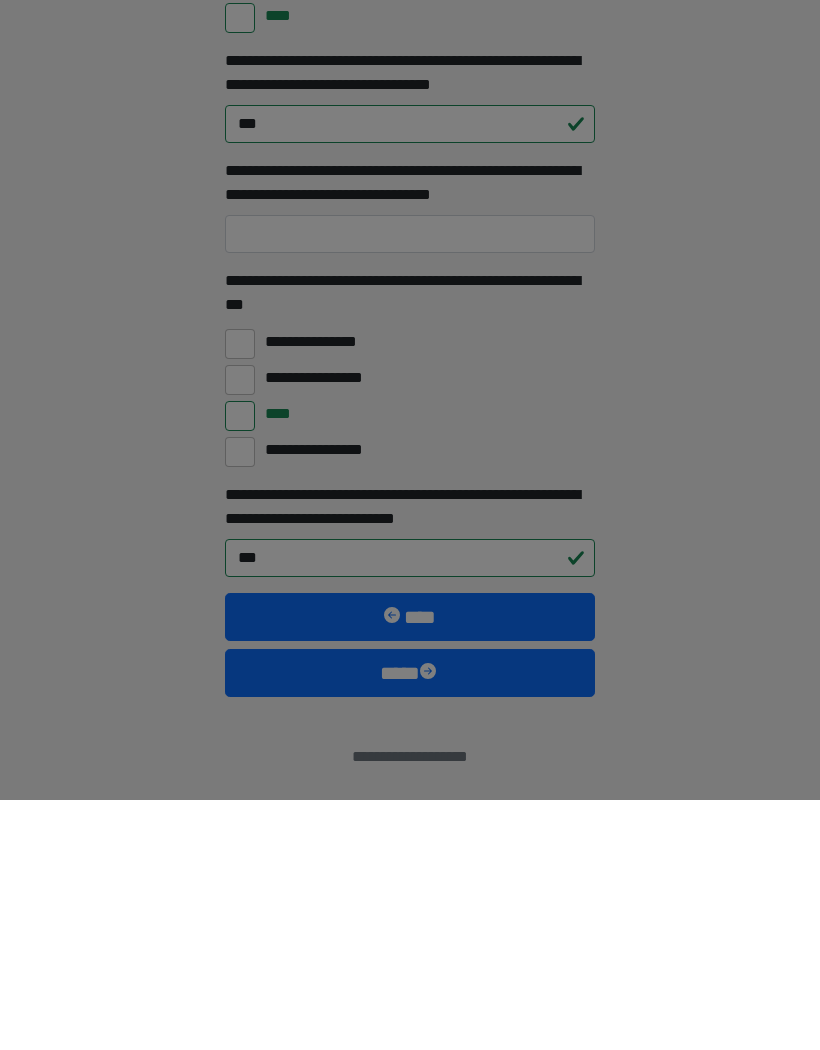 scroll, scrollTop: 5321, scrollLeft: 0, axis: vertical 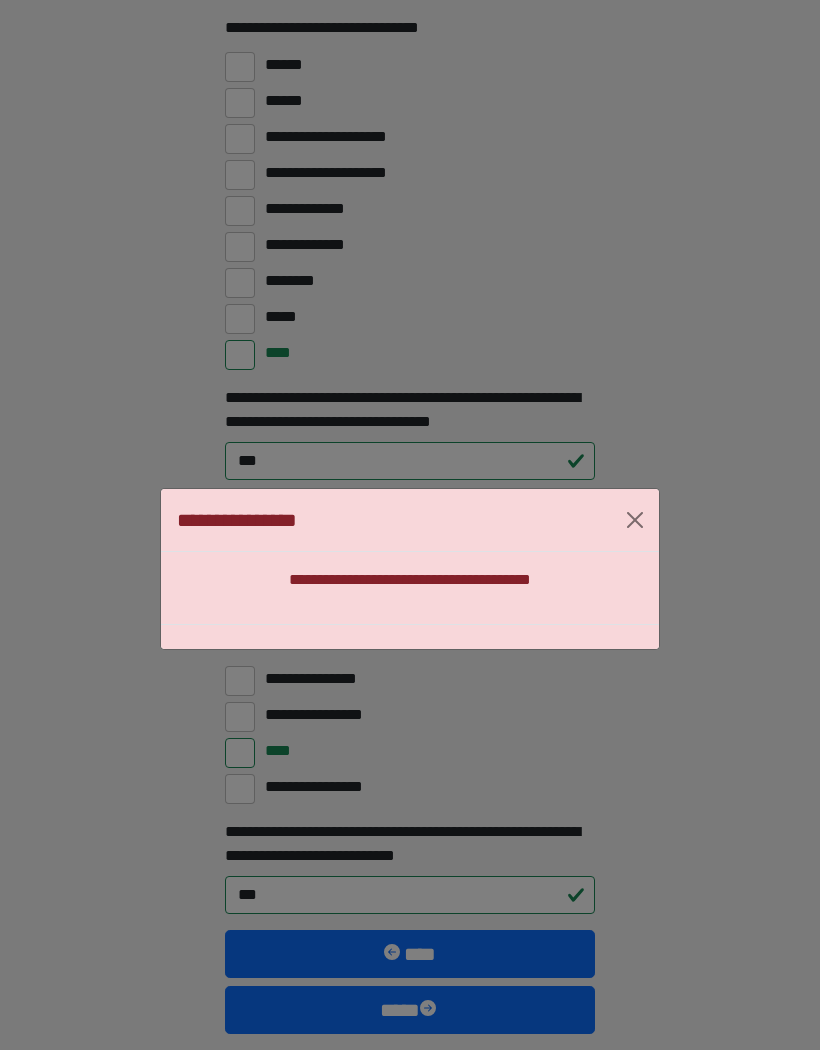 click at bounding box center (635, 520) 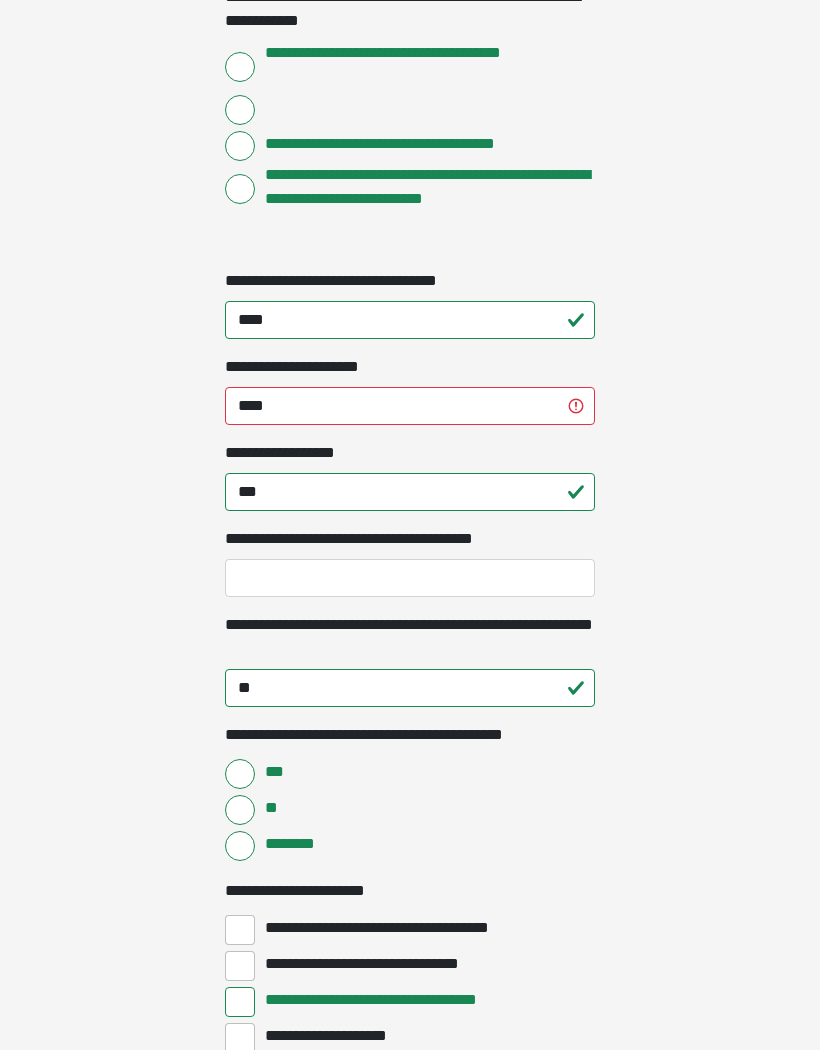 scroll, scrollTop: 1817, scrollLeft: 0, axis: vertical 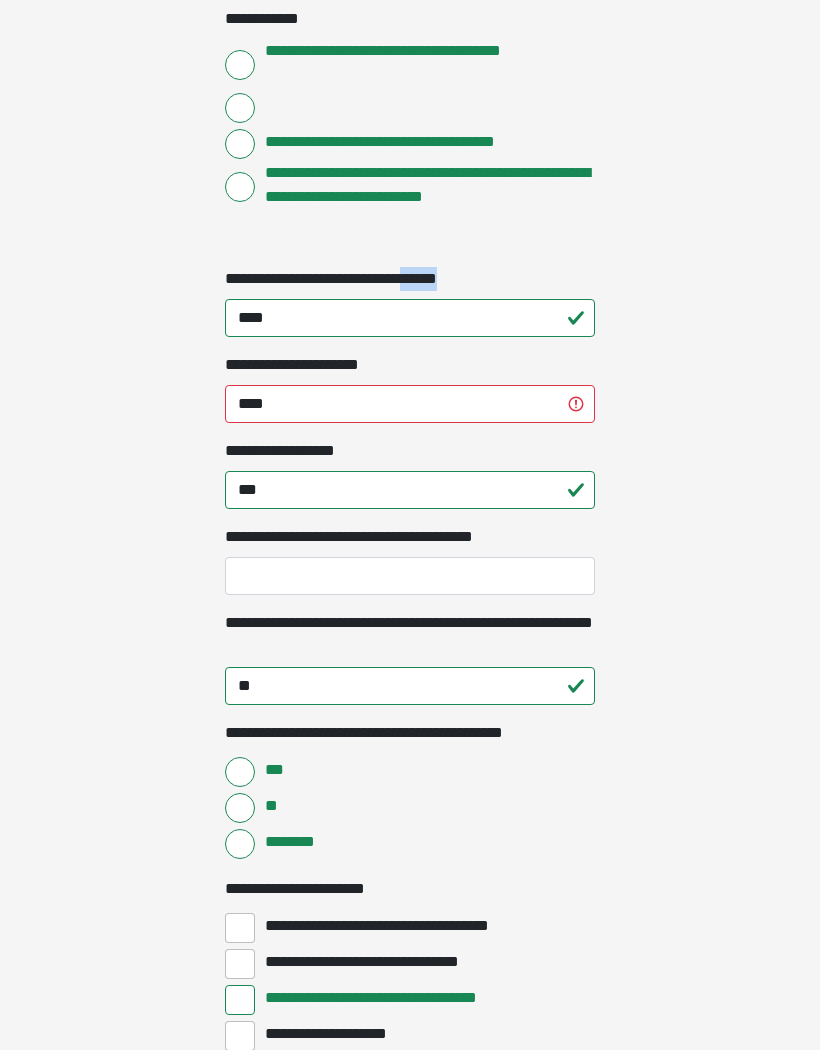 click on "**********" at bounding box center (410, -1292) 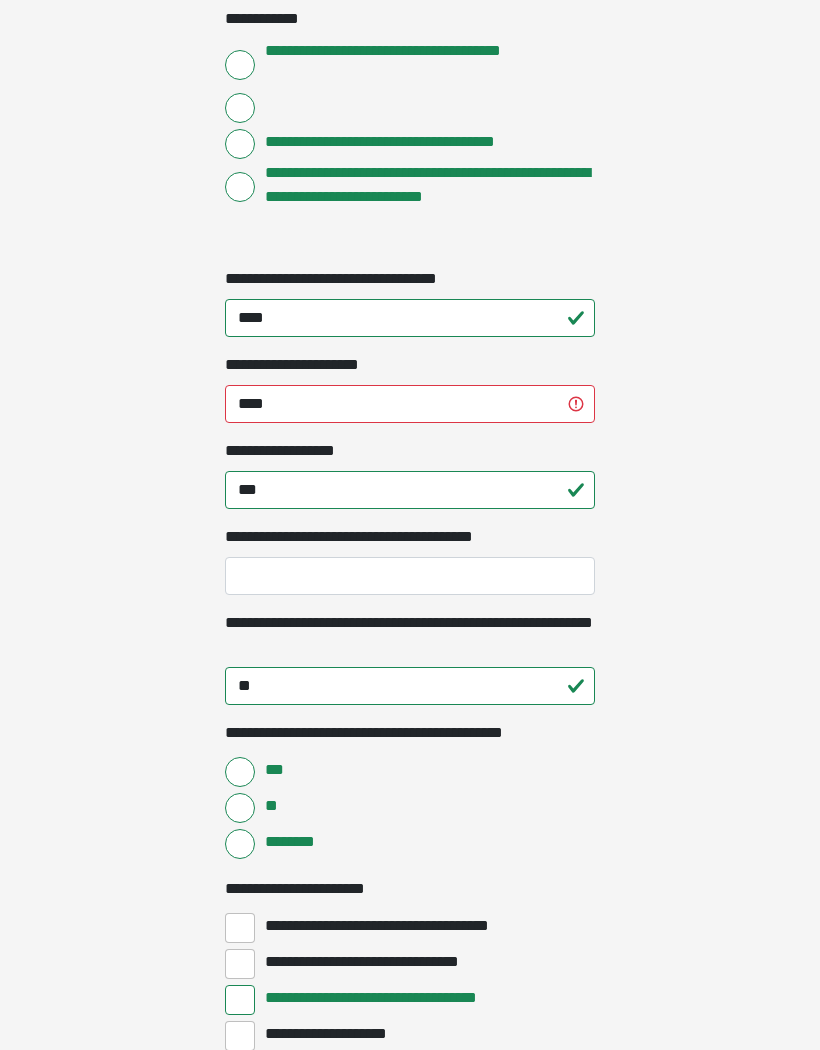 click on "**********" at bounding box center [410, -1292] 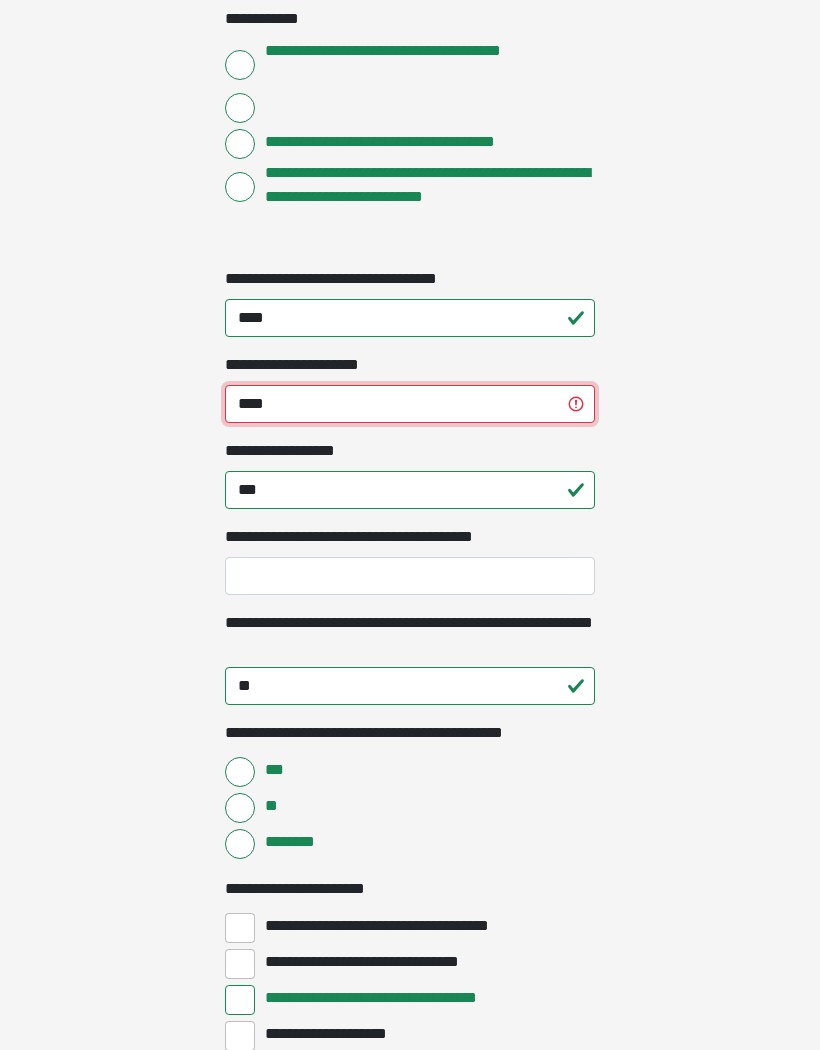 click on "****" at bounding box center (410, 405) 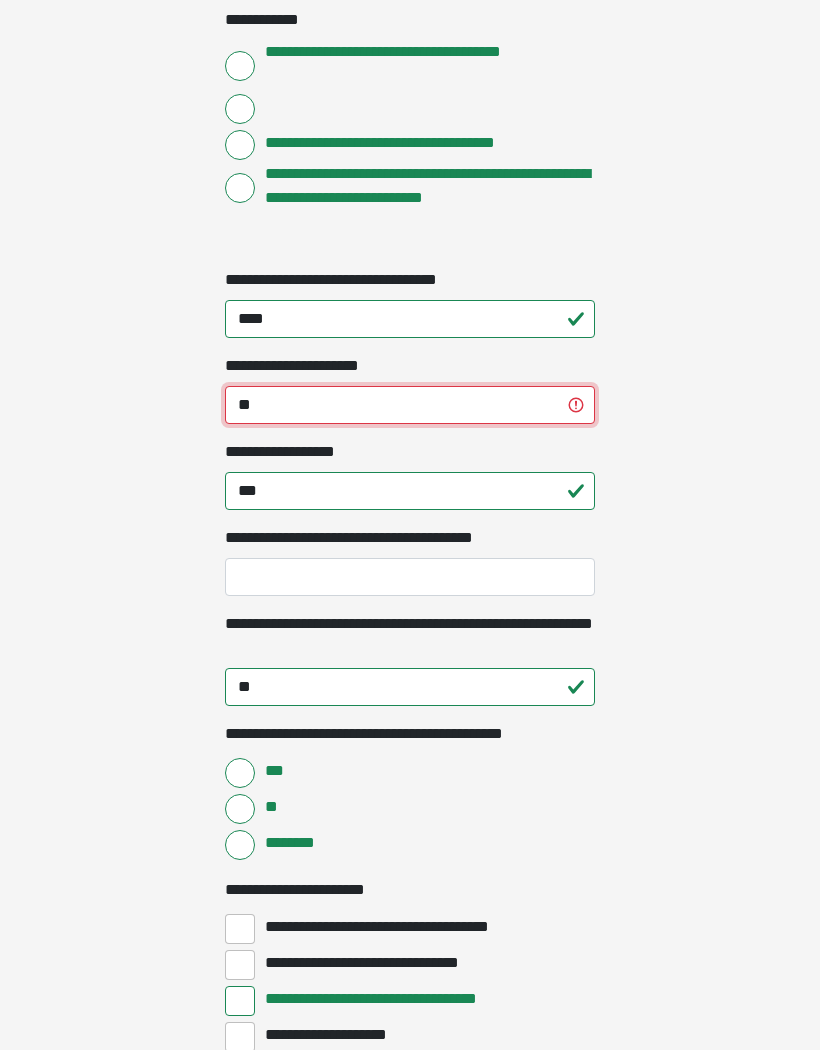 type on "*" 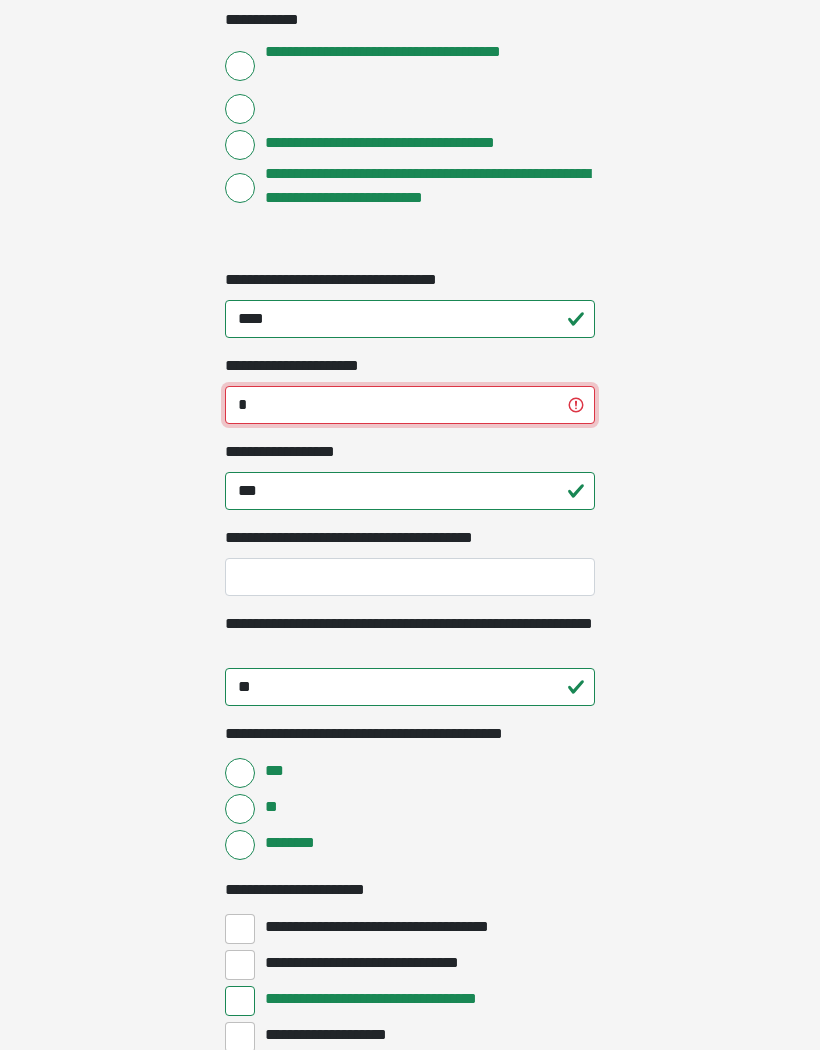 type 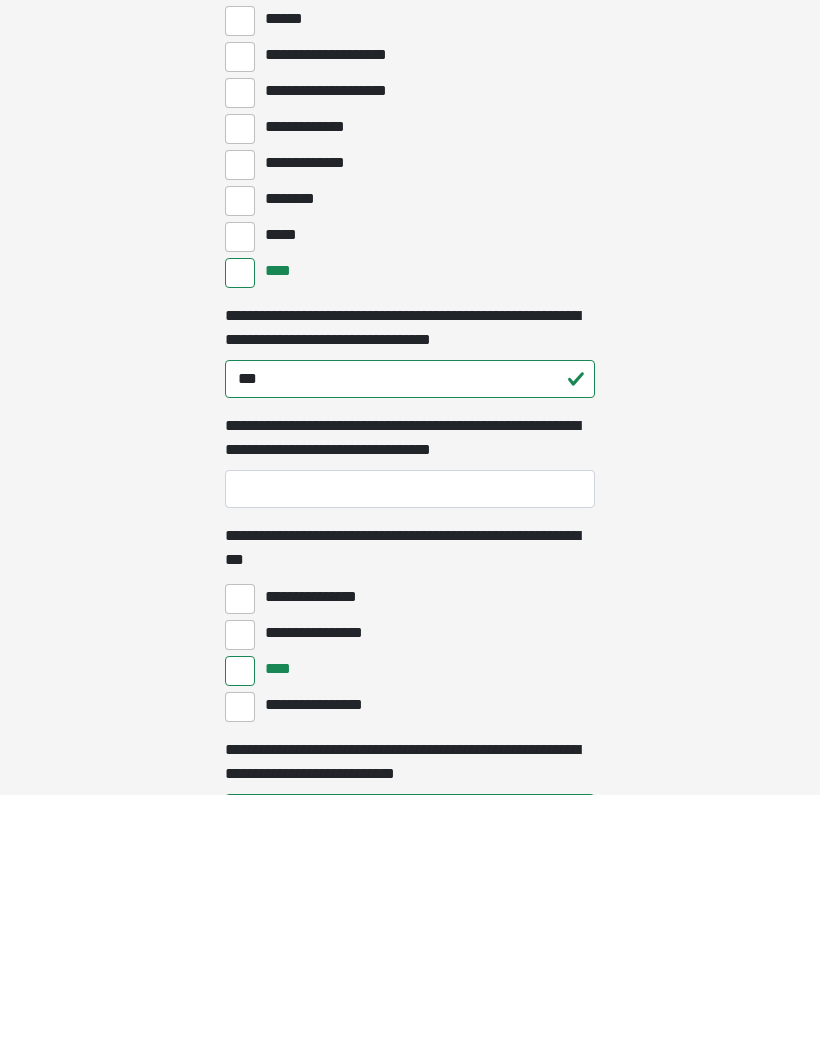 scroll, scrollTop: 5408, scrollLeft: 0, axis: vertical 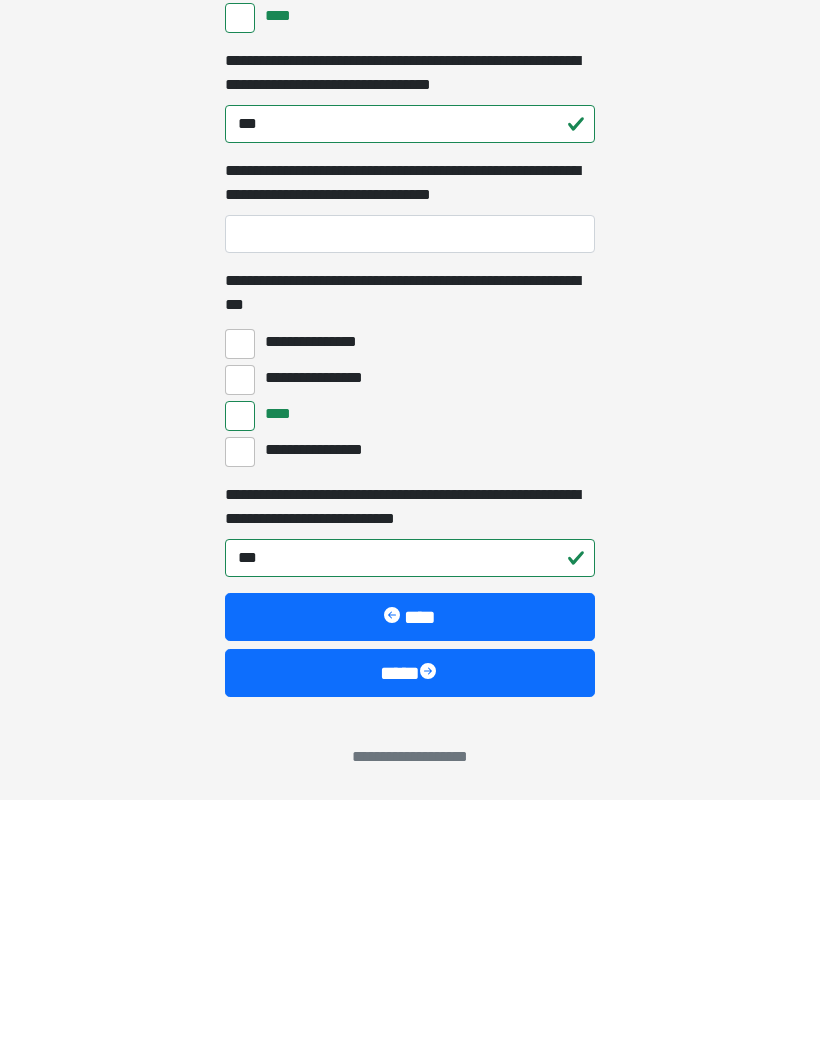 click at bounding box center (430, 923) 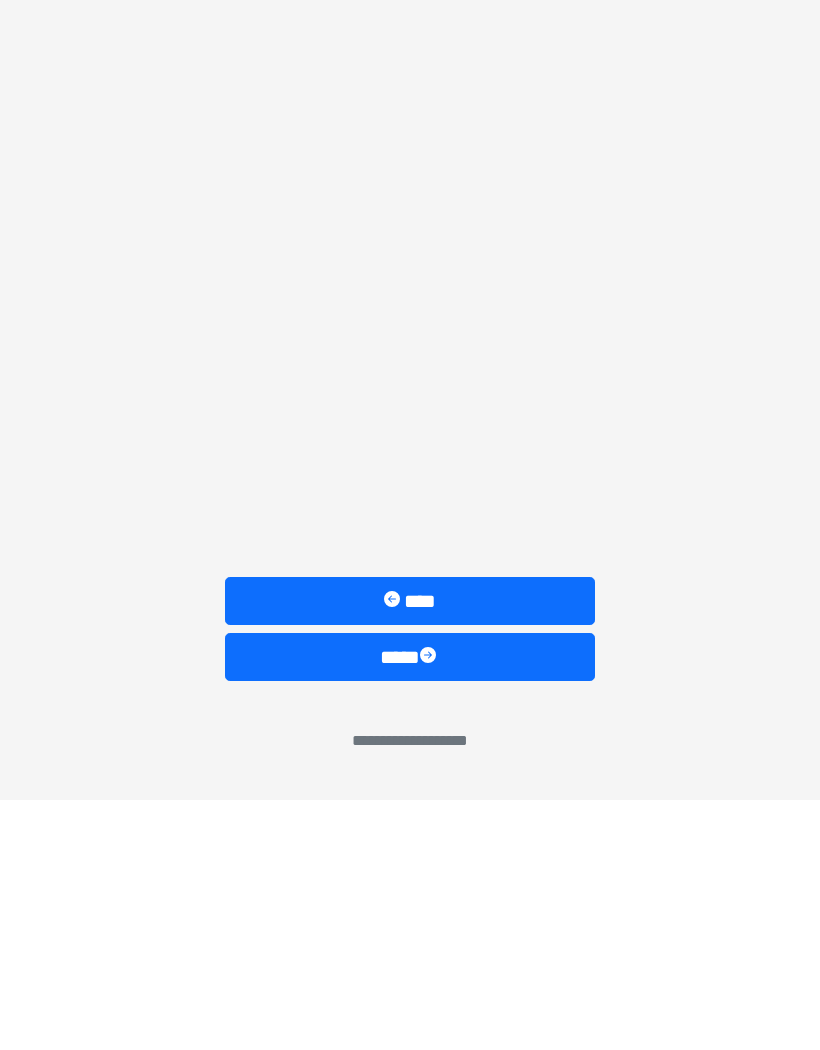 scroll, scrollTop: 1077, scrollLeft: 0, axis: vertical 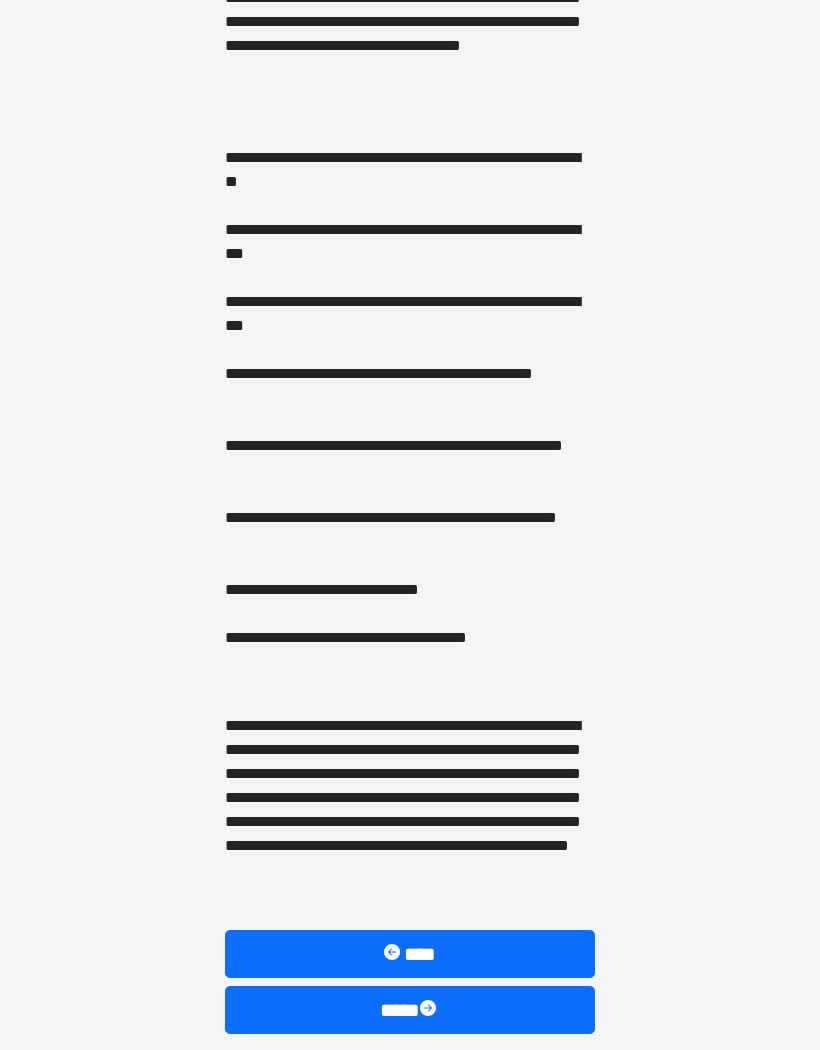 click at bounding box center [430, 1010] 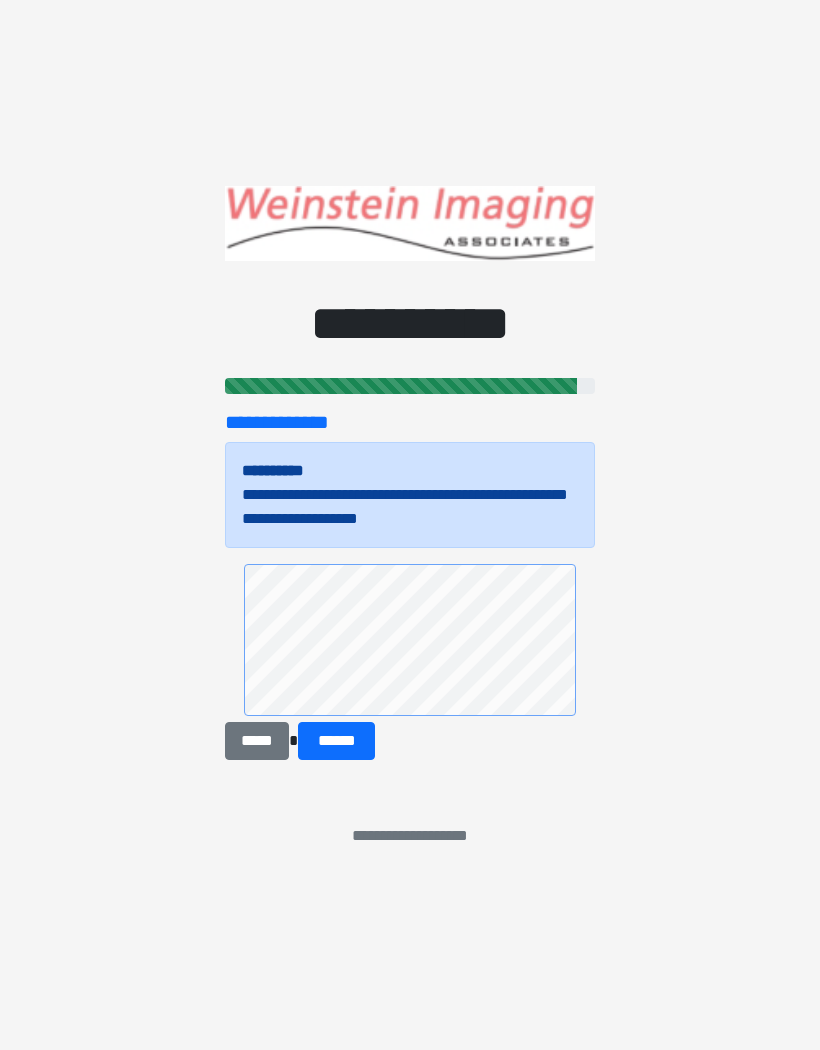 click on "*****" at bounding box center (257, 741) 